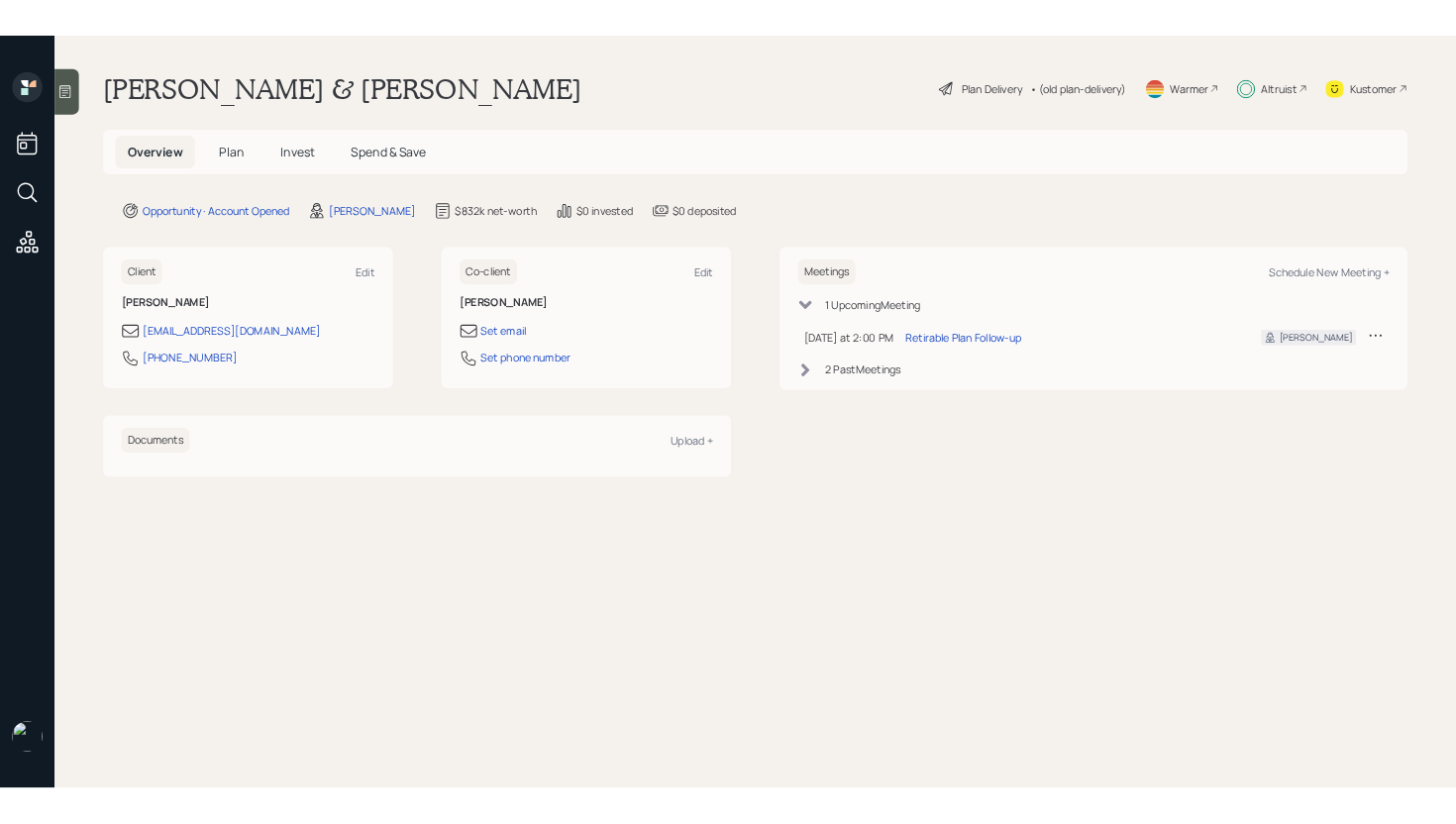 scroll, scrollTop: 0, scrollLeft: 0, axis: both 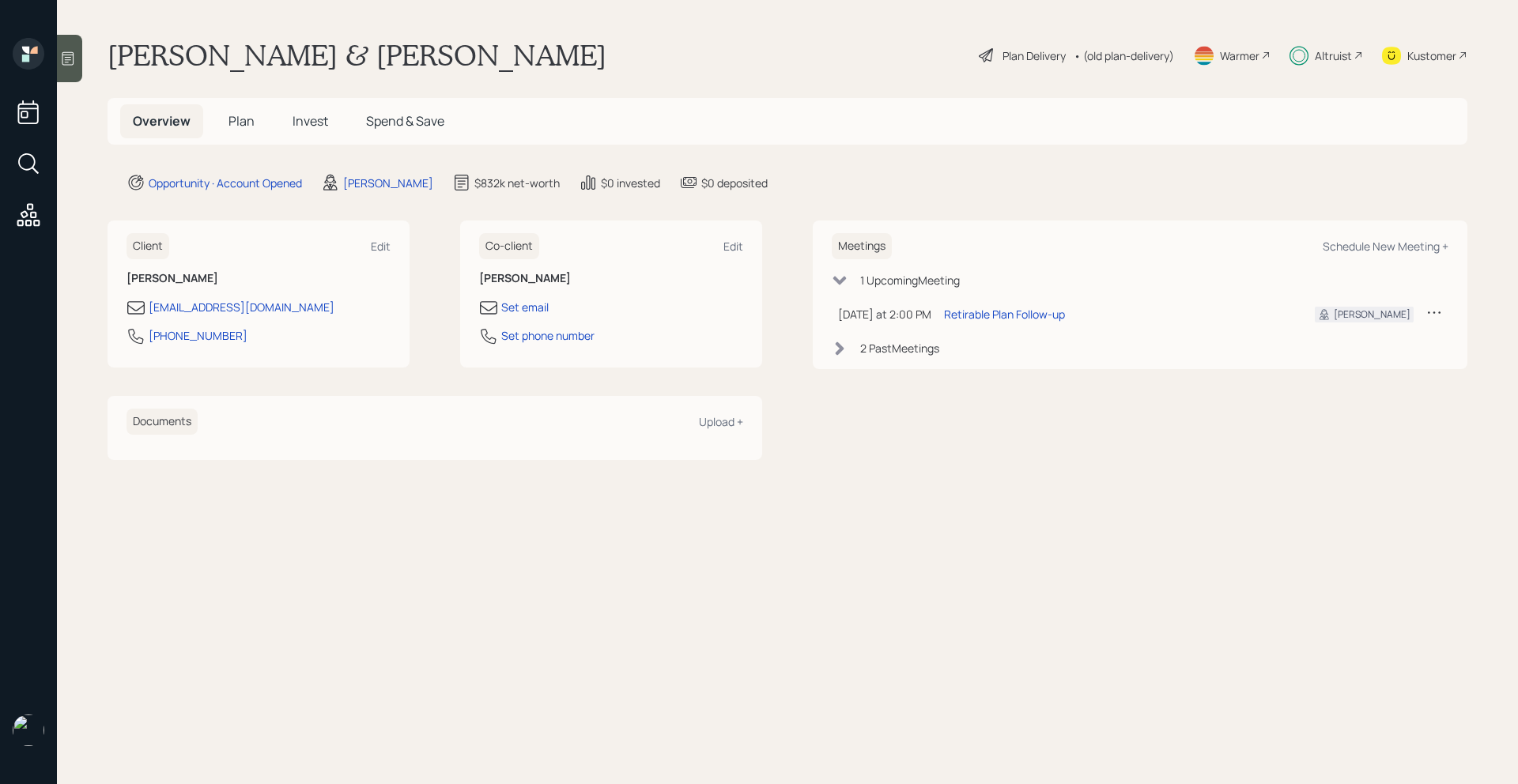 click on "Plan" at bounding box center (241, 121) 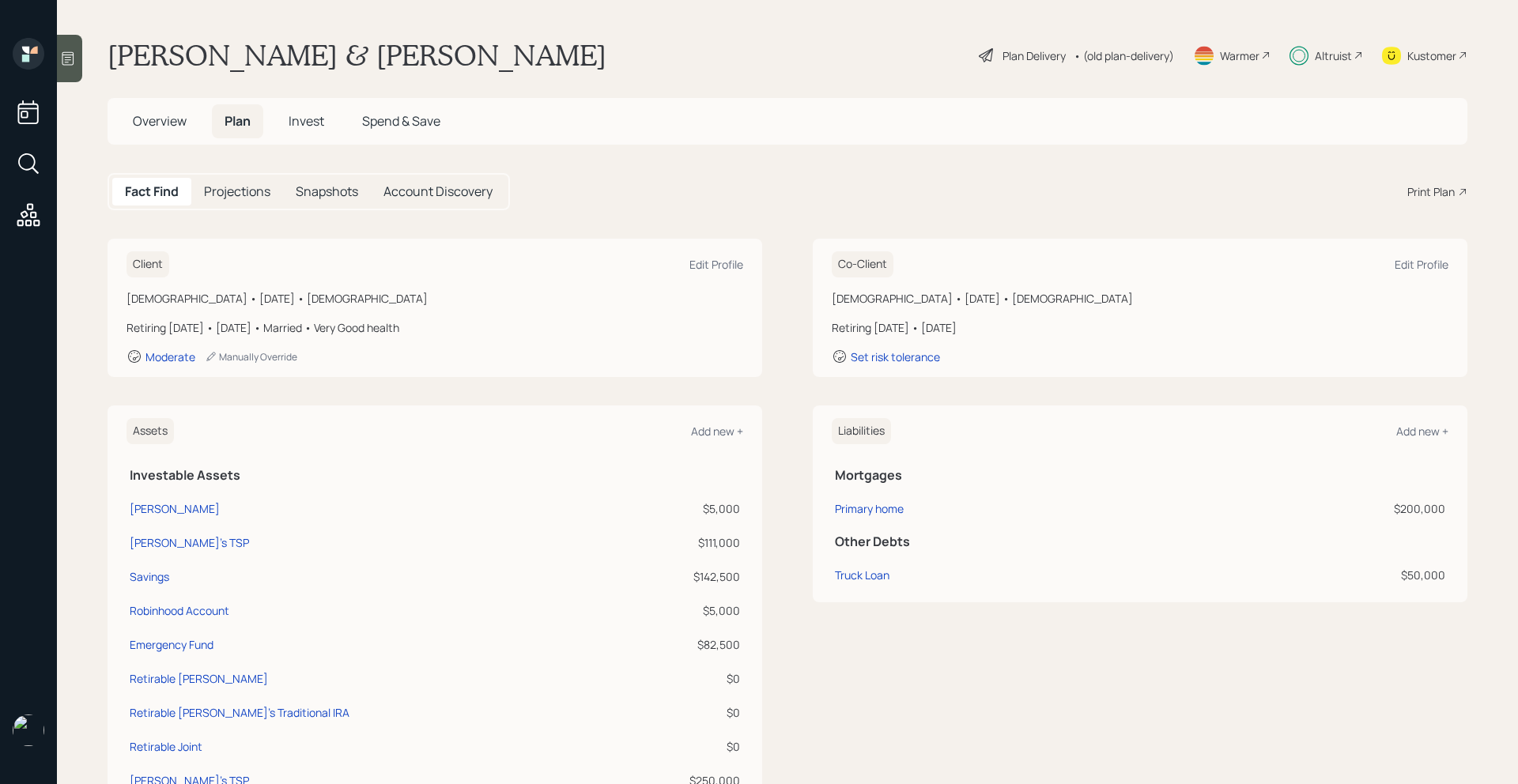 click on "Invest" at bounding box center [306, 121] 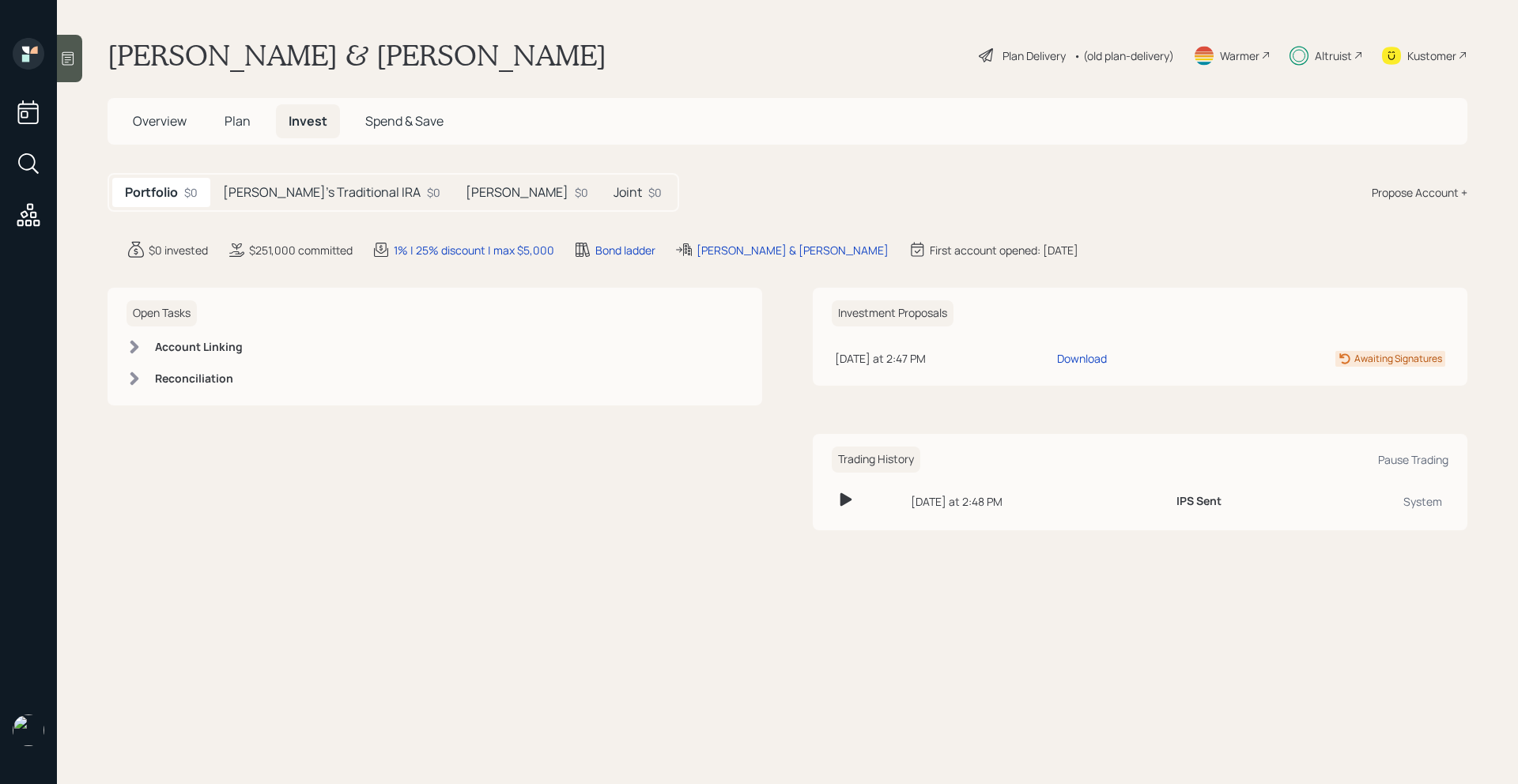 click on "[PERSON_NAME]'s Traditional IRA" at bounding box center [322, 192] 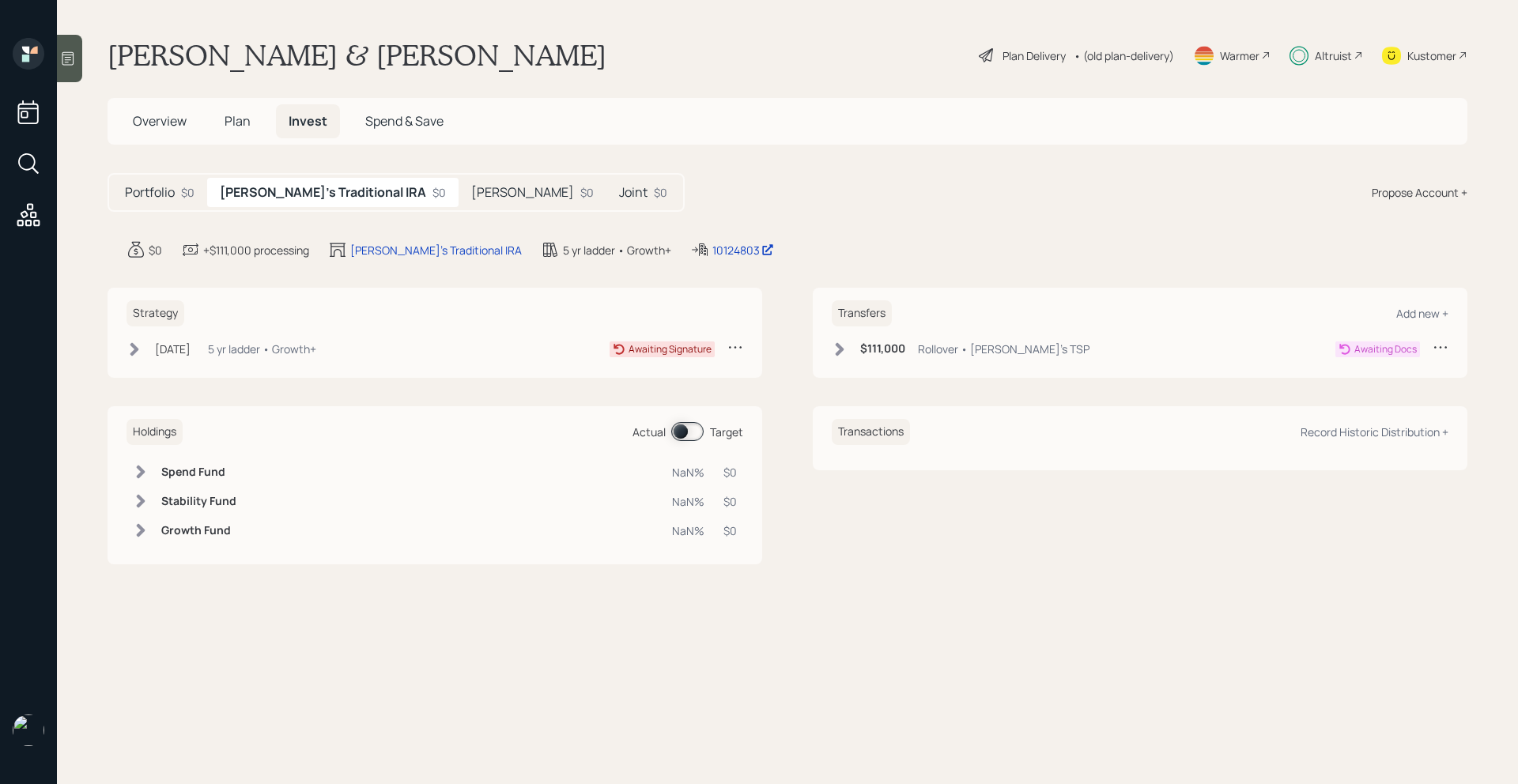 click on "[PERSON_NAME]" at bounding box center (523, 192) 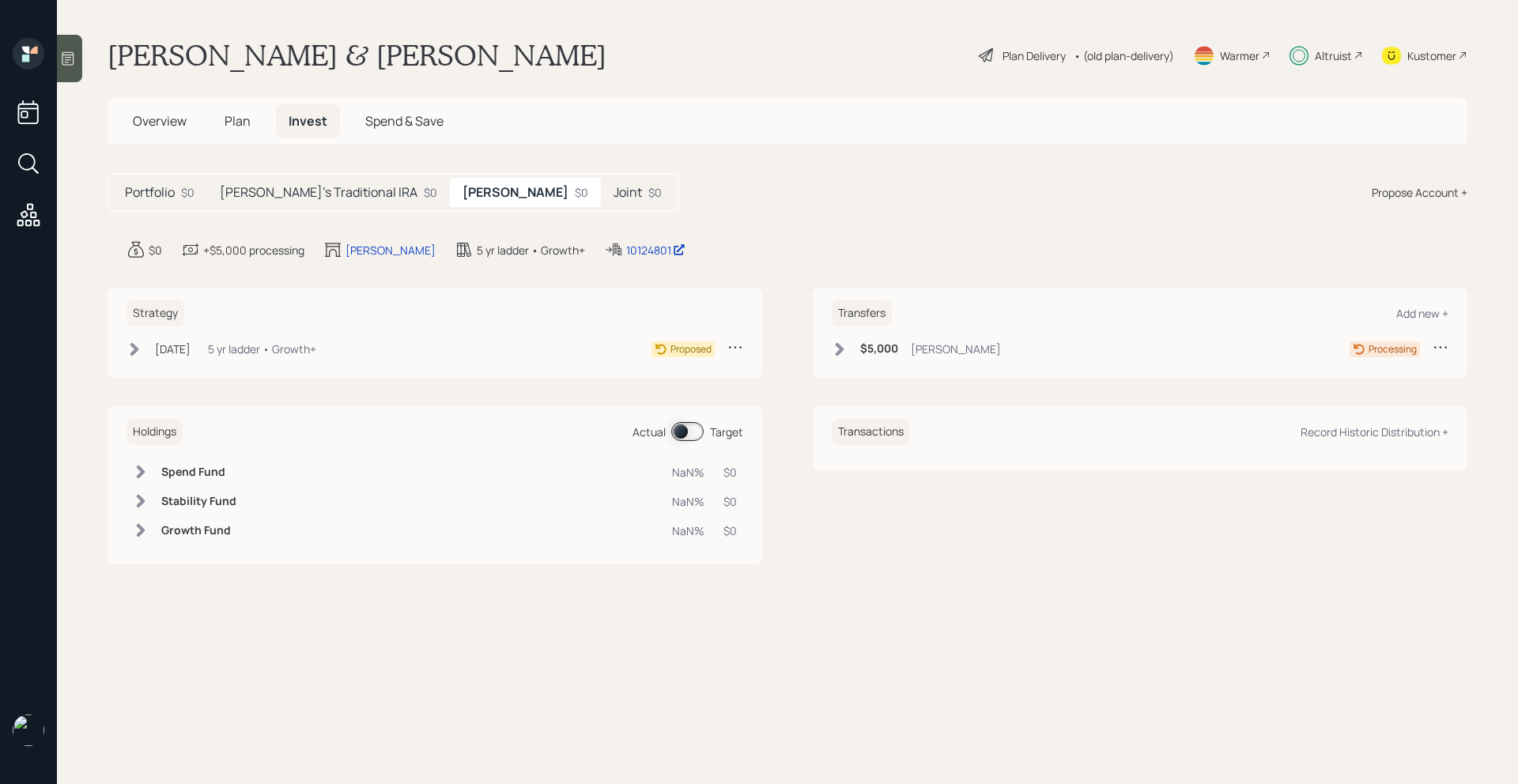 click on "Joint $0" at bounding box center [637, 192] 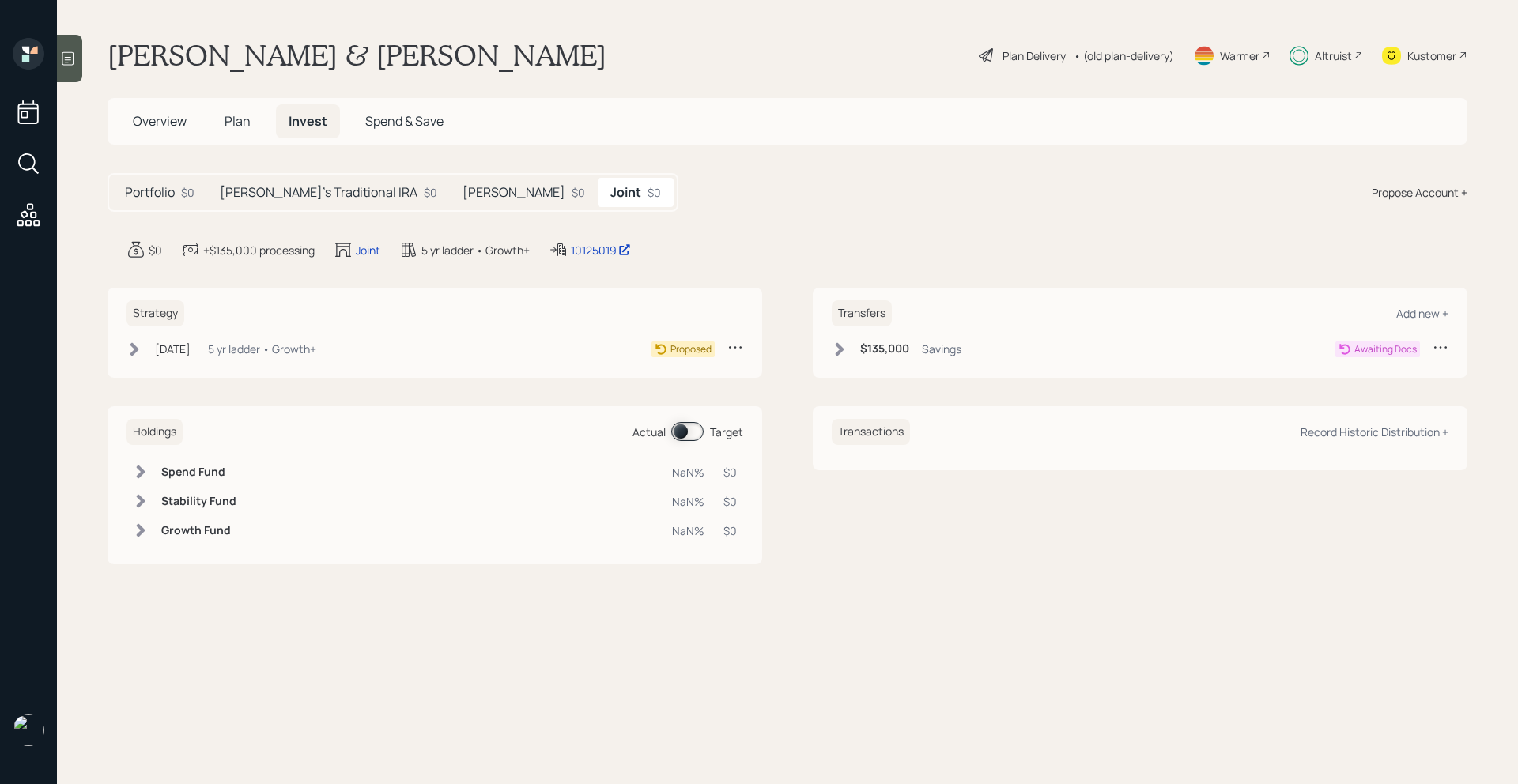 click on "[PERSON_NAME]" at bounding box center (514, 192) 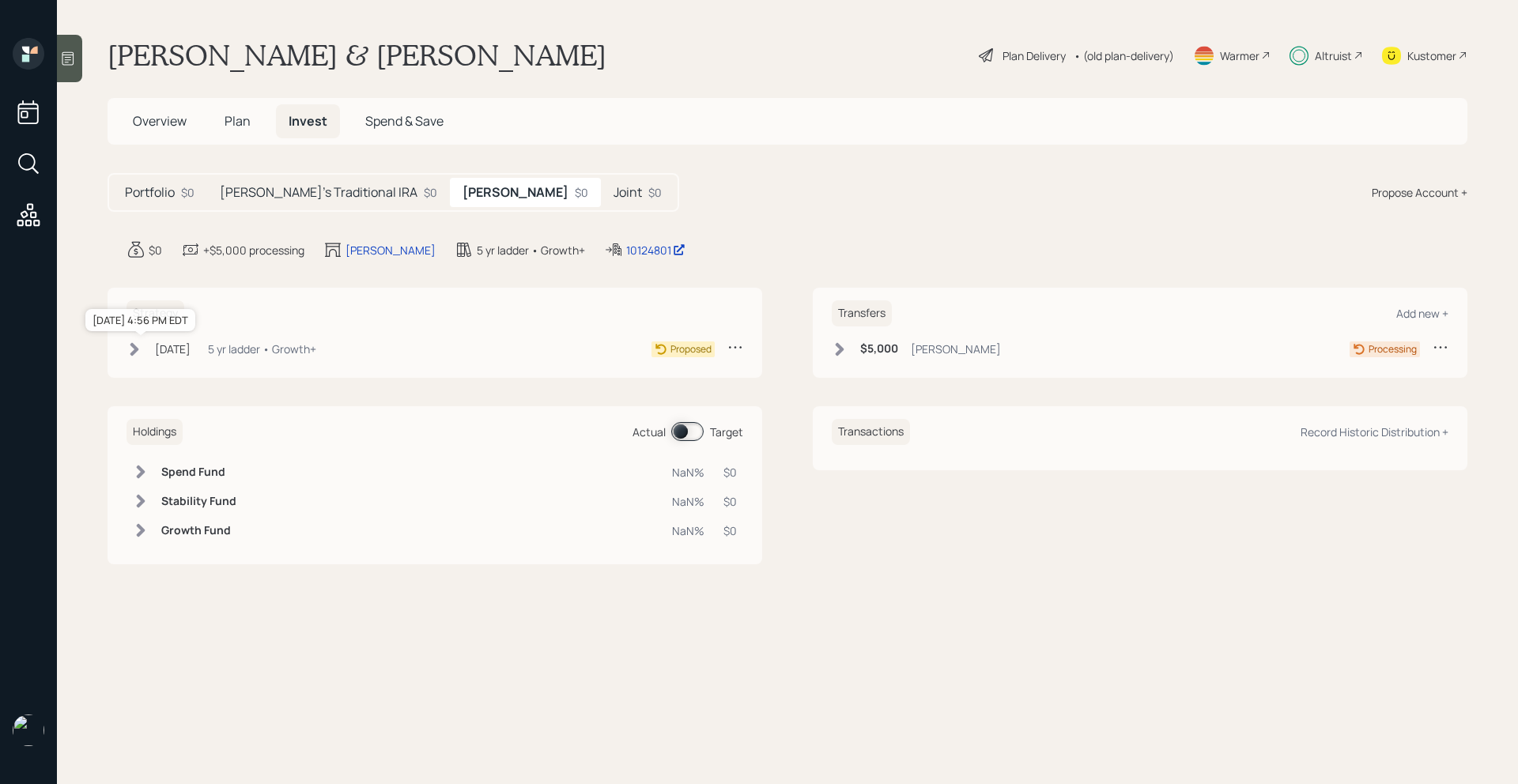 click on "[DATE]" at bounding box center (172, 349) 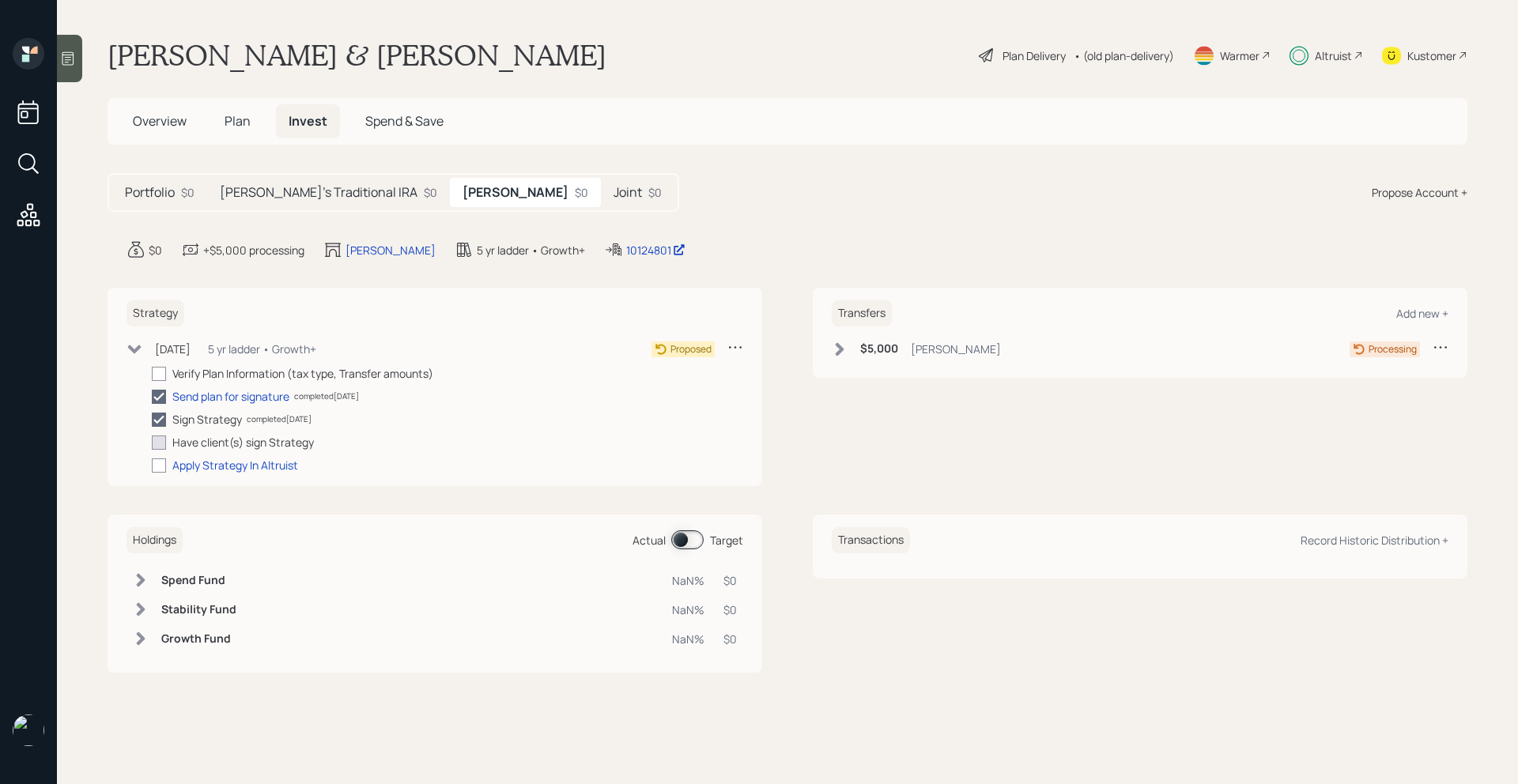 click on "[PERSON_NAME]'s Traditional IRA" at bounding box center (319, 192) 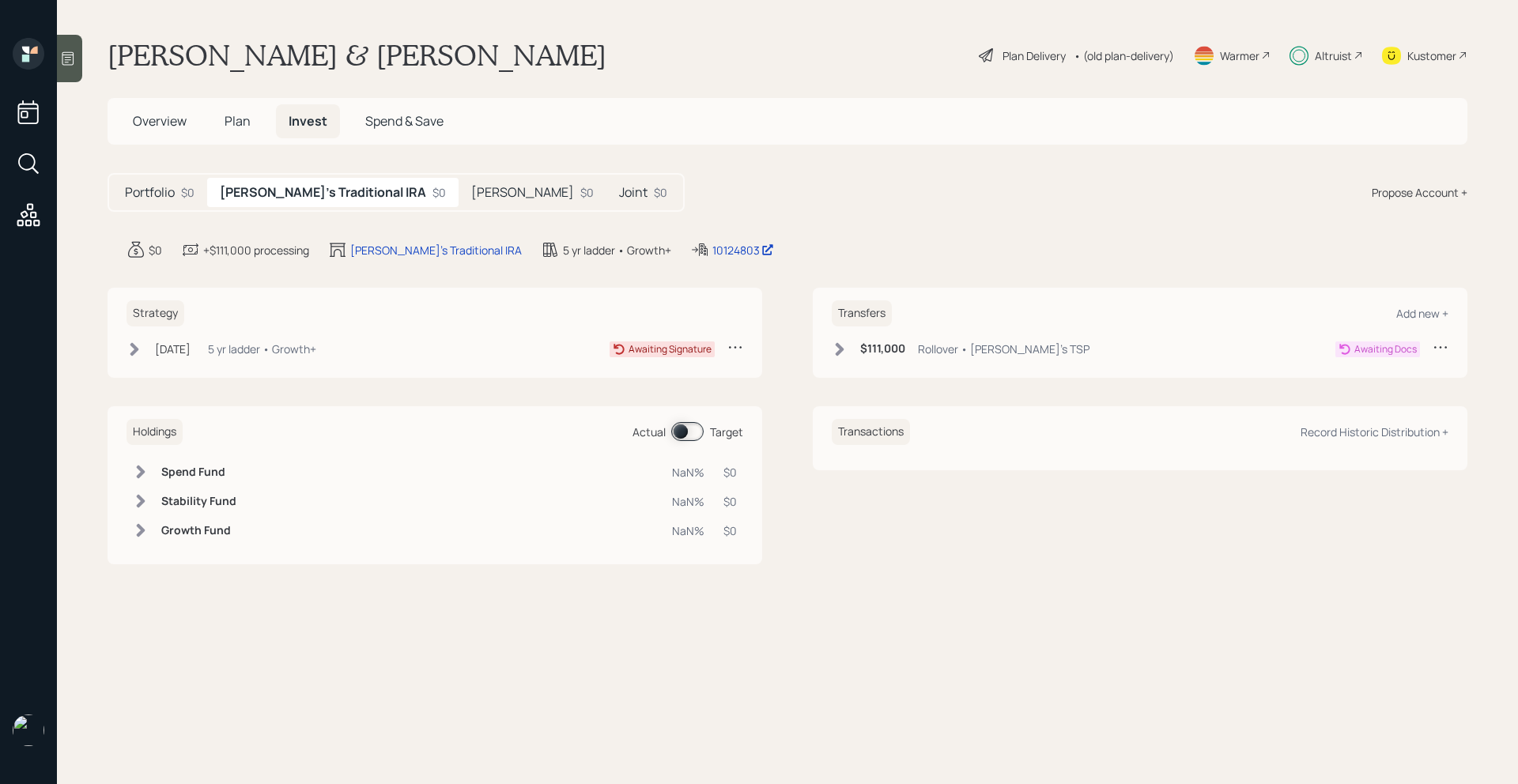 click on "[DATE] [DATE] 4:56 PM EDT 5 yr ladder • Growth+" at bounding box center (221, 349) 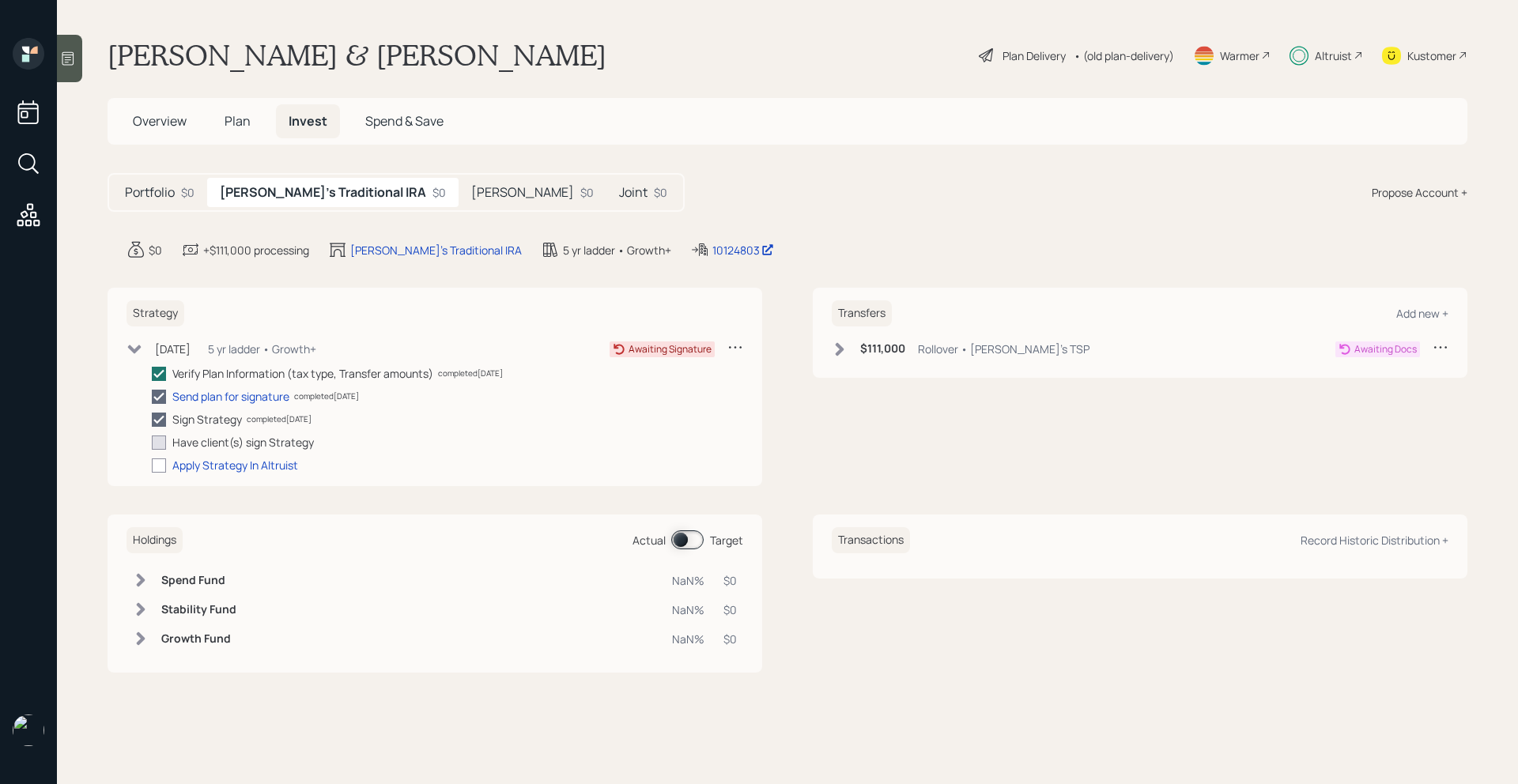 click on "[PERSON_NAME]" at bounding box center (523, 192) 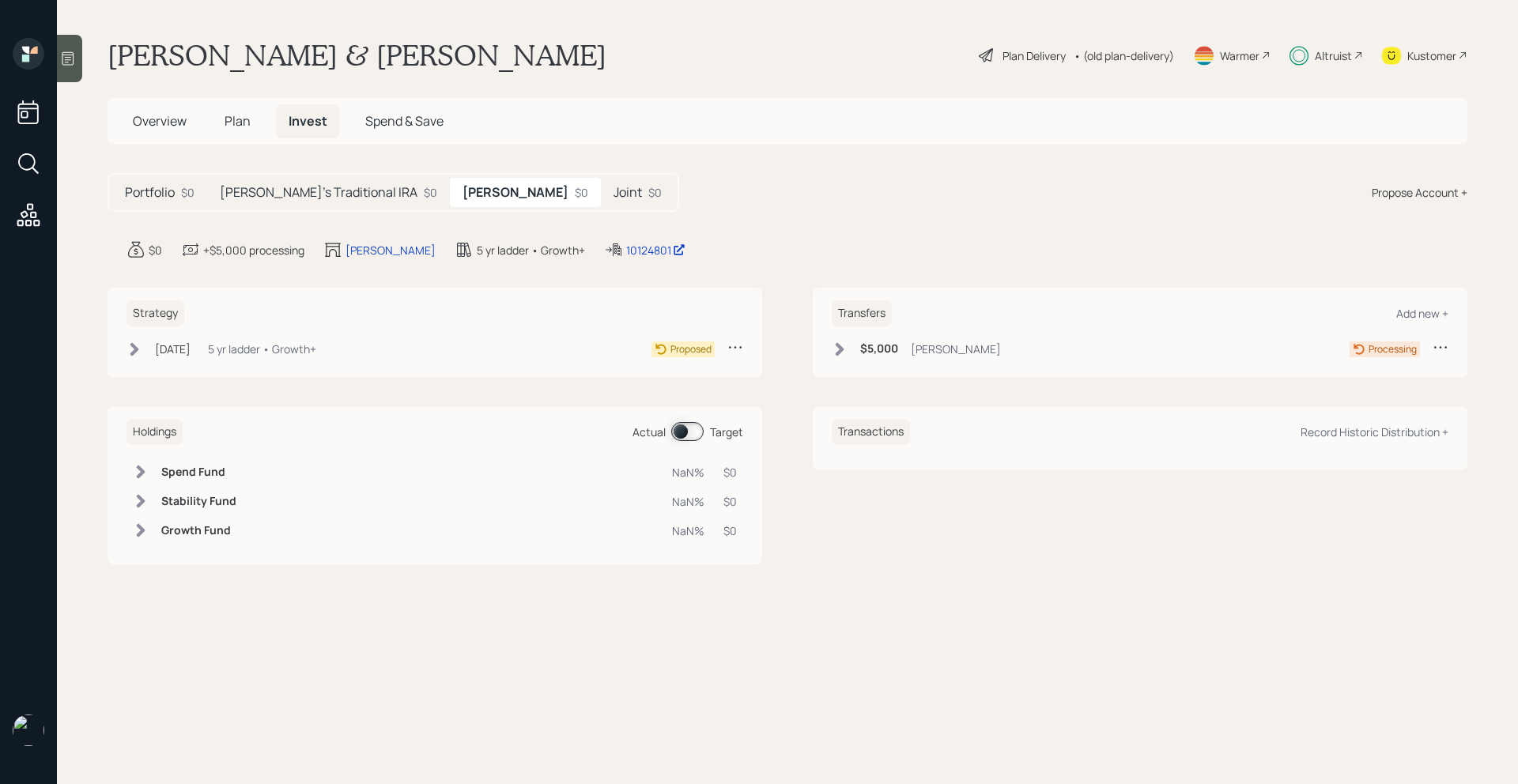 click on "Joint $0" at bounding box center (637, 192) 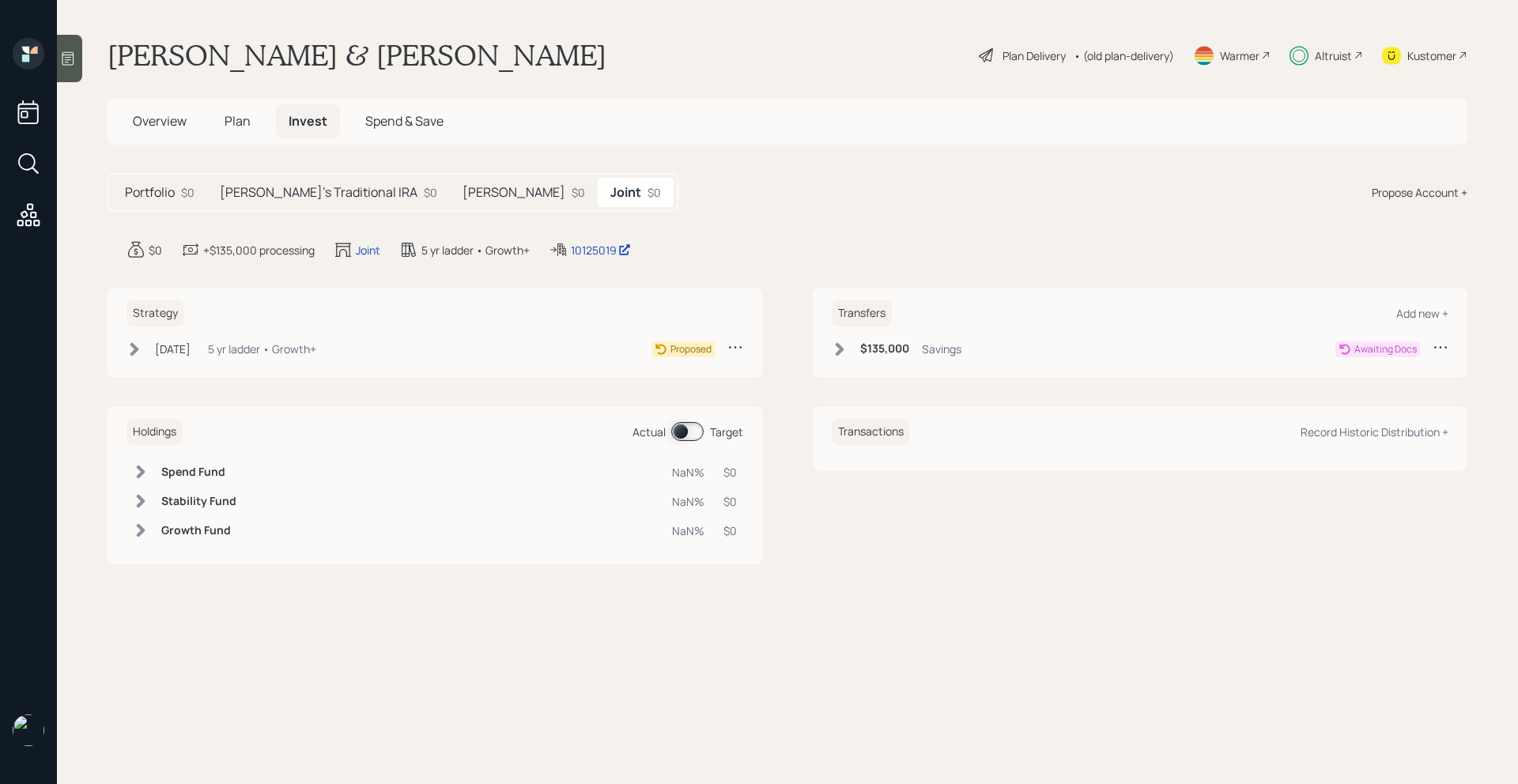 click 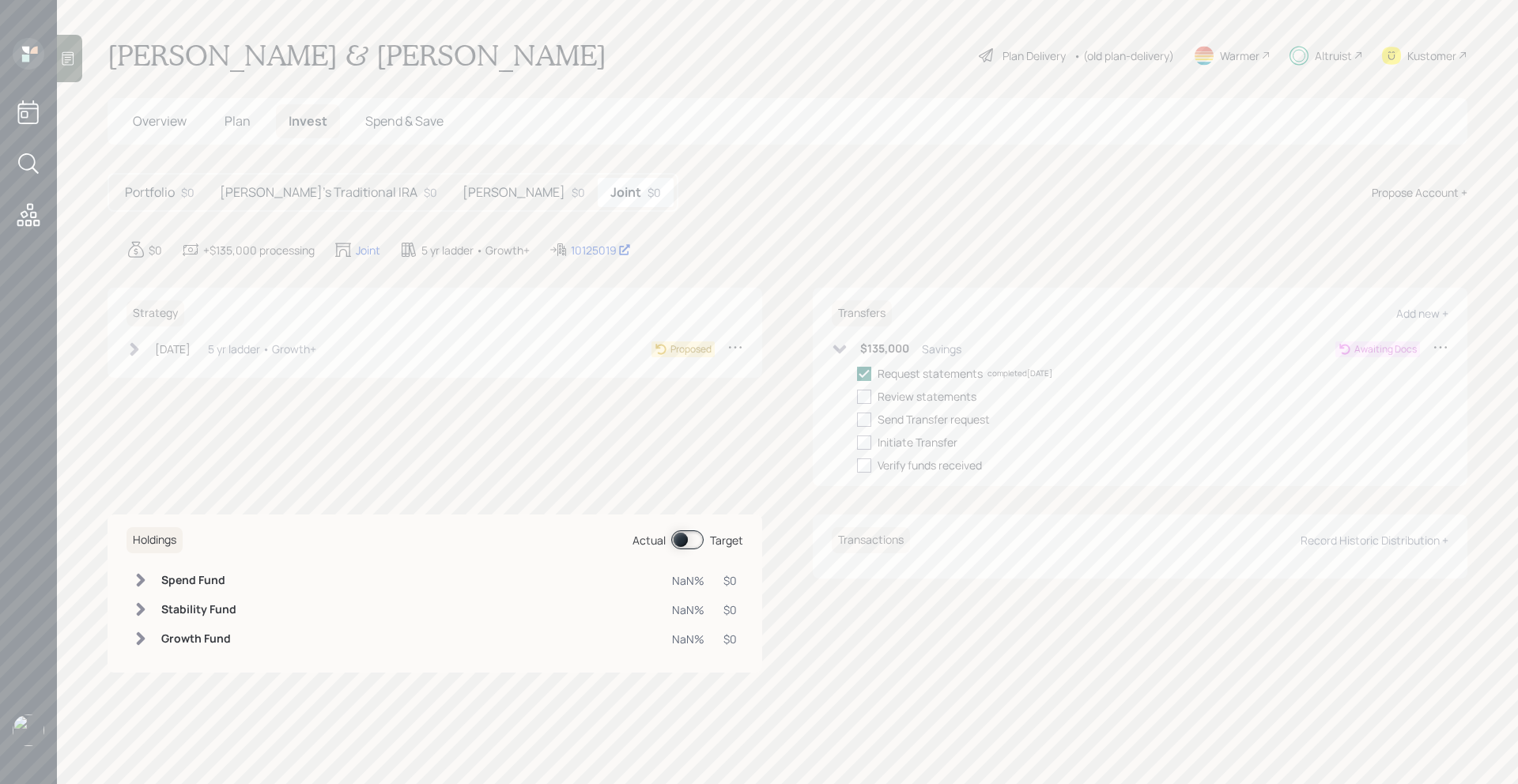 click 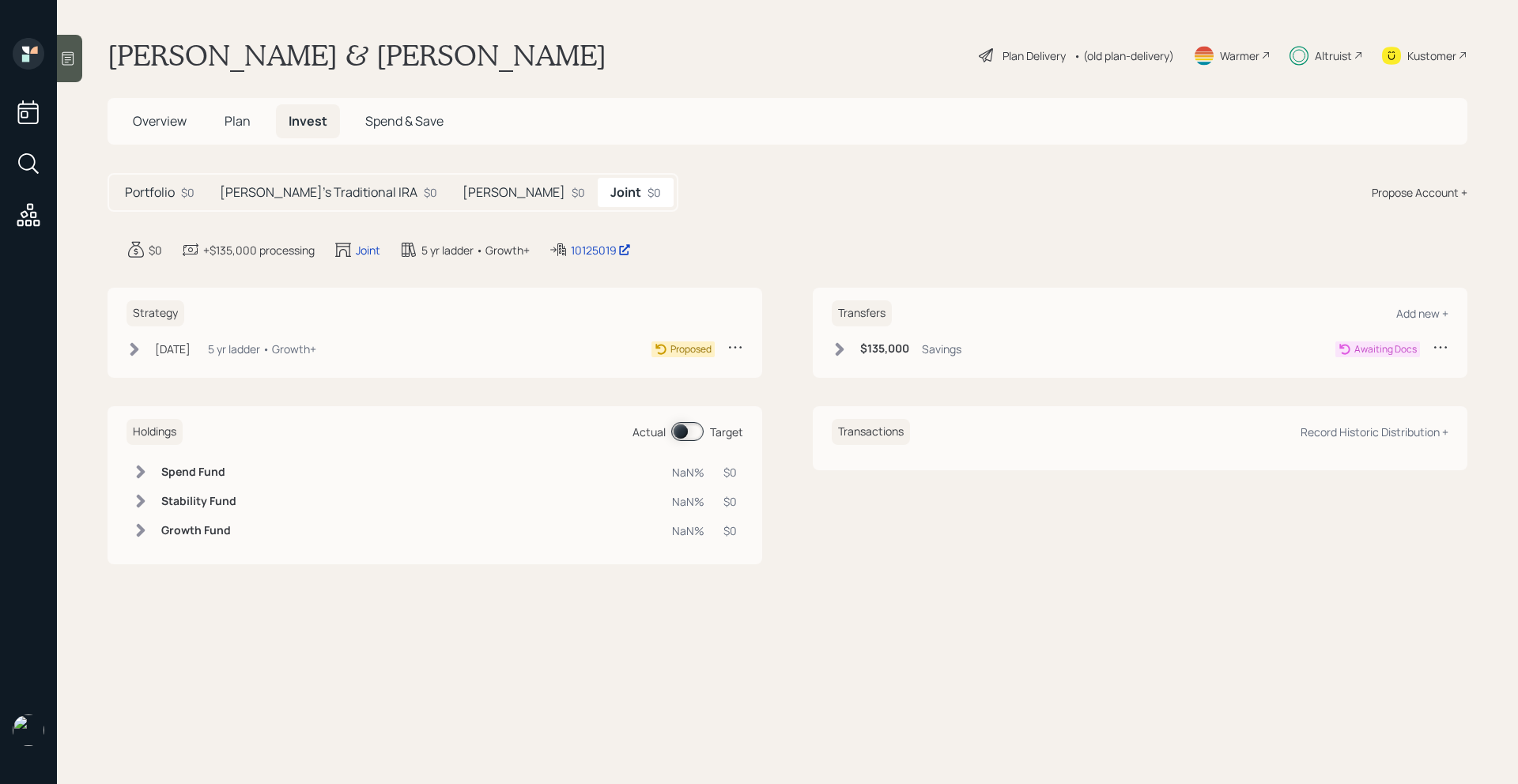 click on "[PERSON_NAME]" at bounding box center (514, 192) 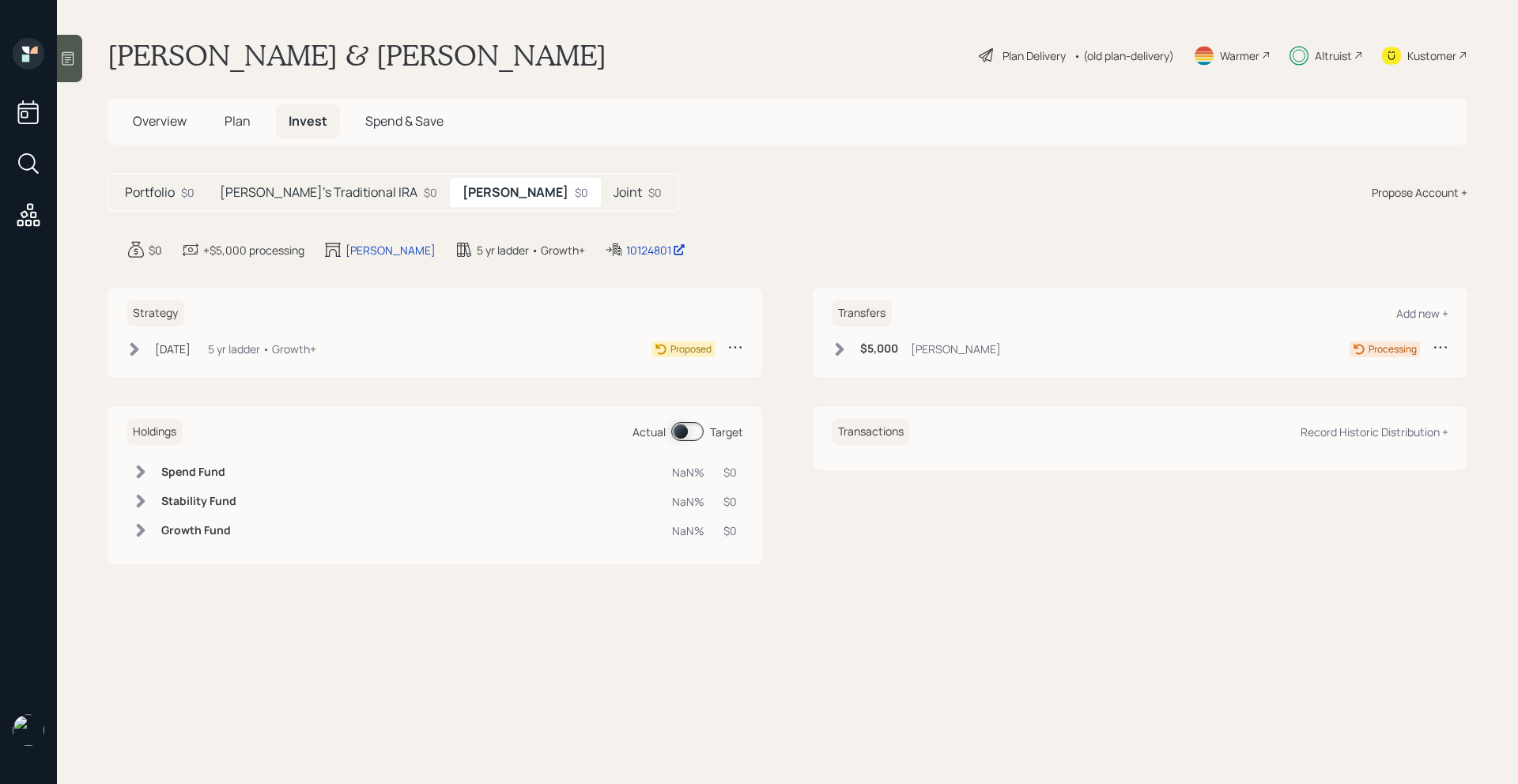 click 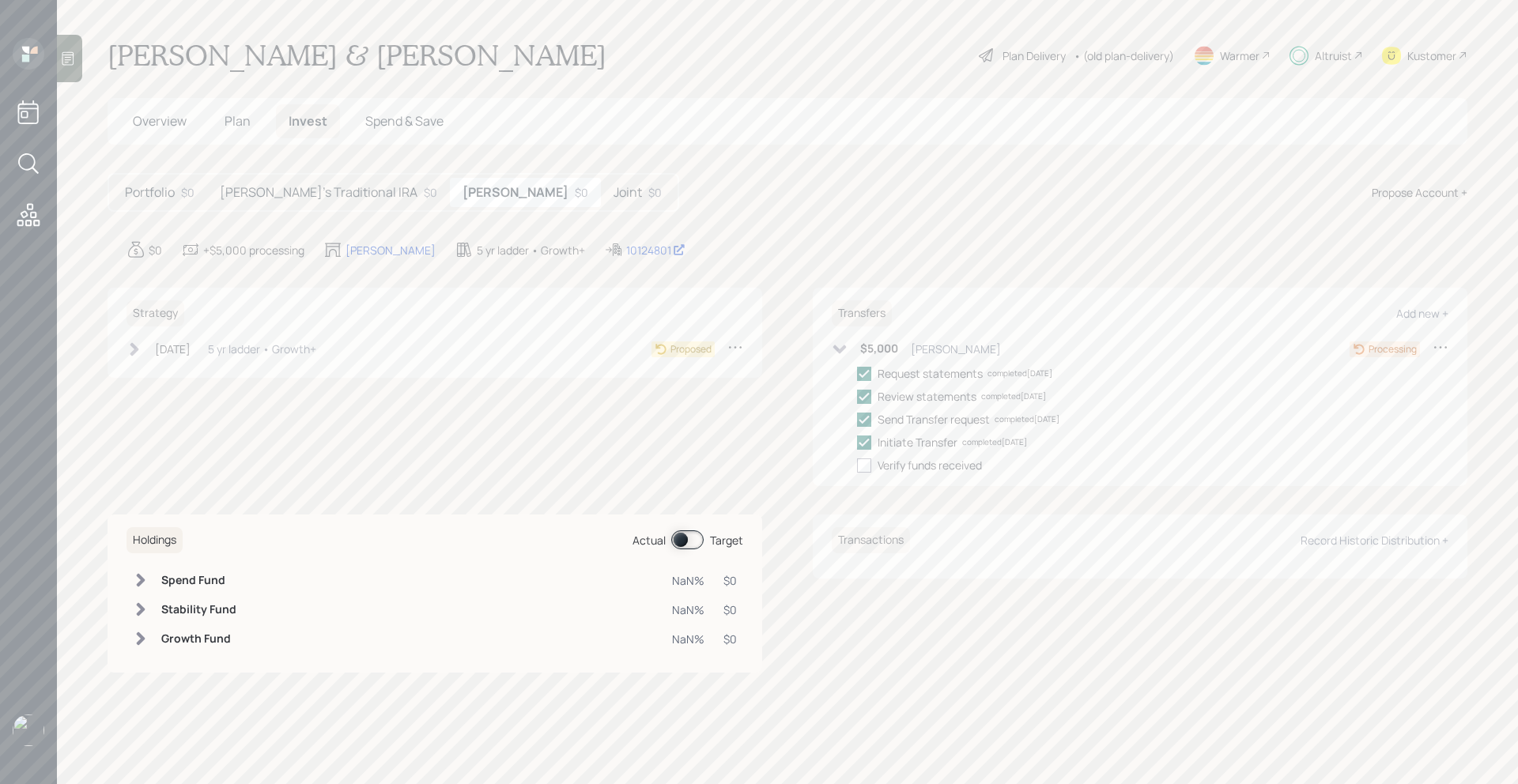 click 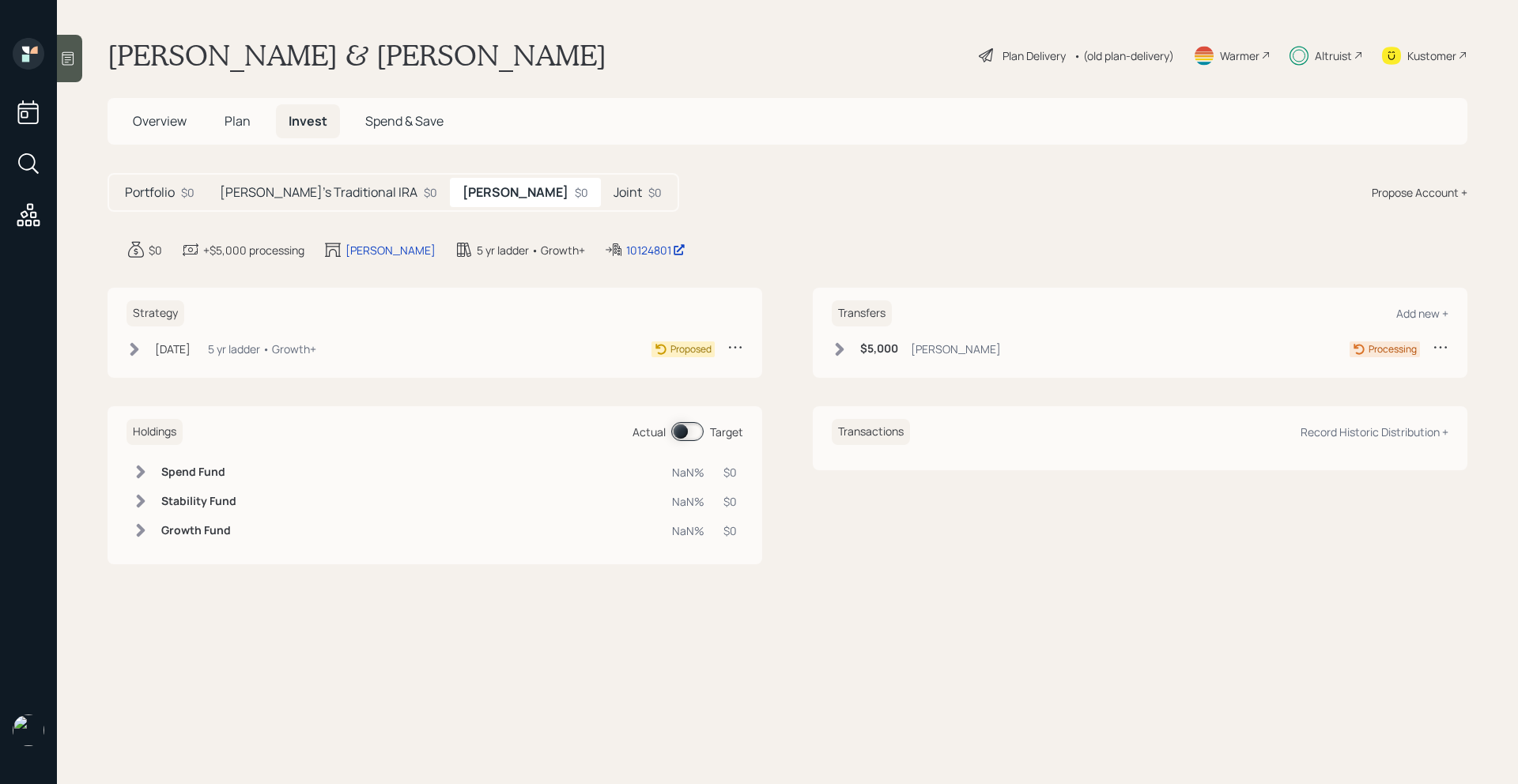 click on "[PERSON_NAME]'s Traditional IRA" at bounding box center [319, 192] 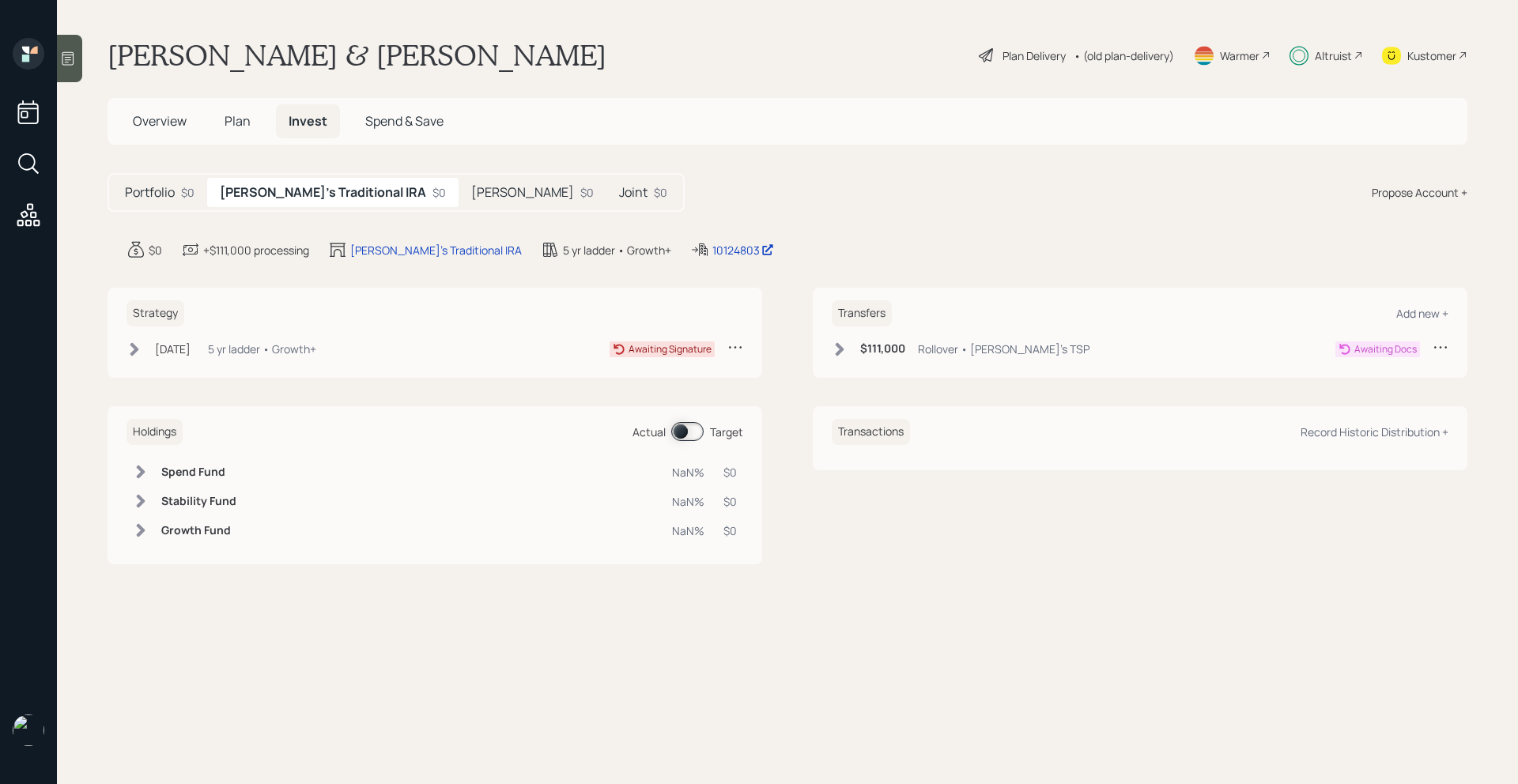 click 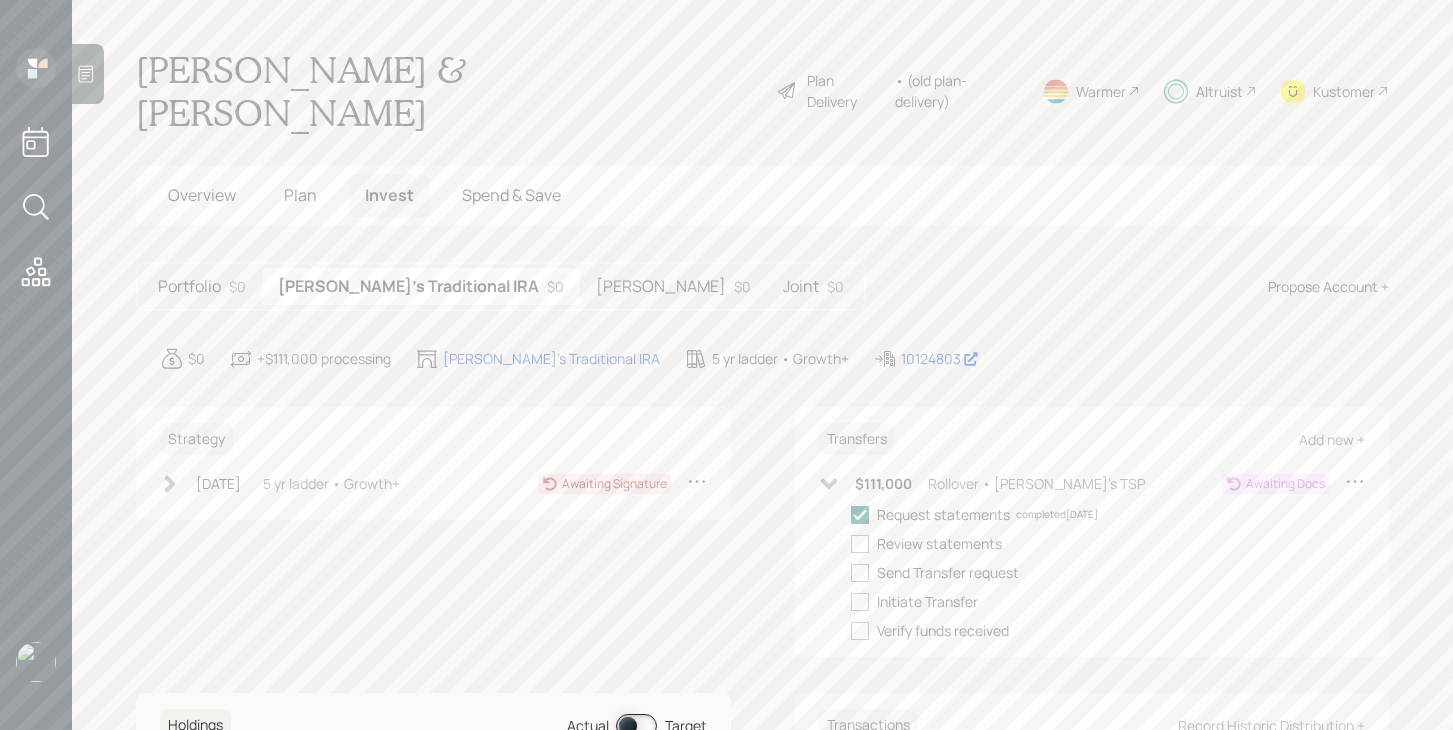 click on "Joint $0" at bounding box center [813, 286] 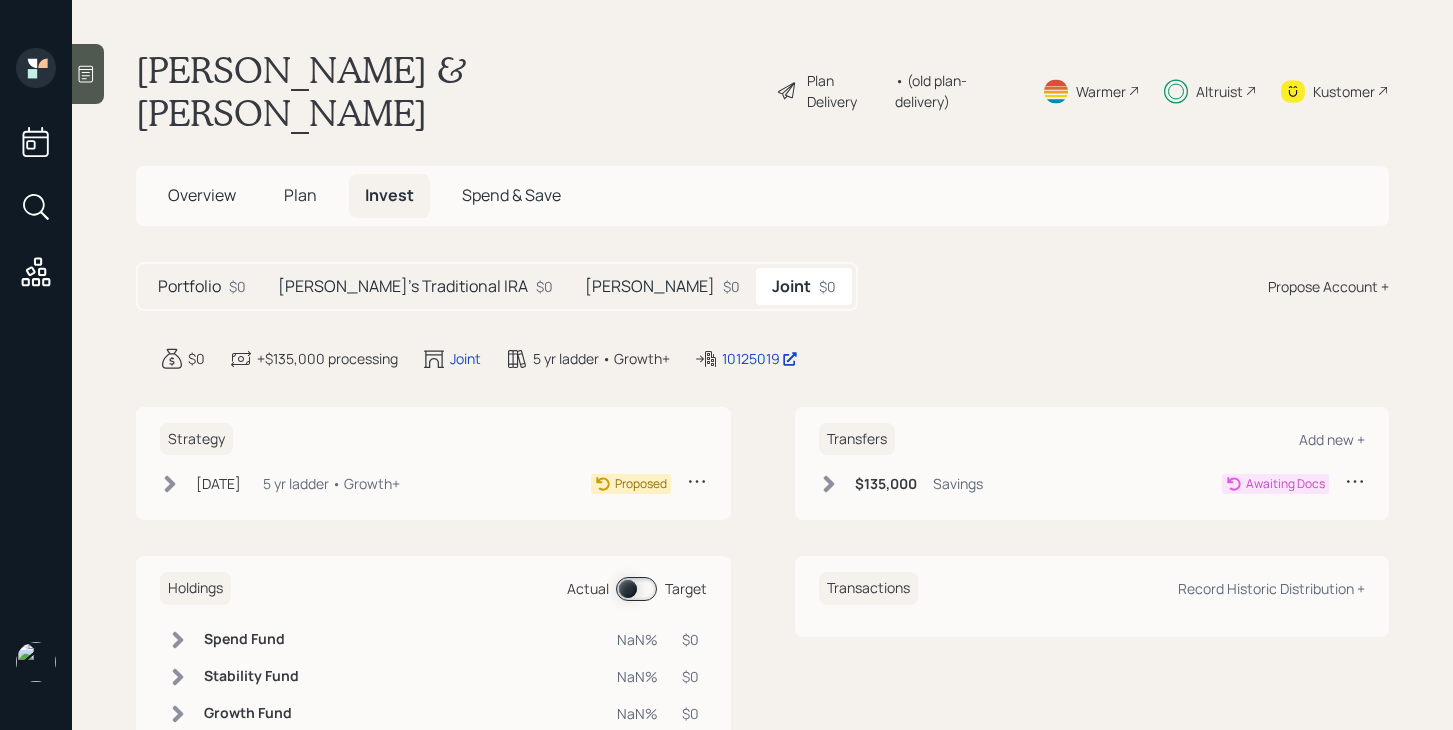click on "Plan" at bounding box center (300, 195) 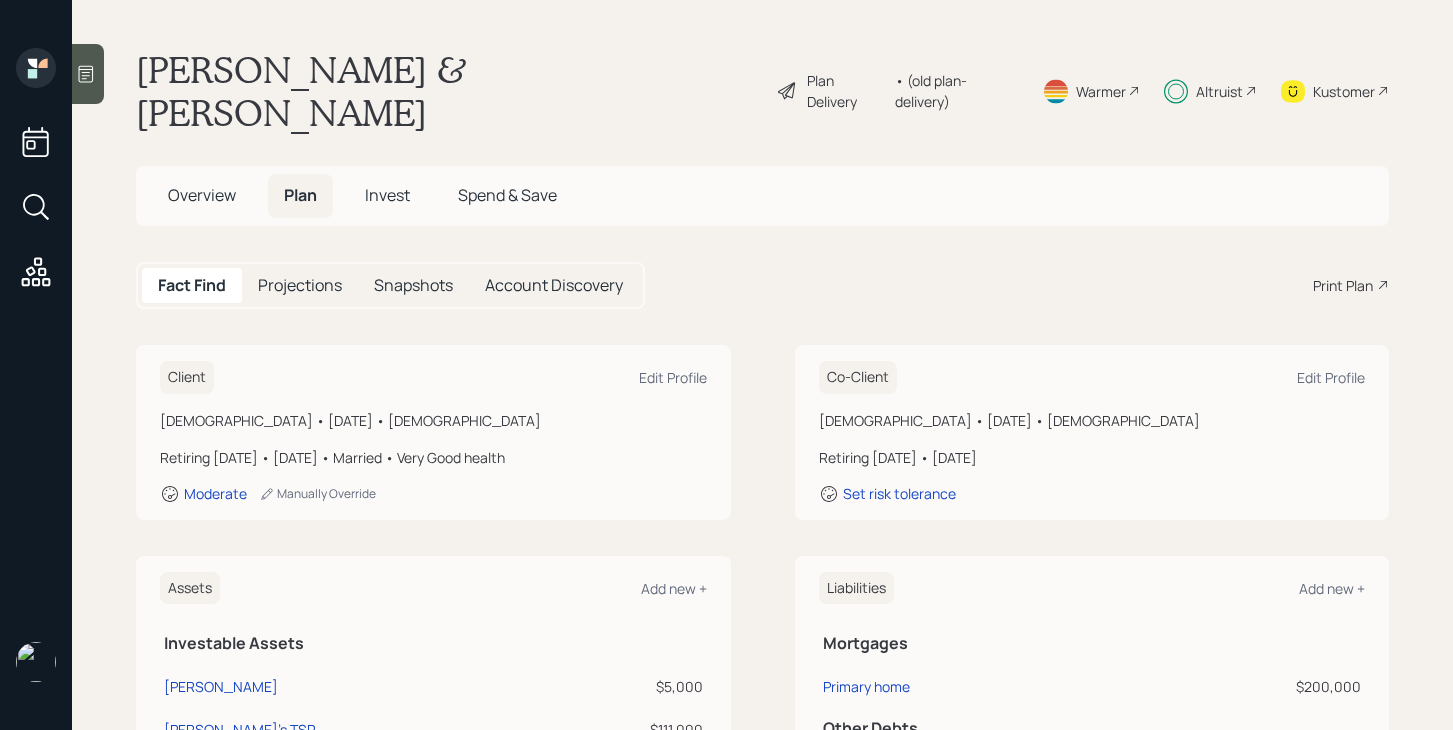 click on "Overview" at bounding box center [202, 195] 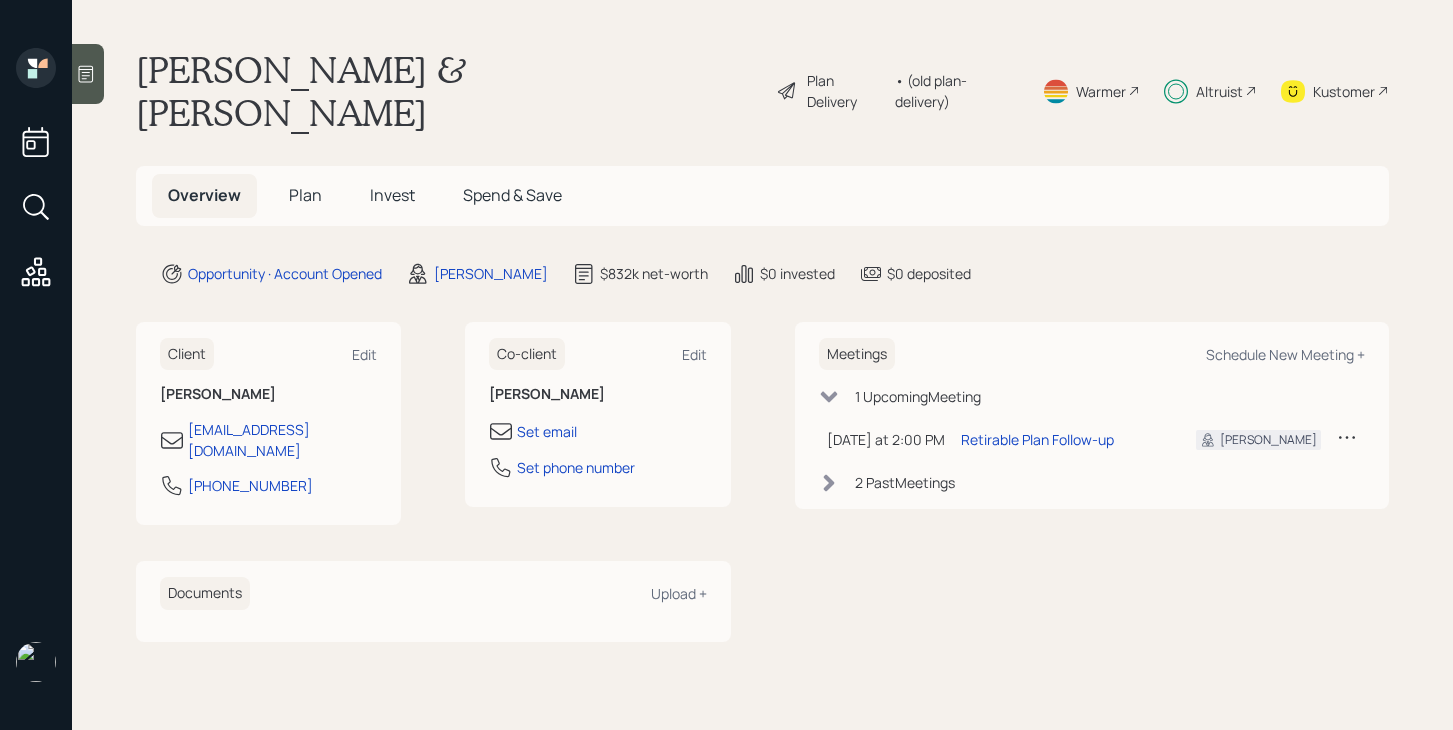click on "Plan" at bounding box center [305, 195] 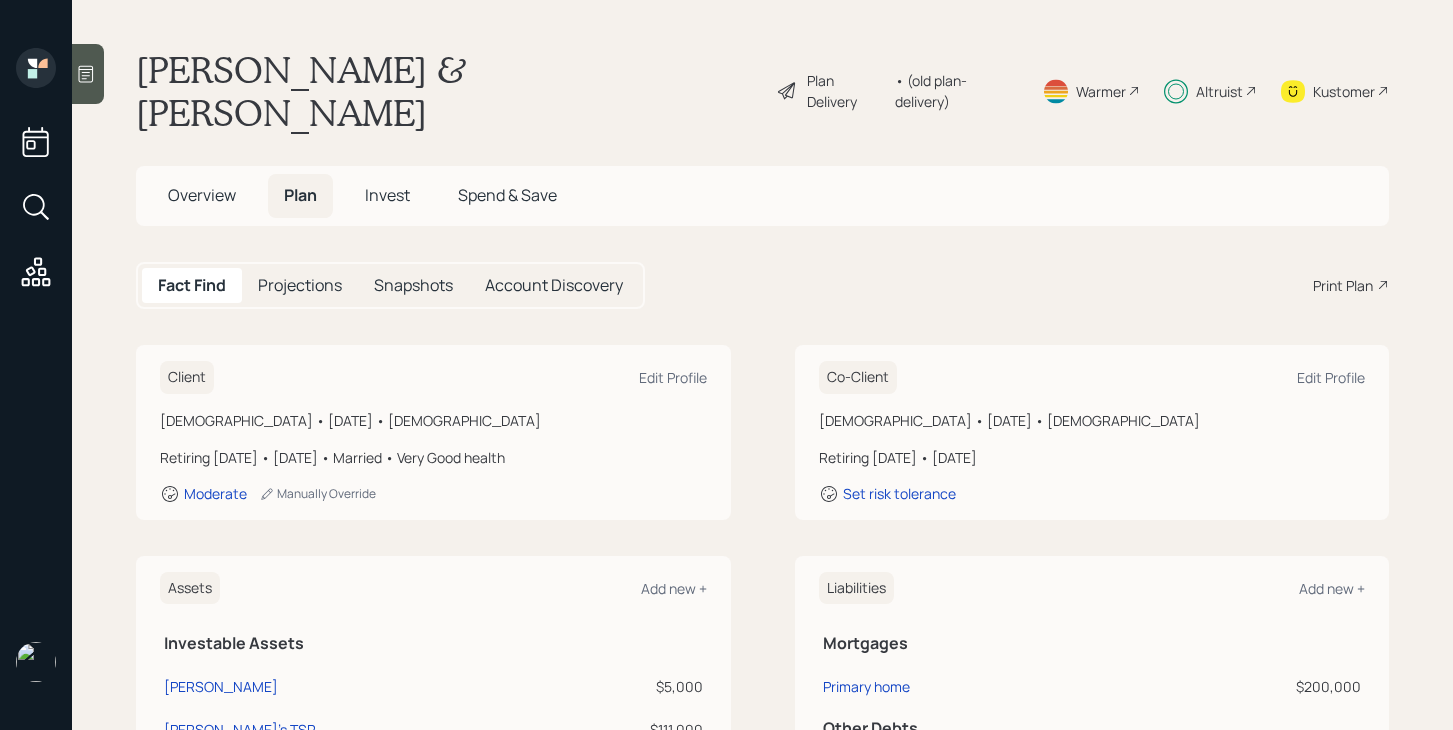 click on "Invest" at bounding box center (387, 195) 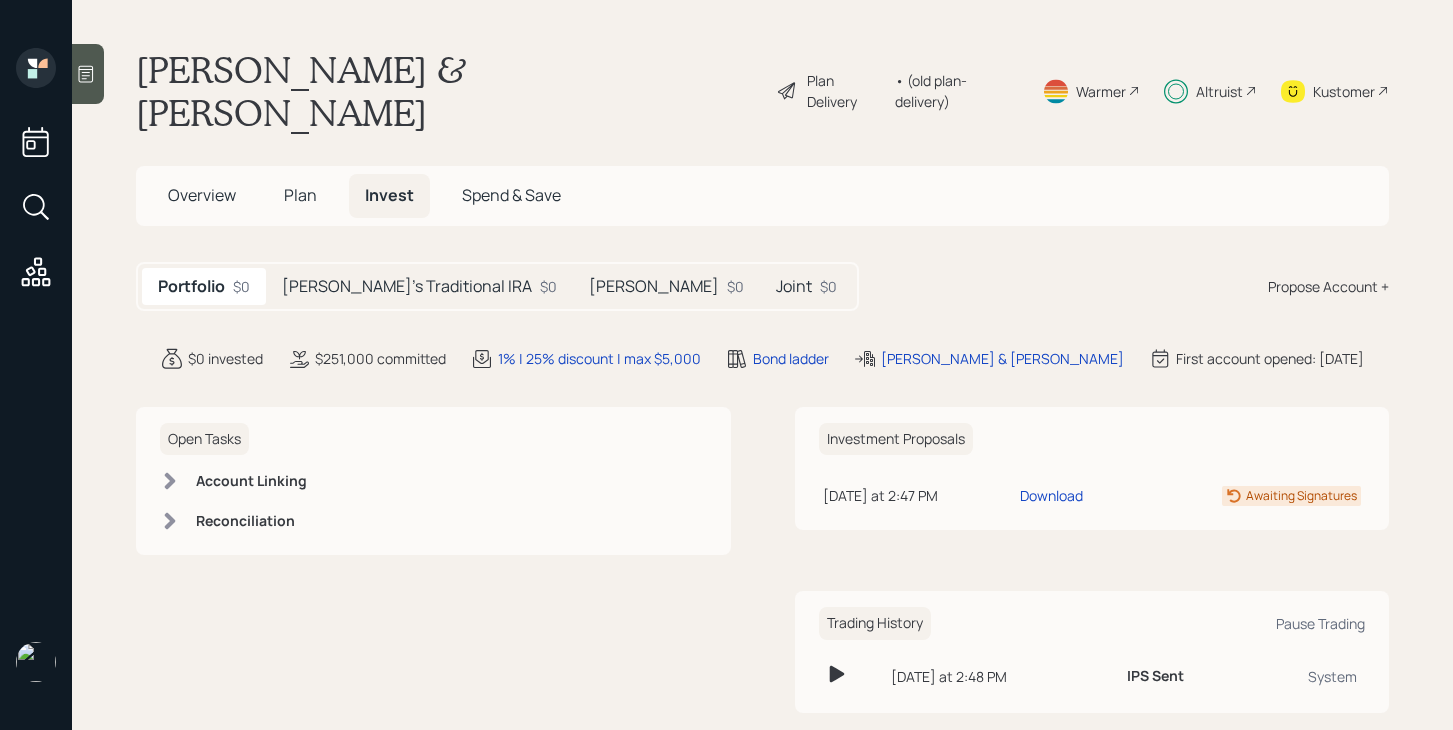 click on "[PERSON_NAME]'s Traditional IRA $0" at bounding box center (419, 286) 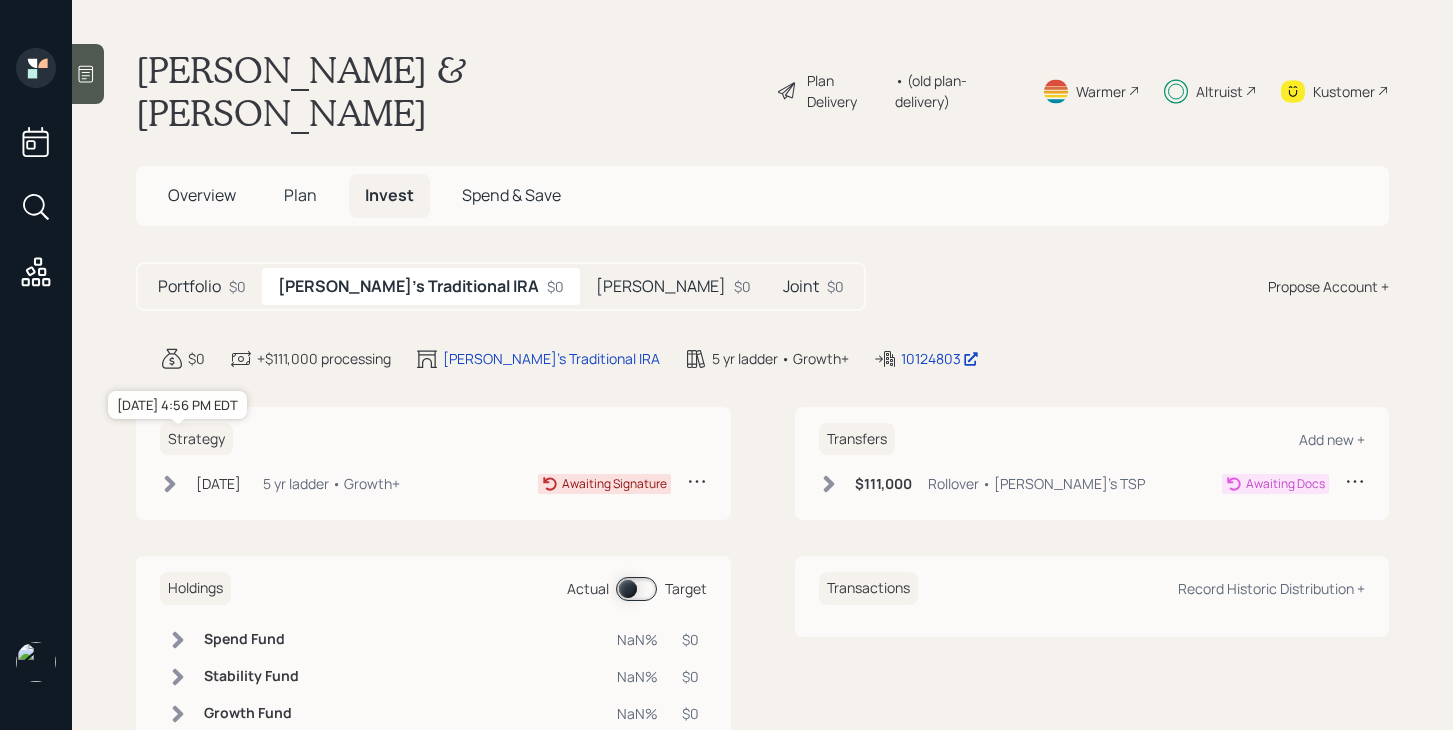 click on "[DATE]" at bounding box center [218, 483] 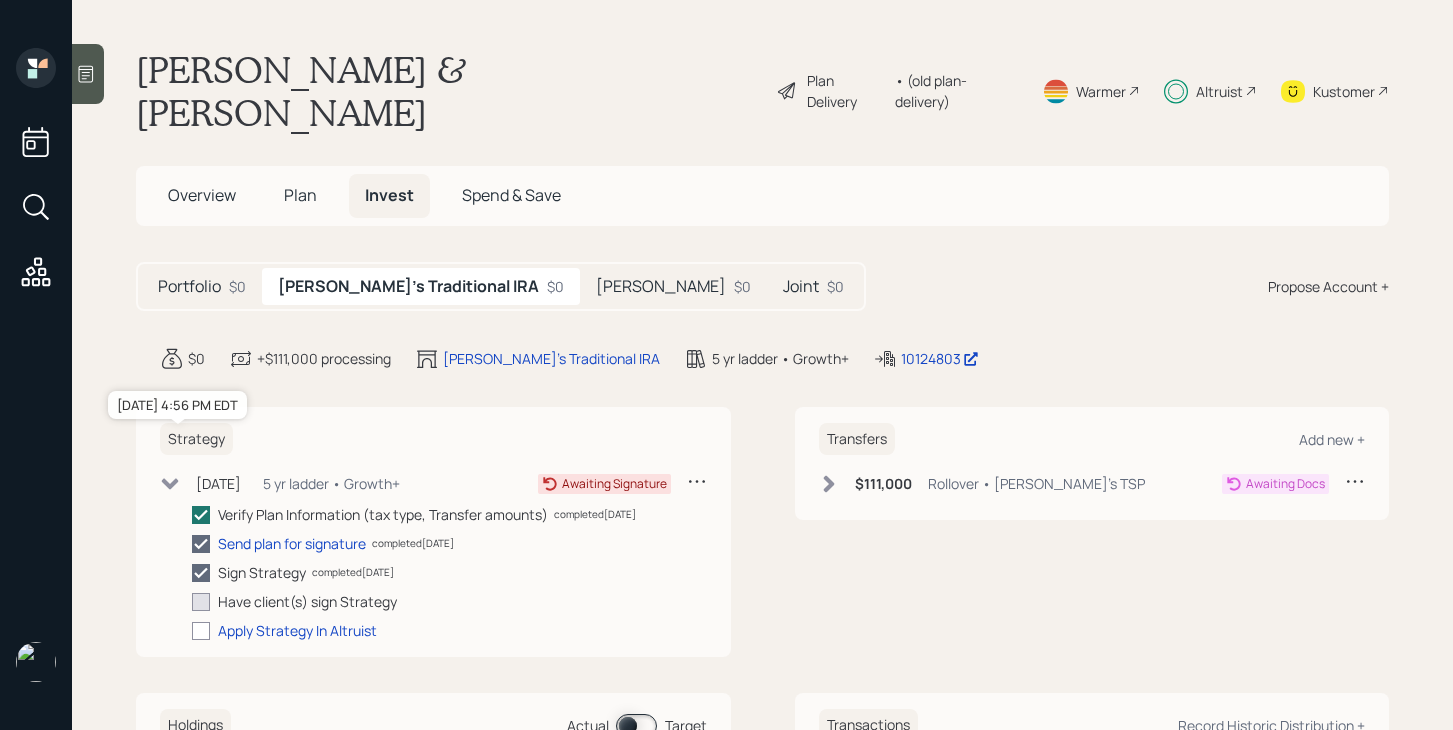 click on "[DATE]" at bounding box center (218, 483) 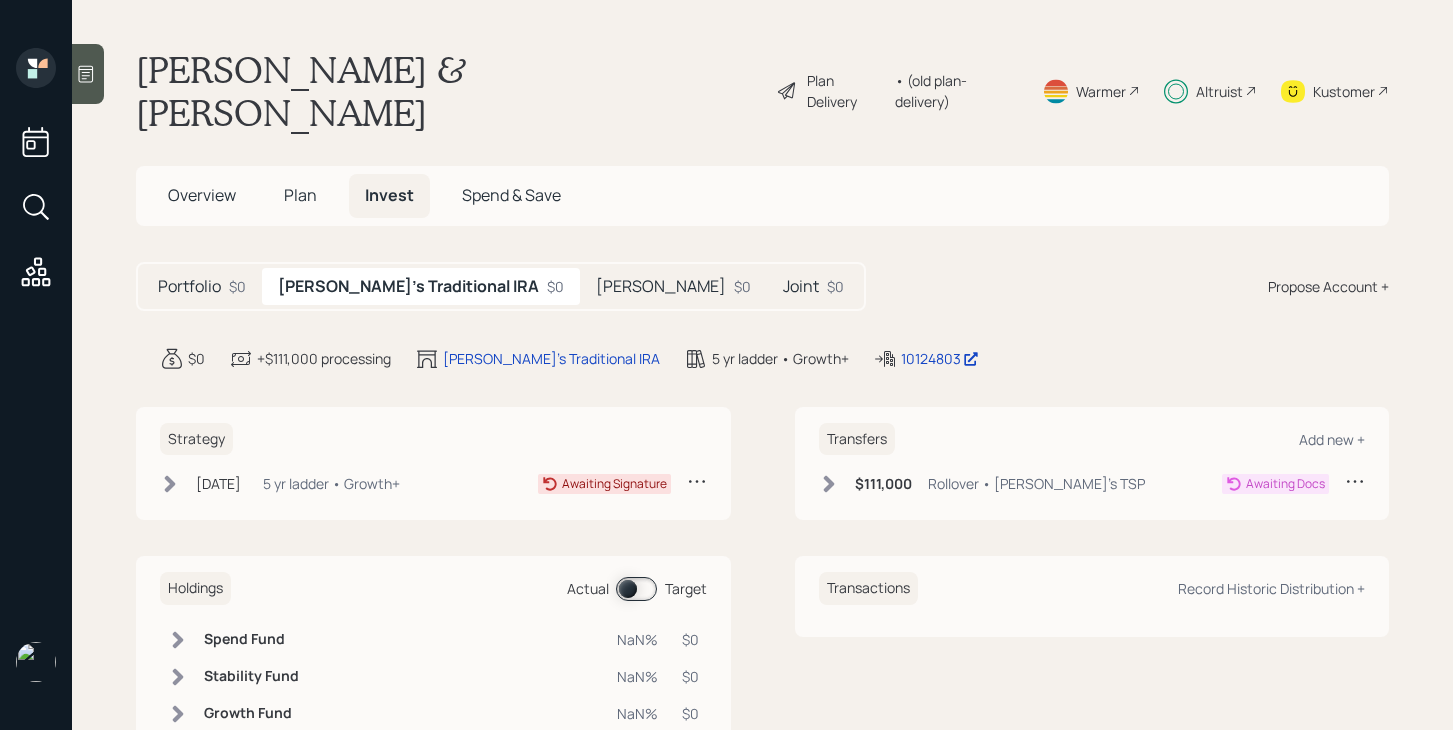 click on "Plan Delivery" at bounding box center (846, 91) 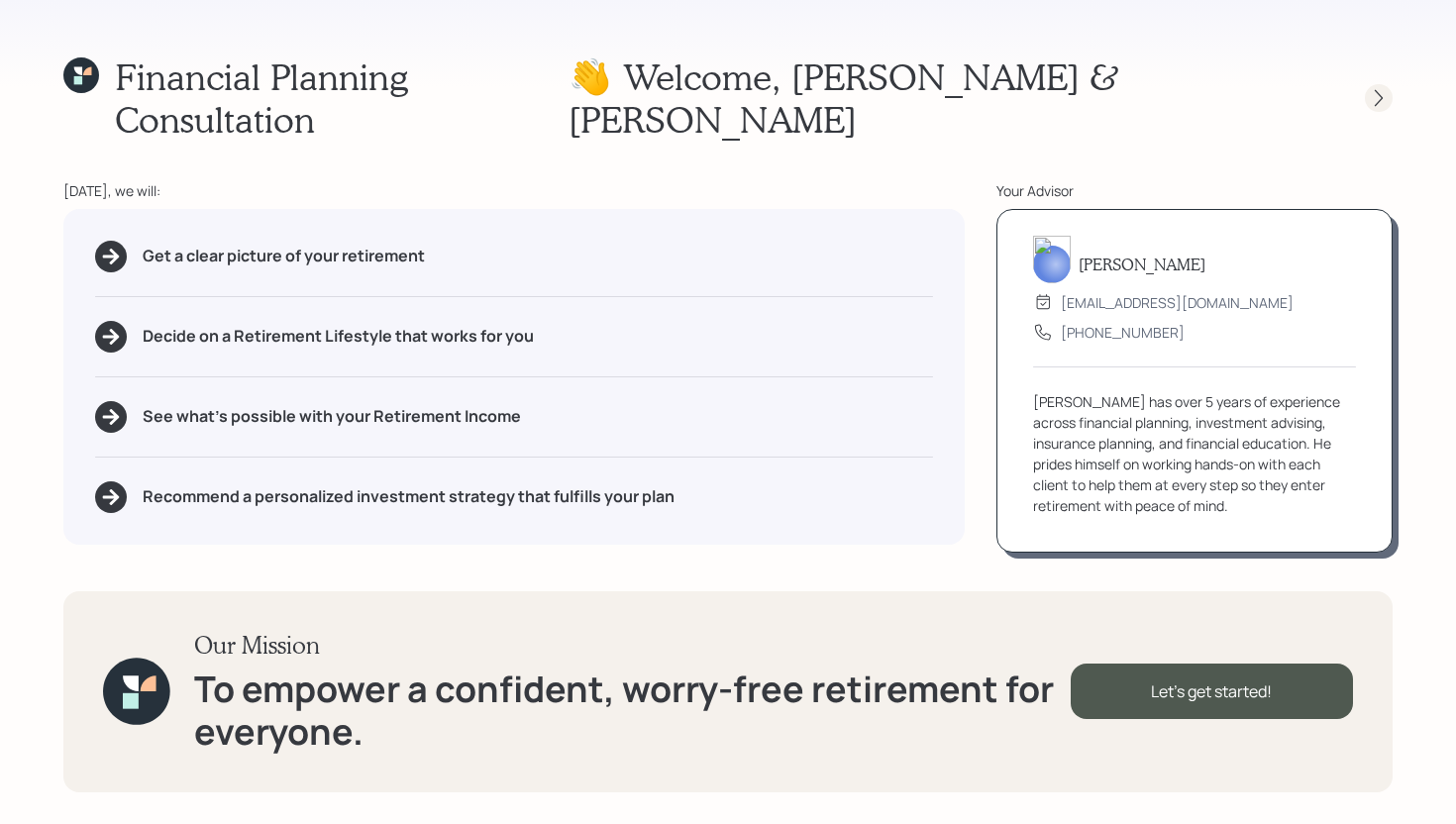 click 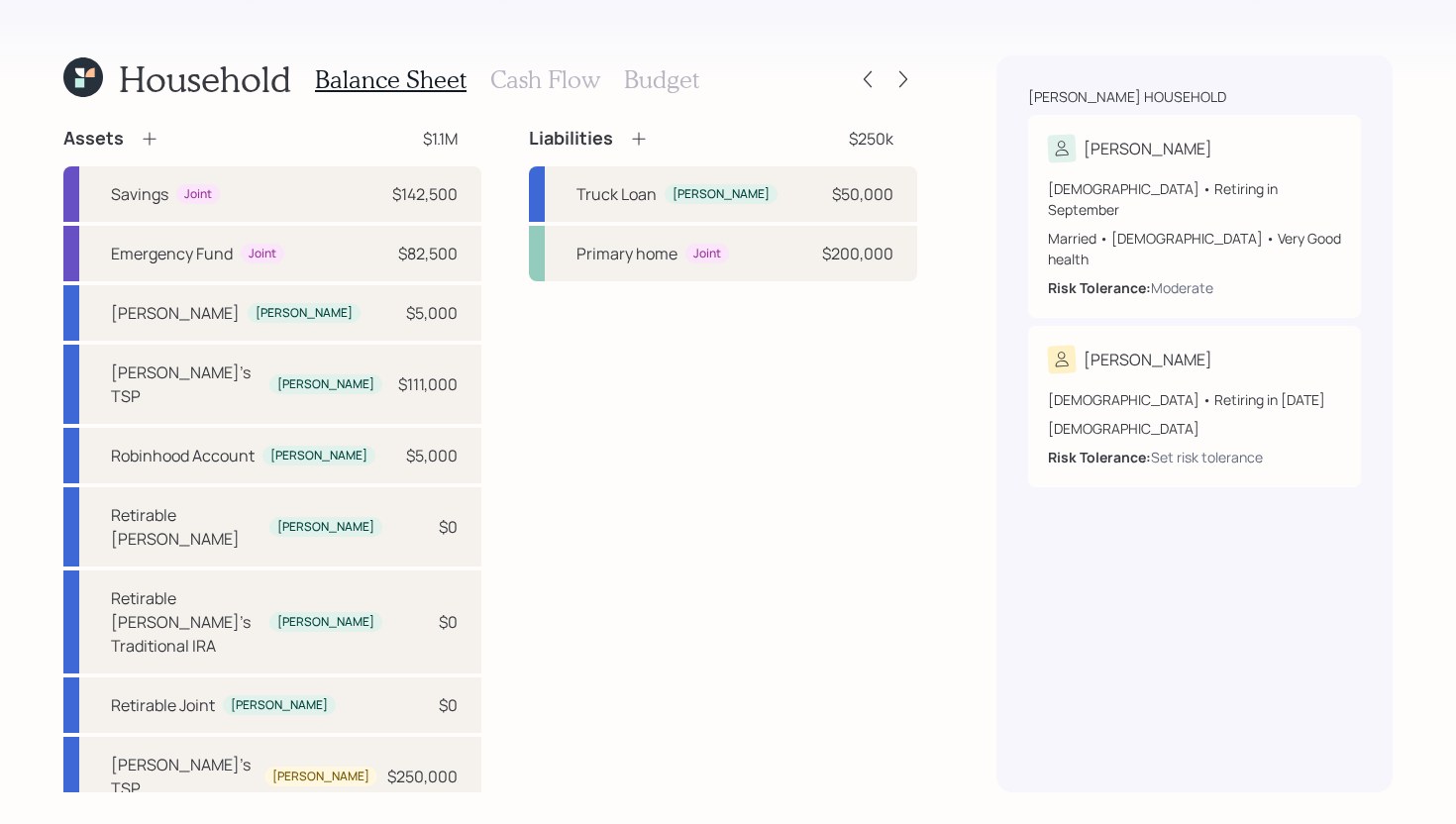 click on "Cash Flow" at bounding box center [545, 79] 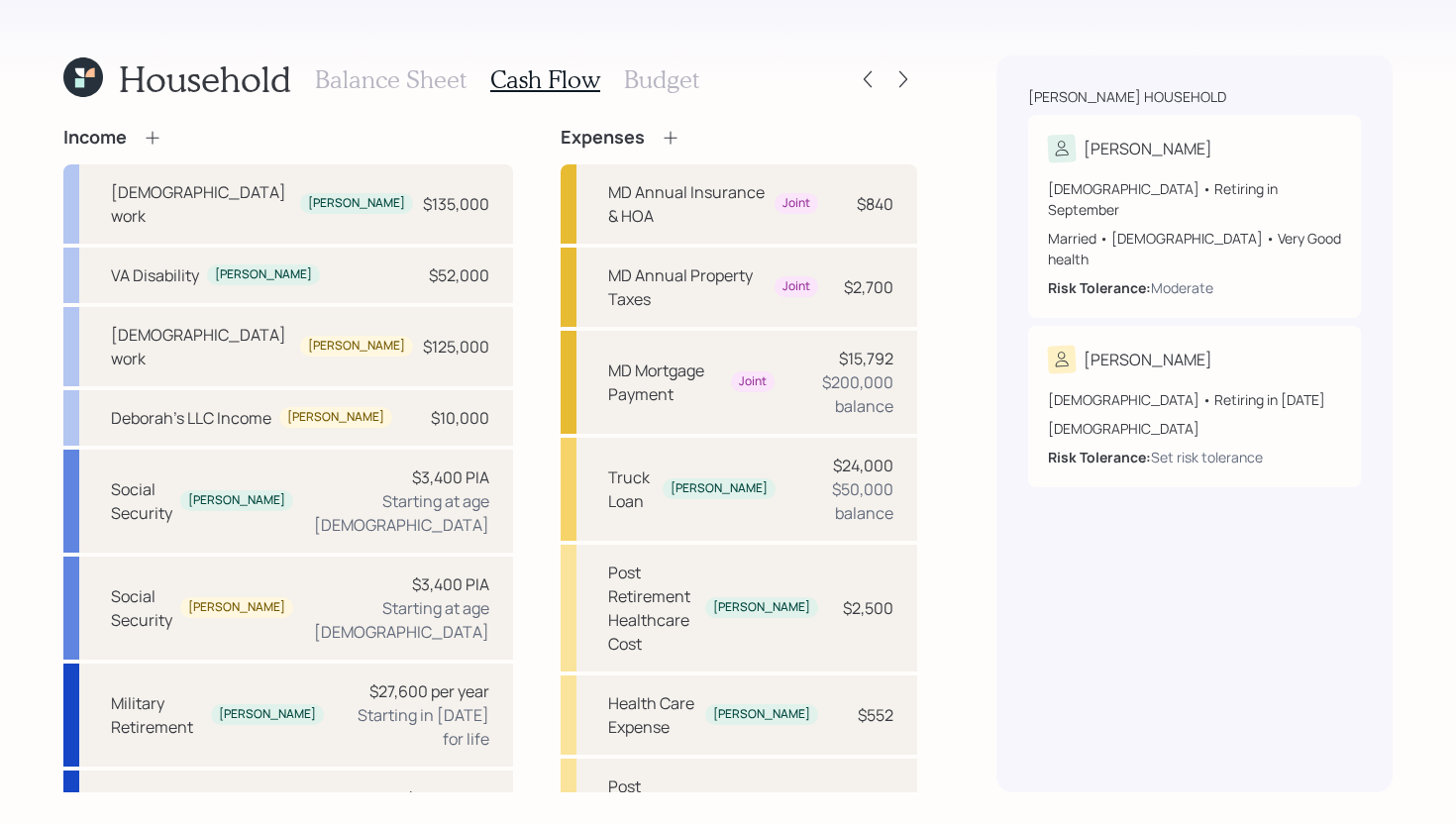 click on "Budget" at bounding box center [662, 79] 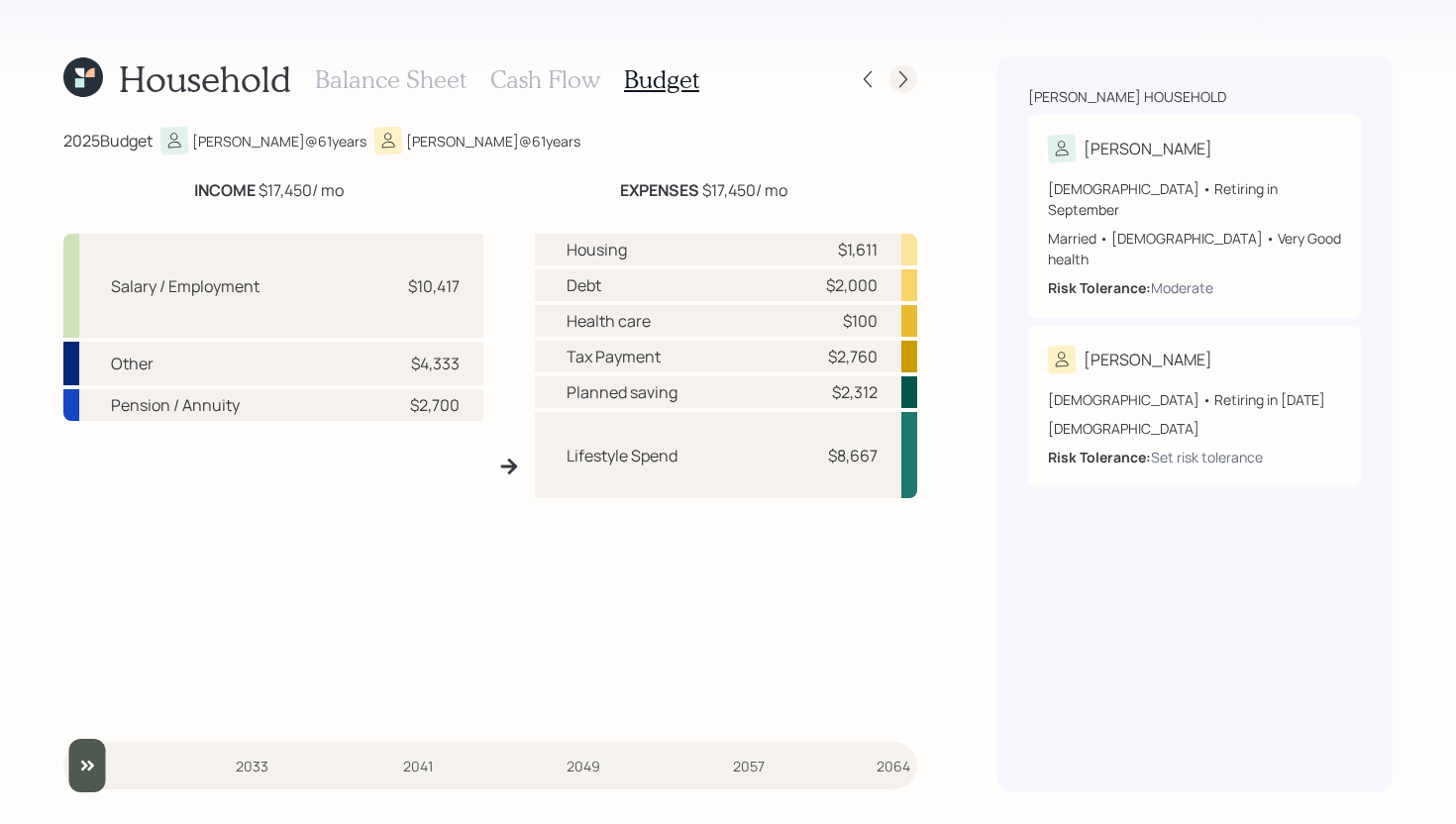 click 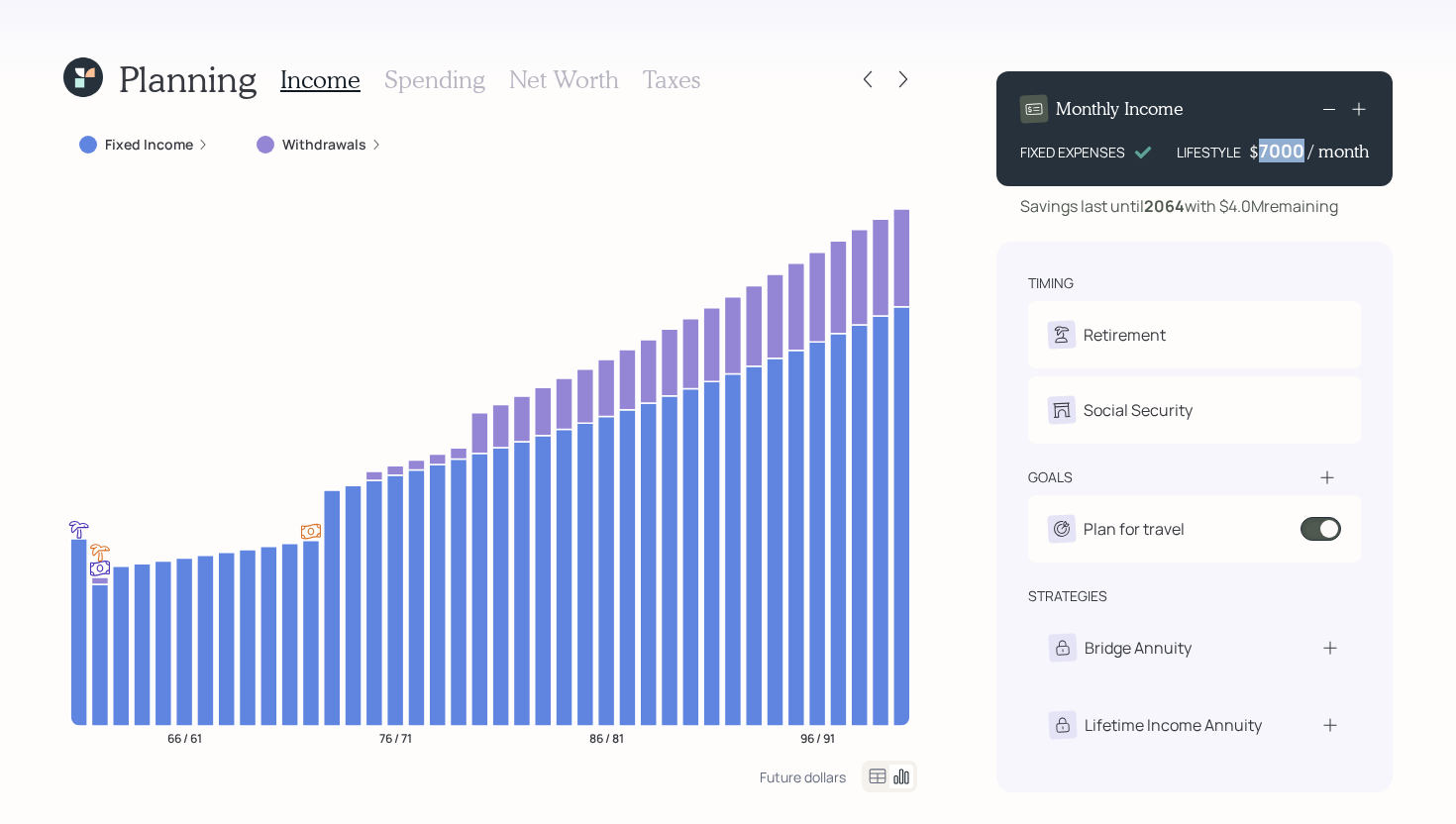 drag, startPoint x: 1258, startPoint y: 152, endPoint x: 1300, endPoint y: 155, distance: 42.107007 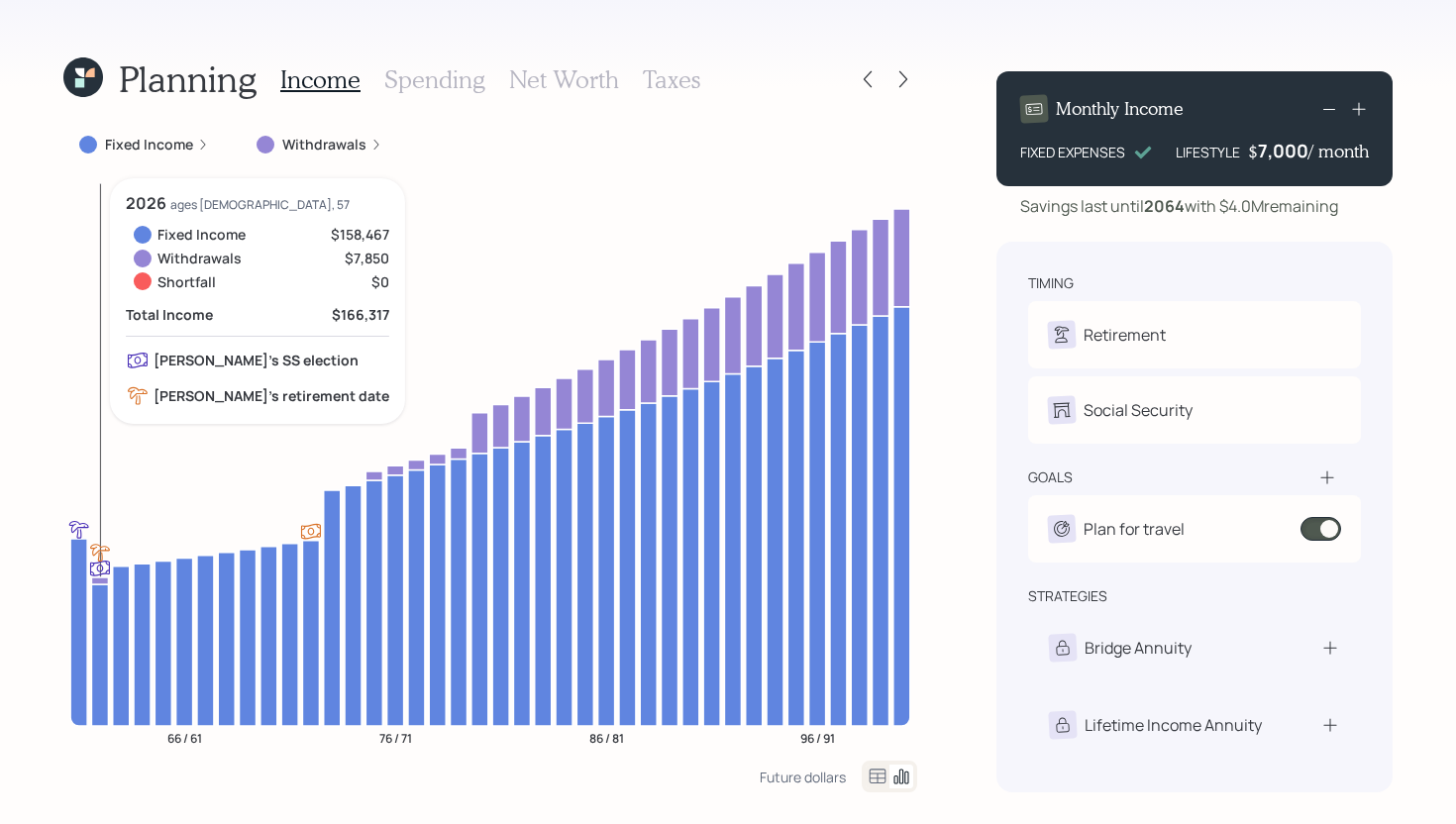 click on "66 / 61 76 / 71 86 / 81 96 / 91" 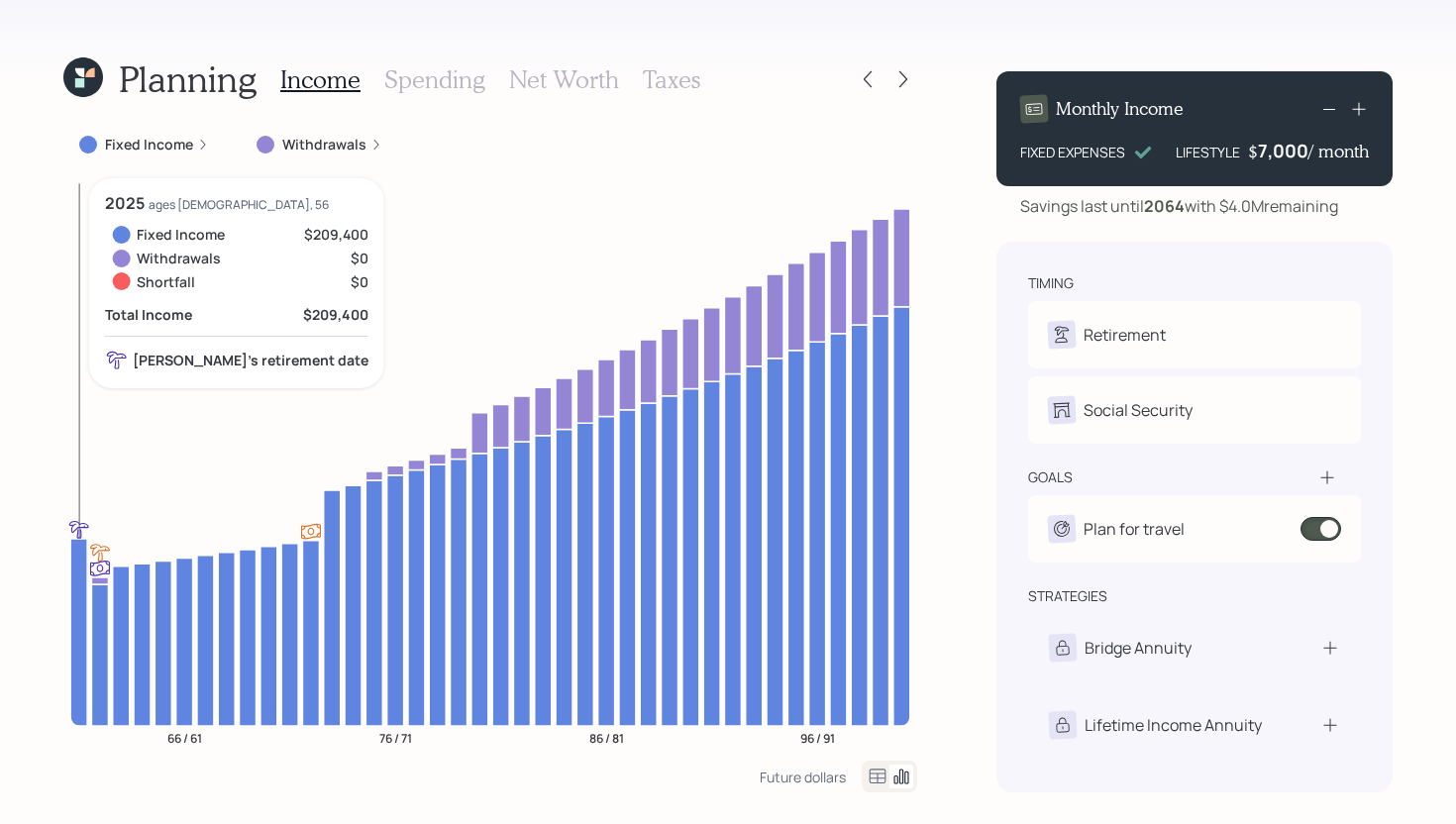 click 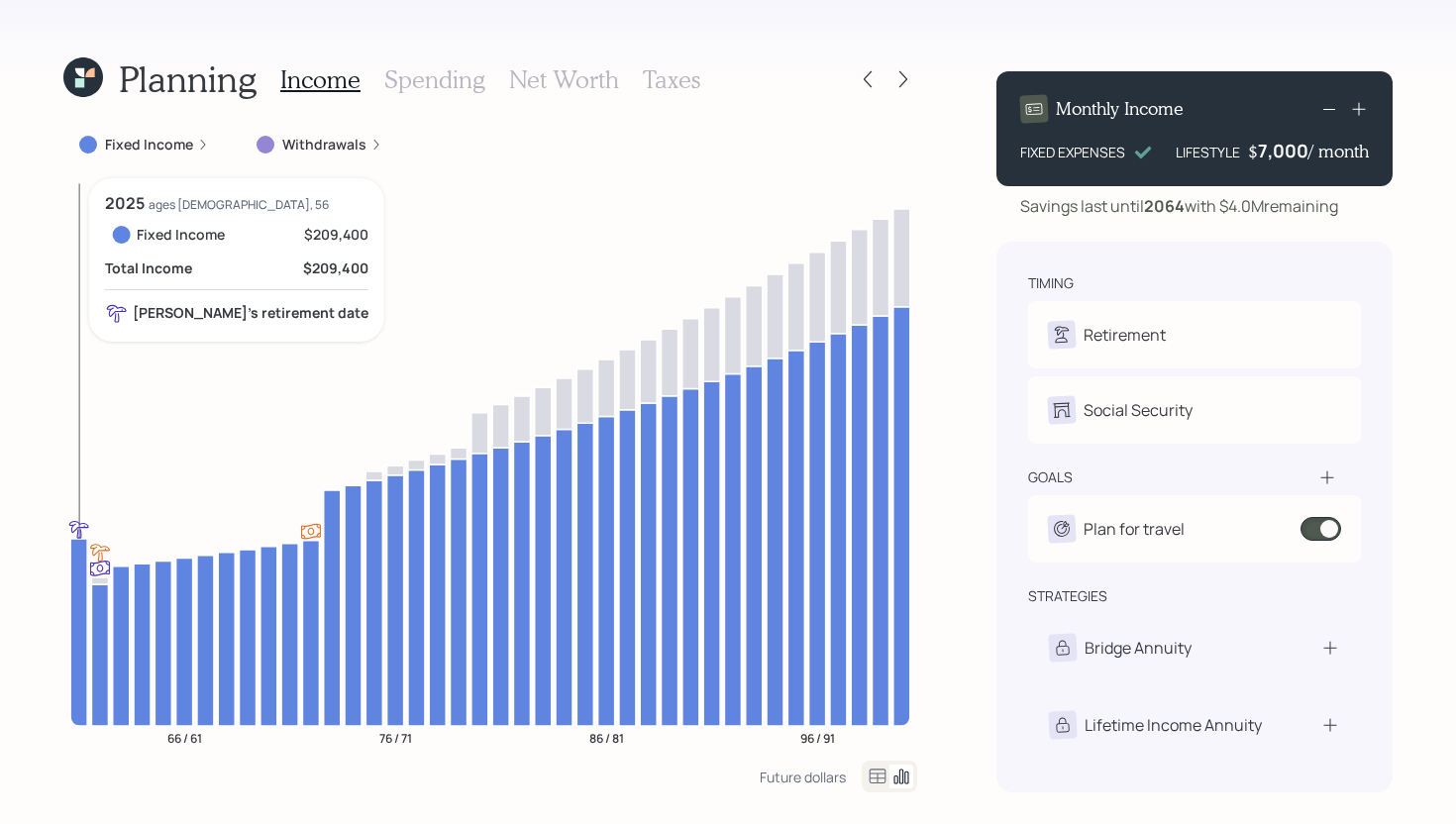 click 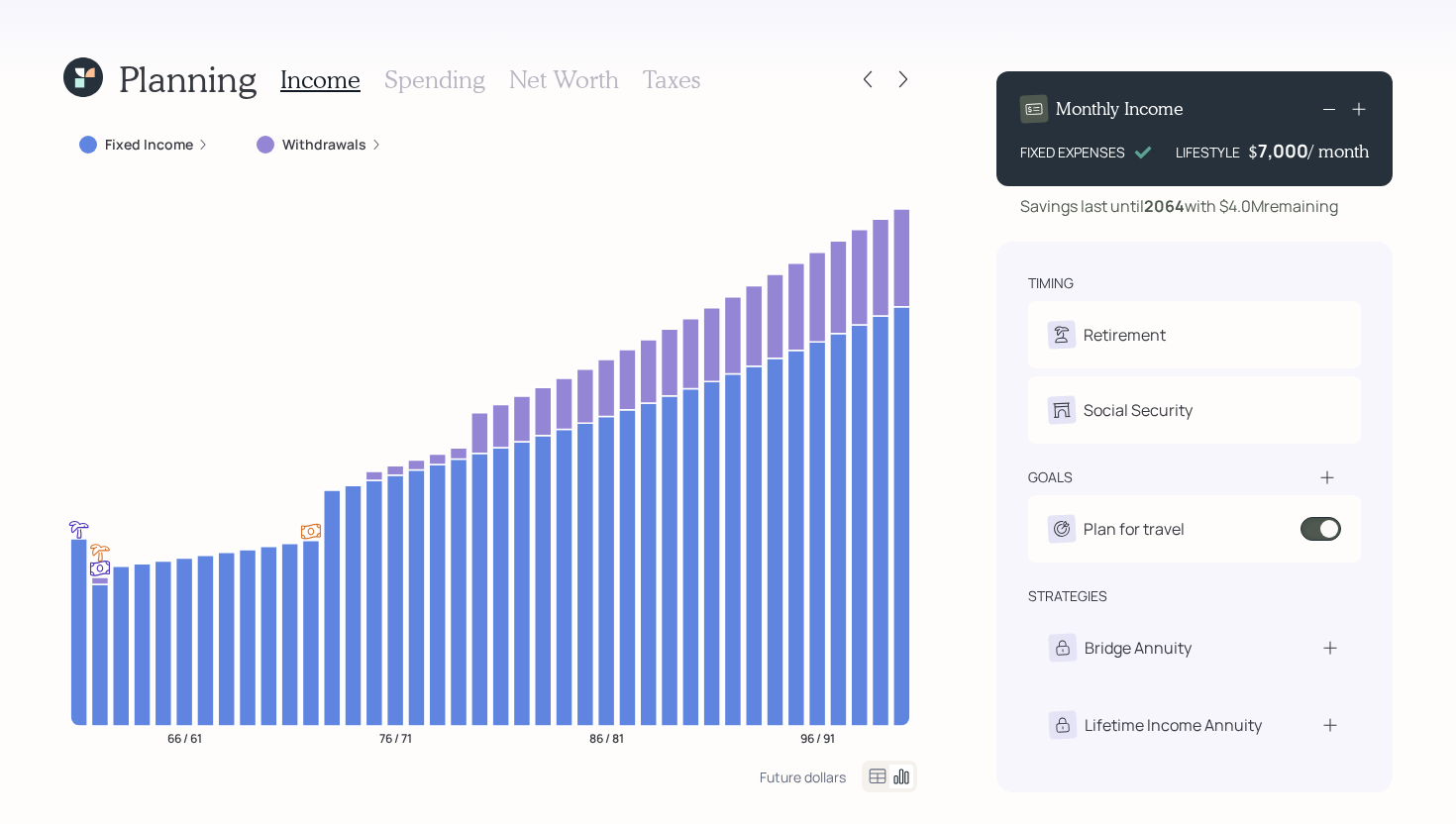 click on "Fixed Income" at bounding box center [149, 145] 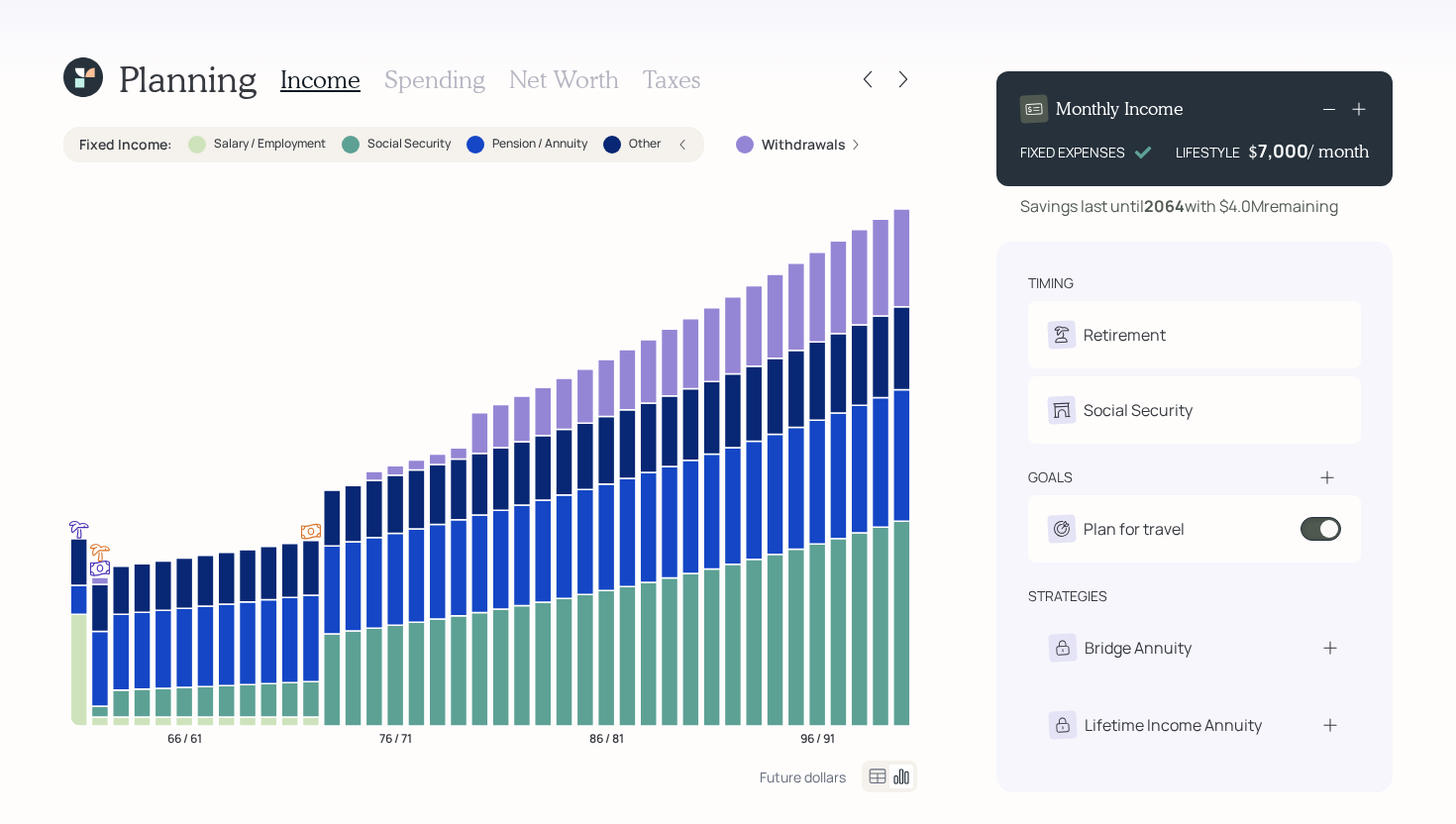click on "Fixed Income : Salary / Employment Social Security Pension / Annuity Other" at bounding box center [383, 145] 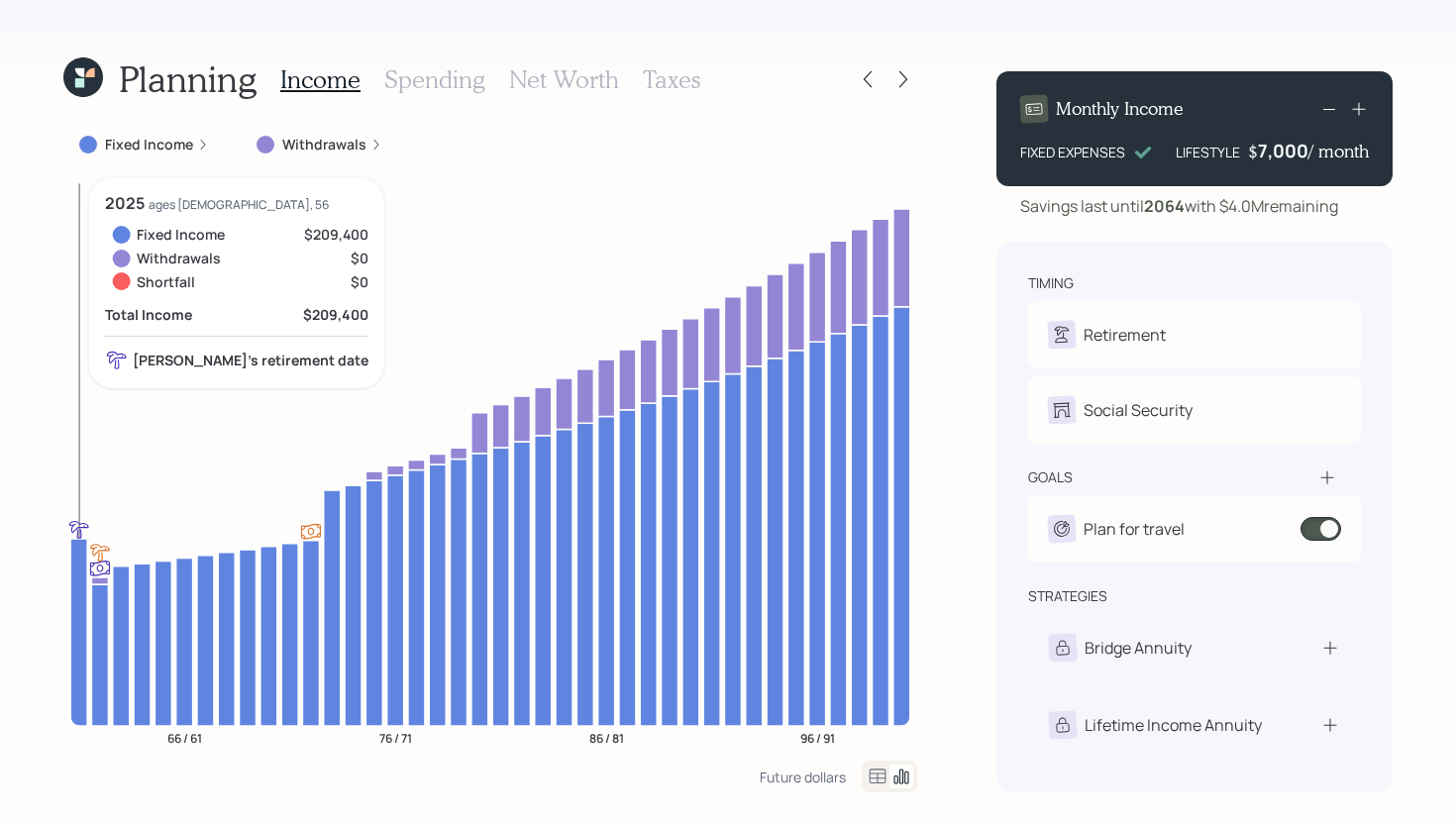 click 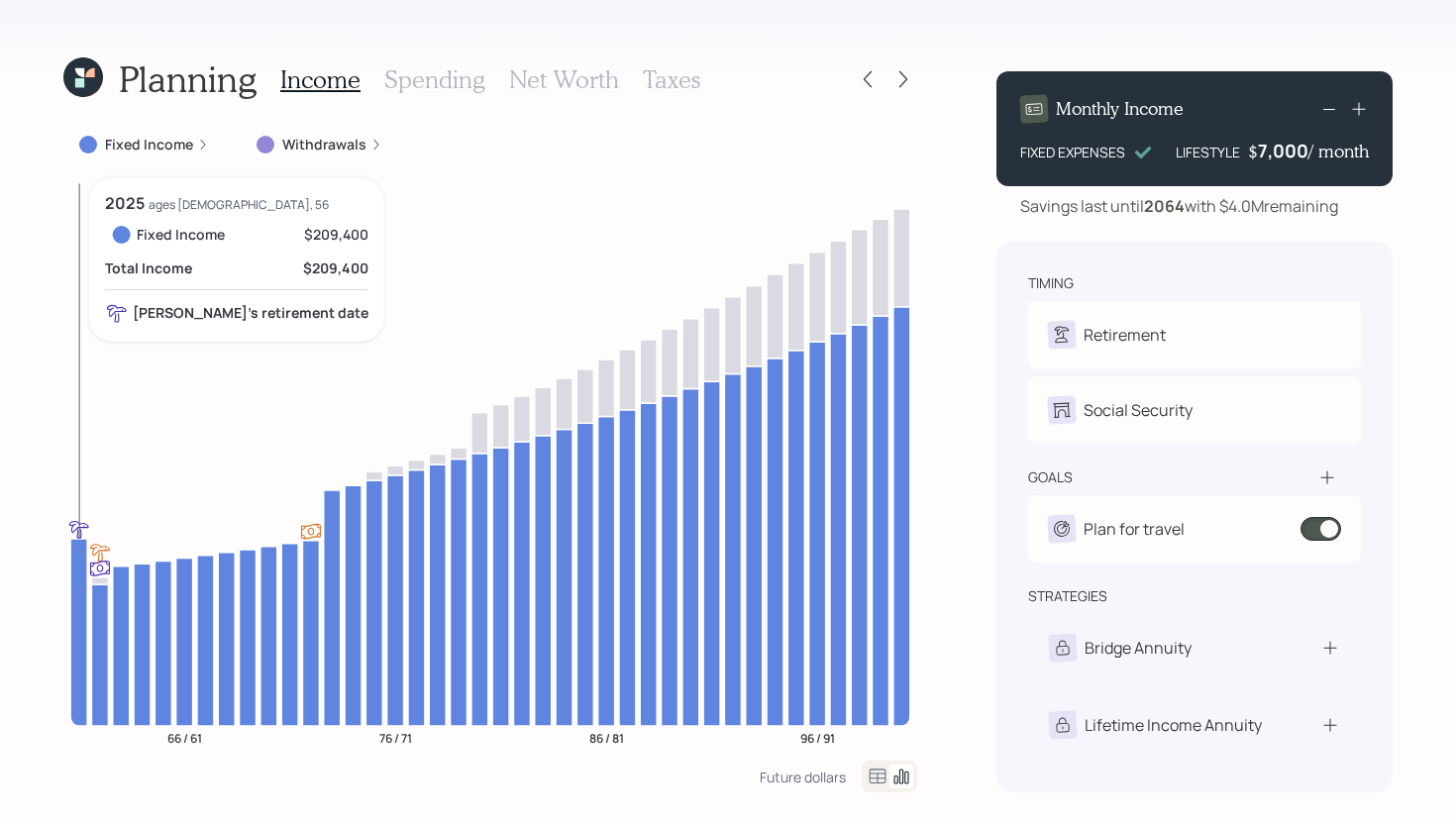 click 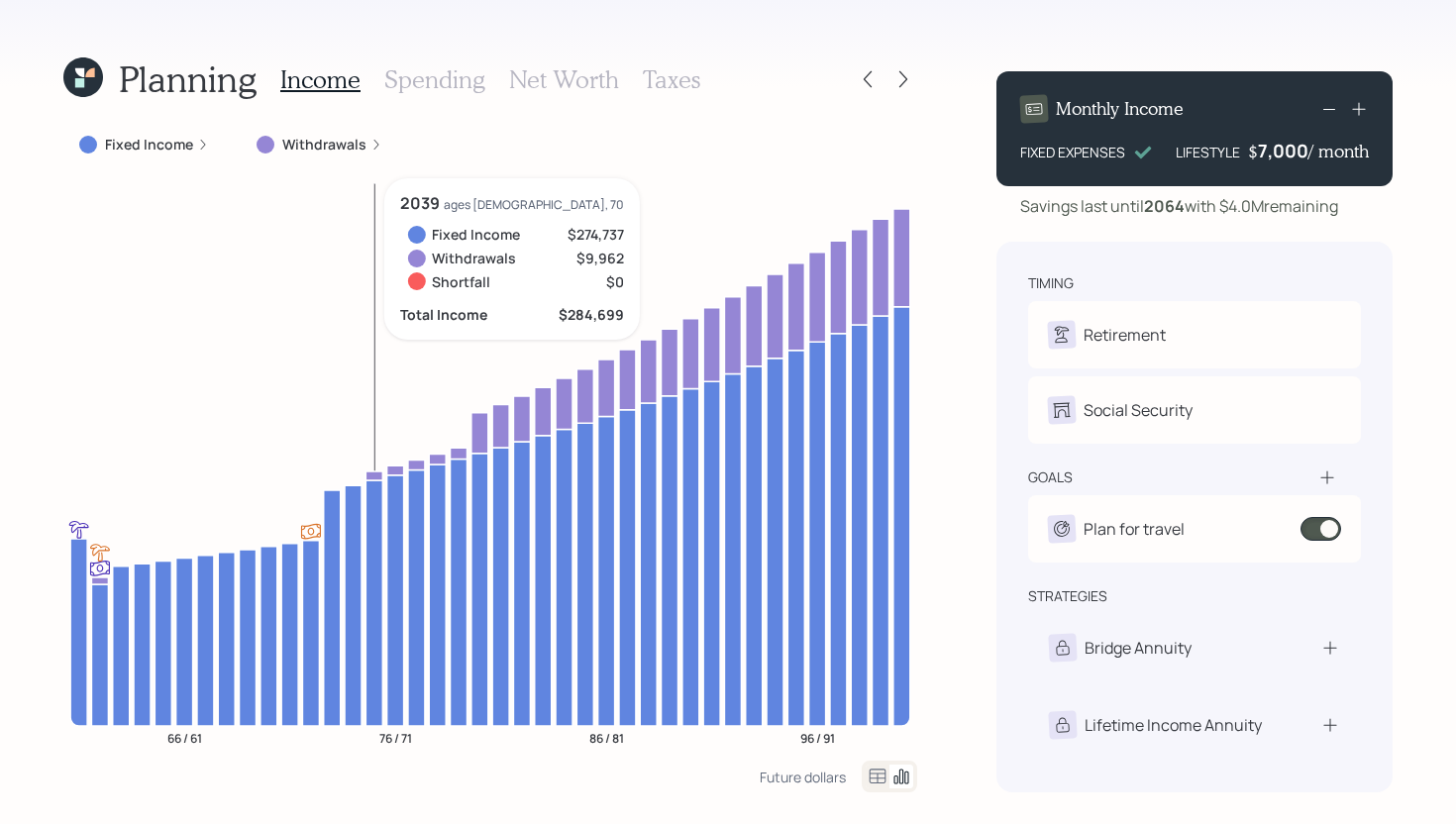 click 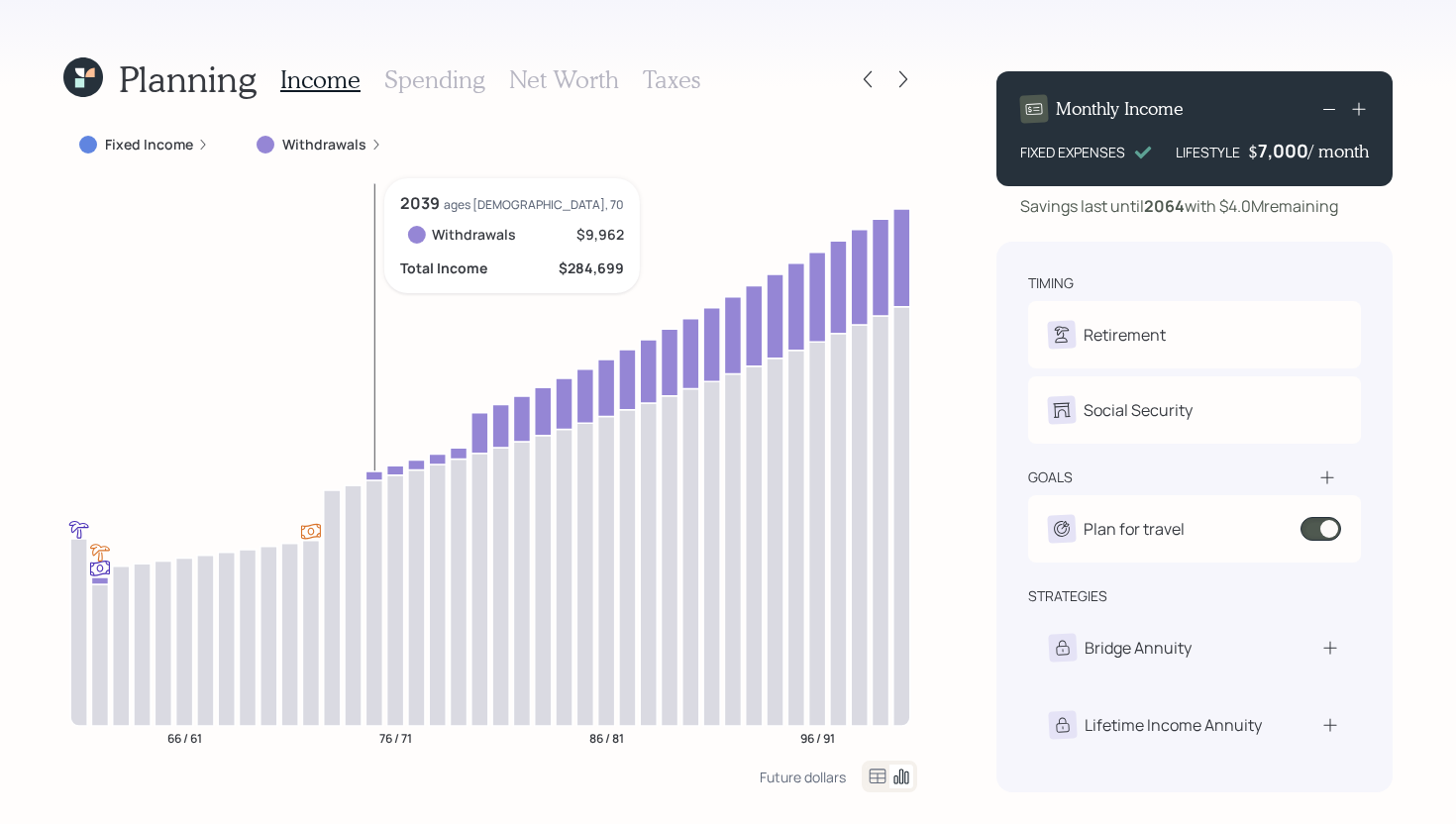click 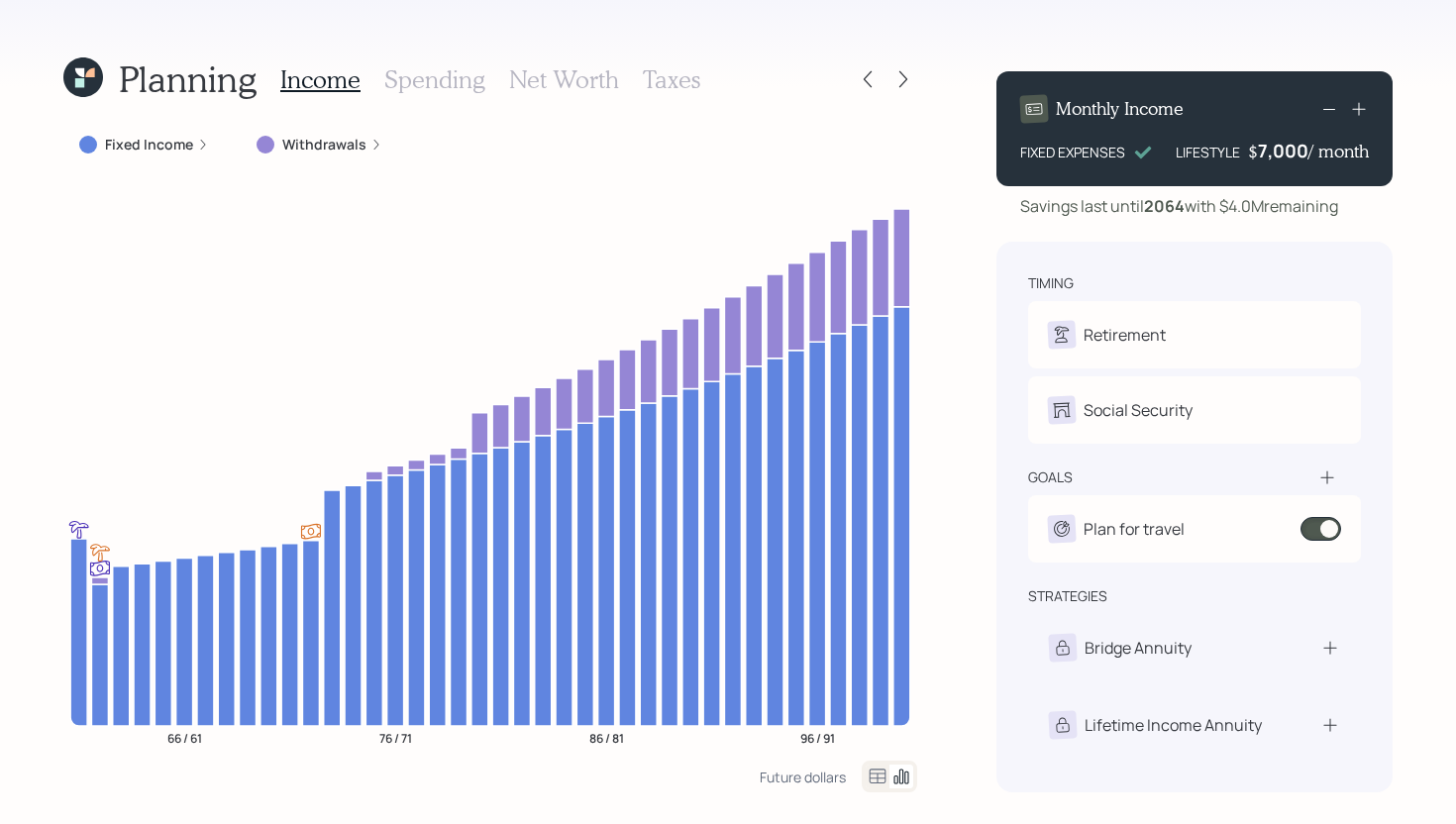 click on "Taxes" at bounding box center (672, 79) 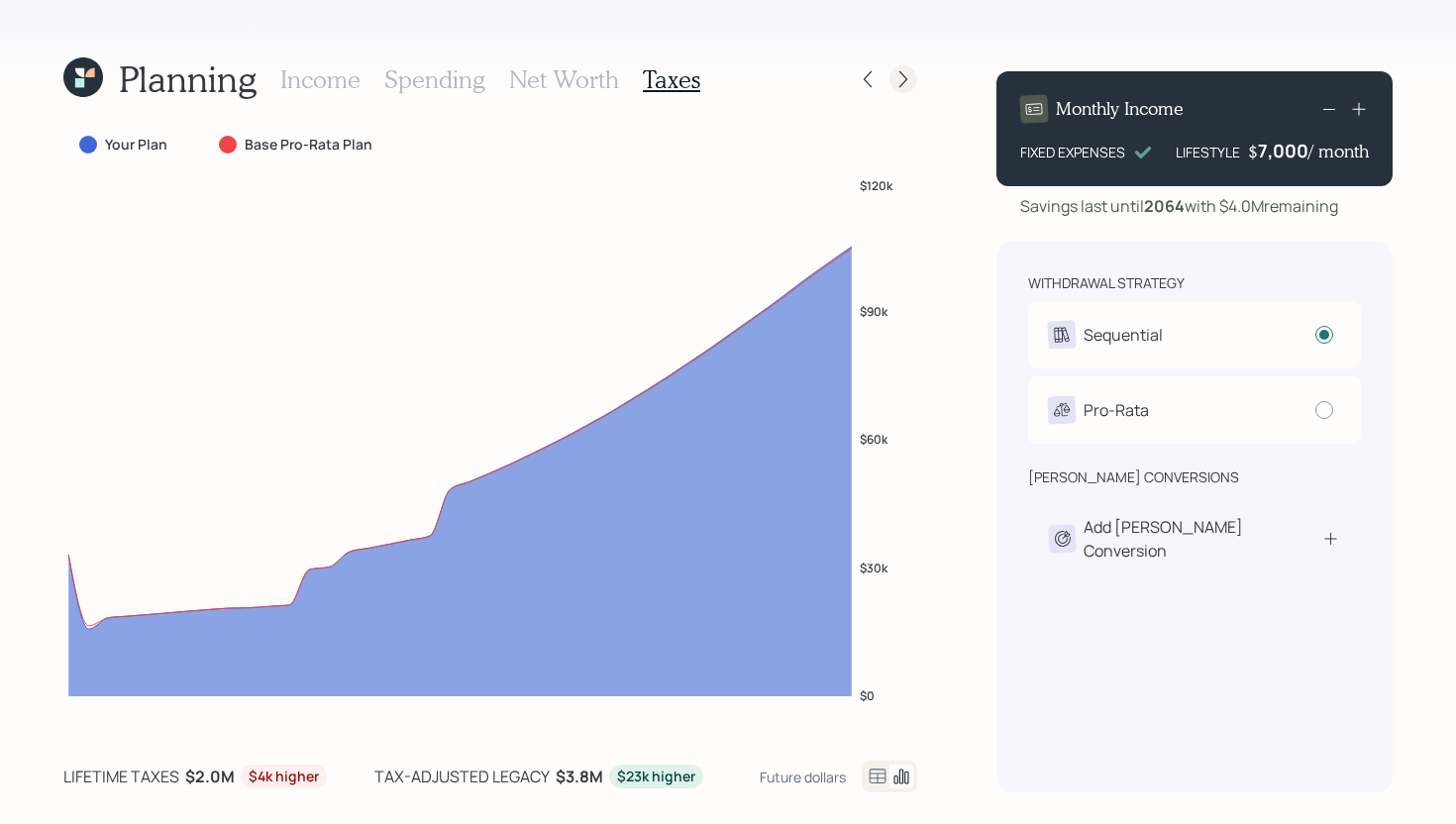 click 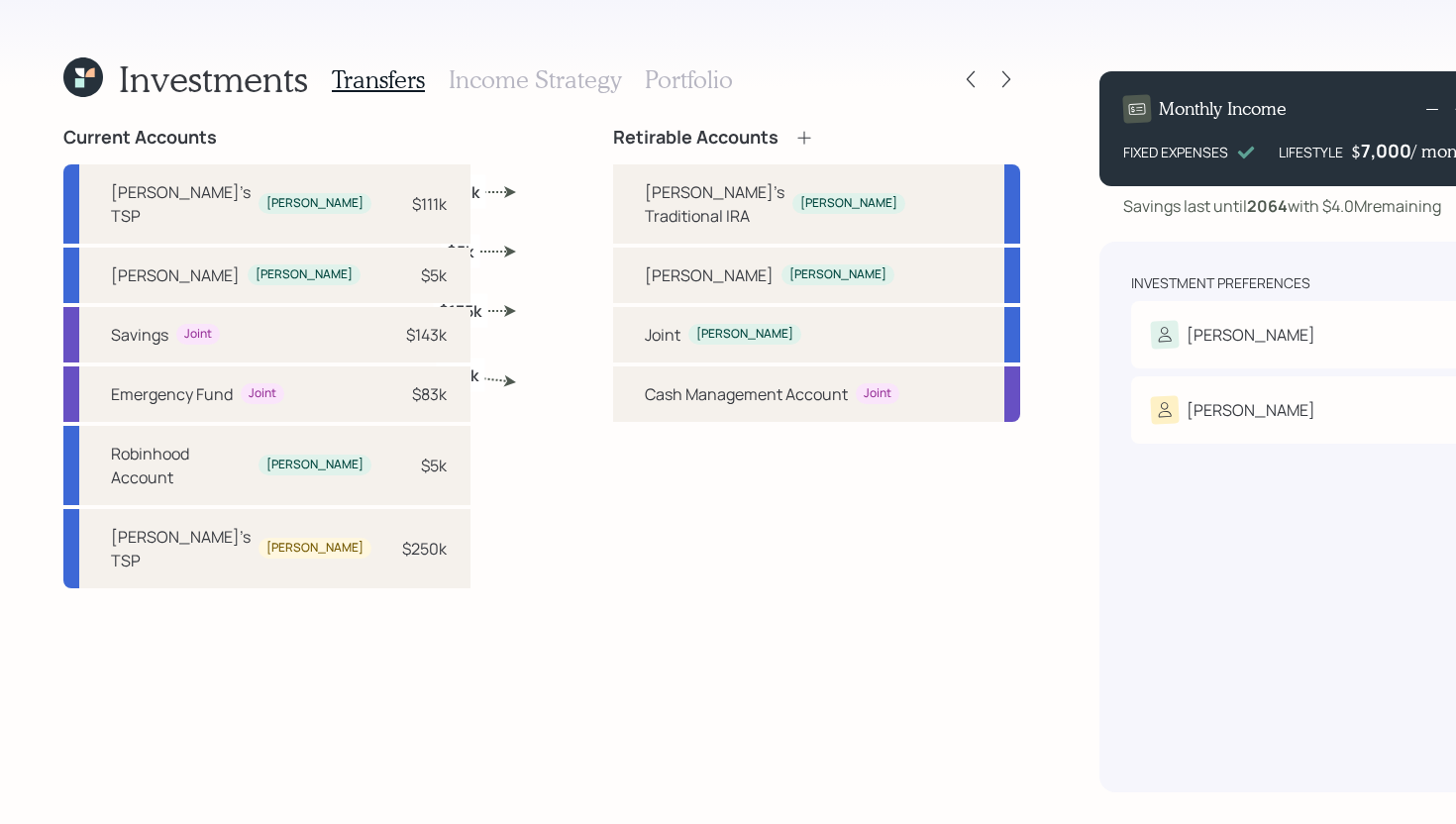 click 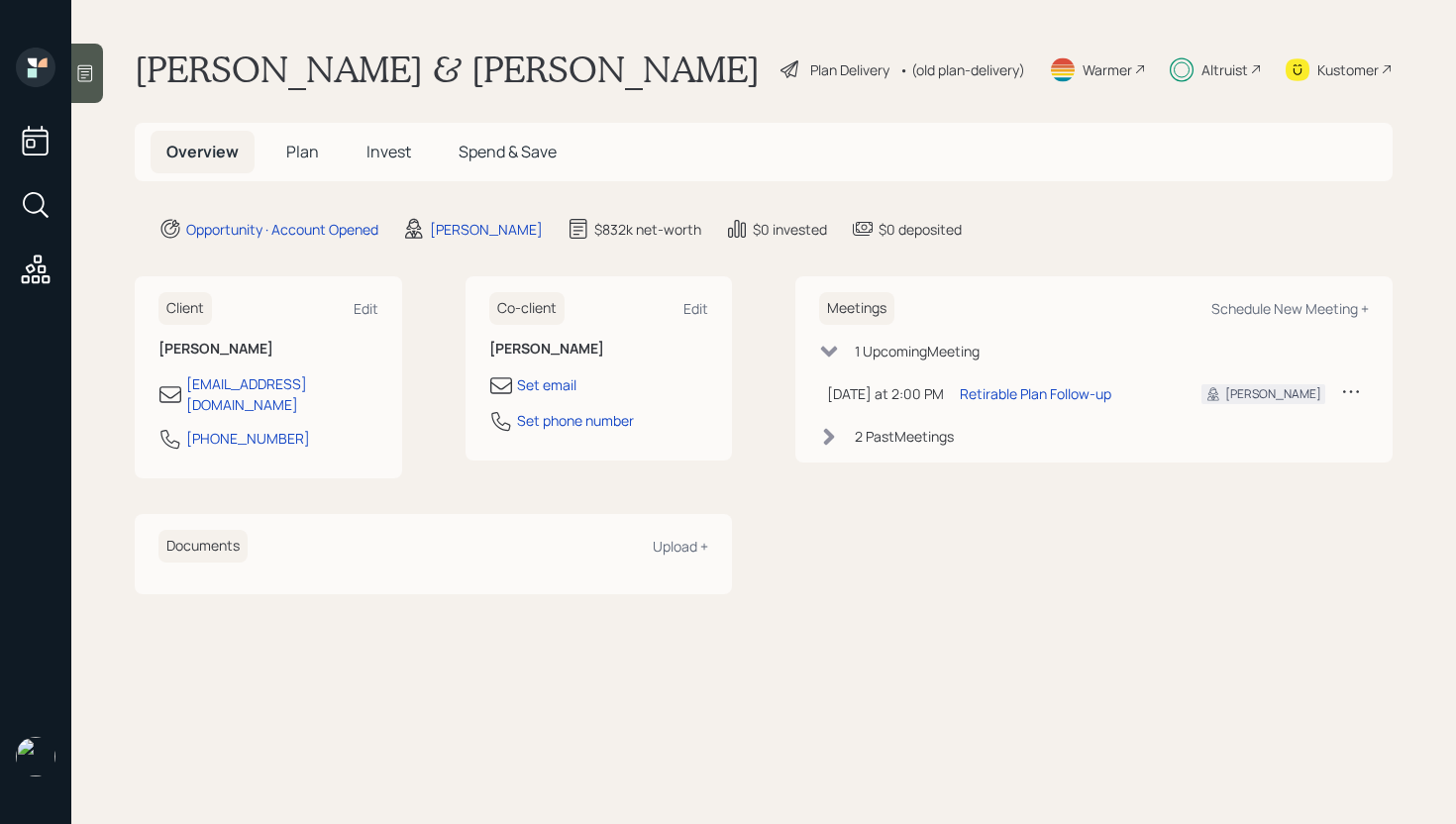 click on "Plan Delivery" at bounding box center [850, 69] 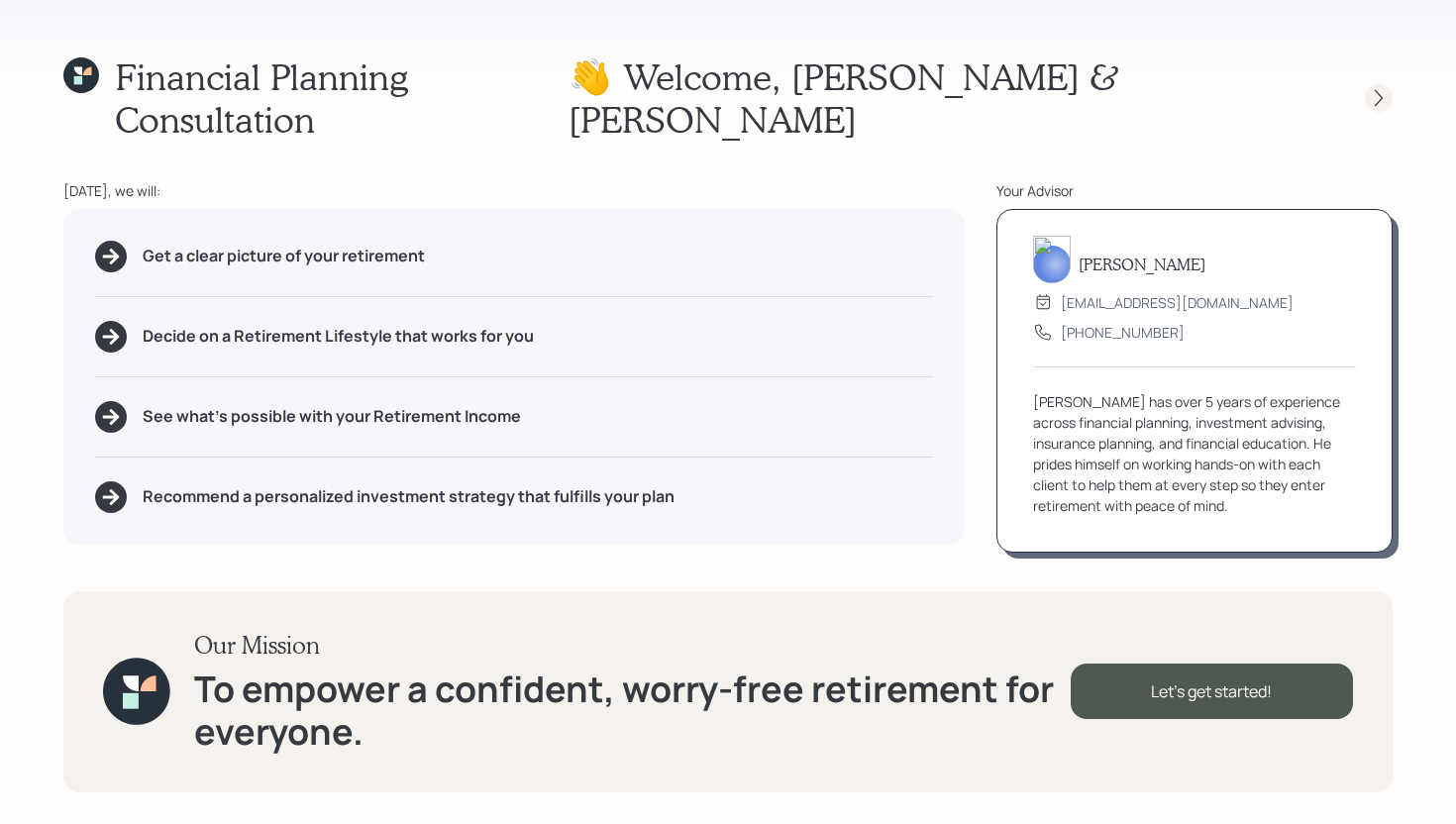 click 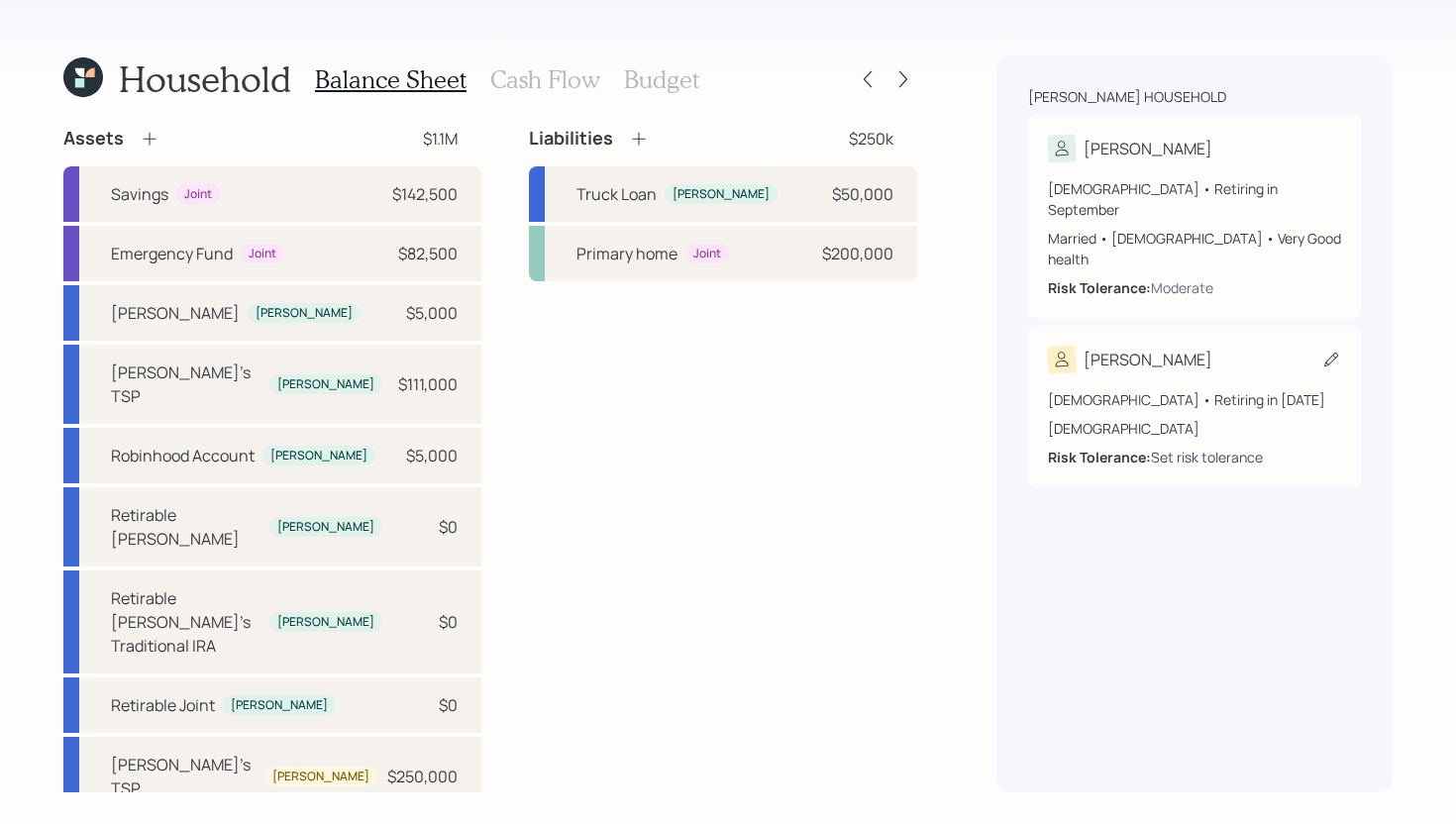 click on "Set risk tolerance" at bounding box center [1206, 457] 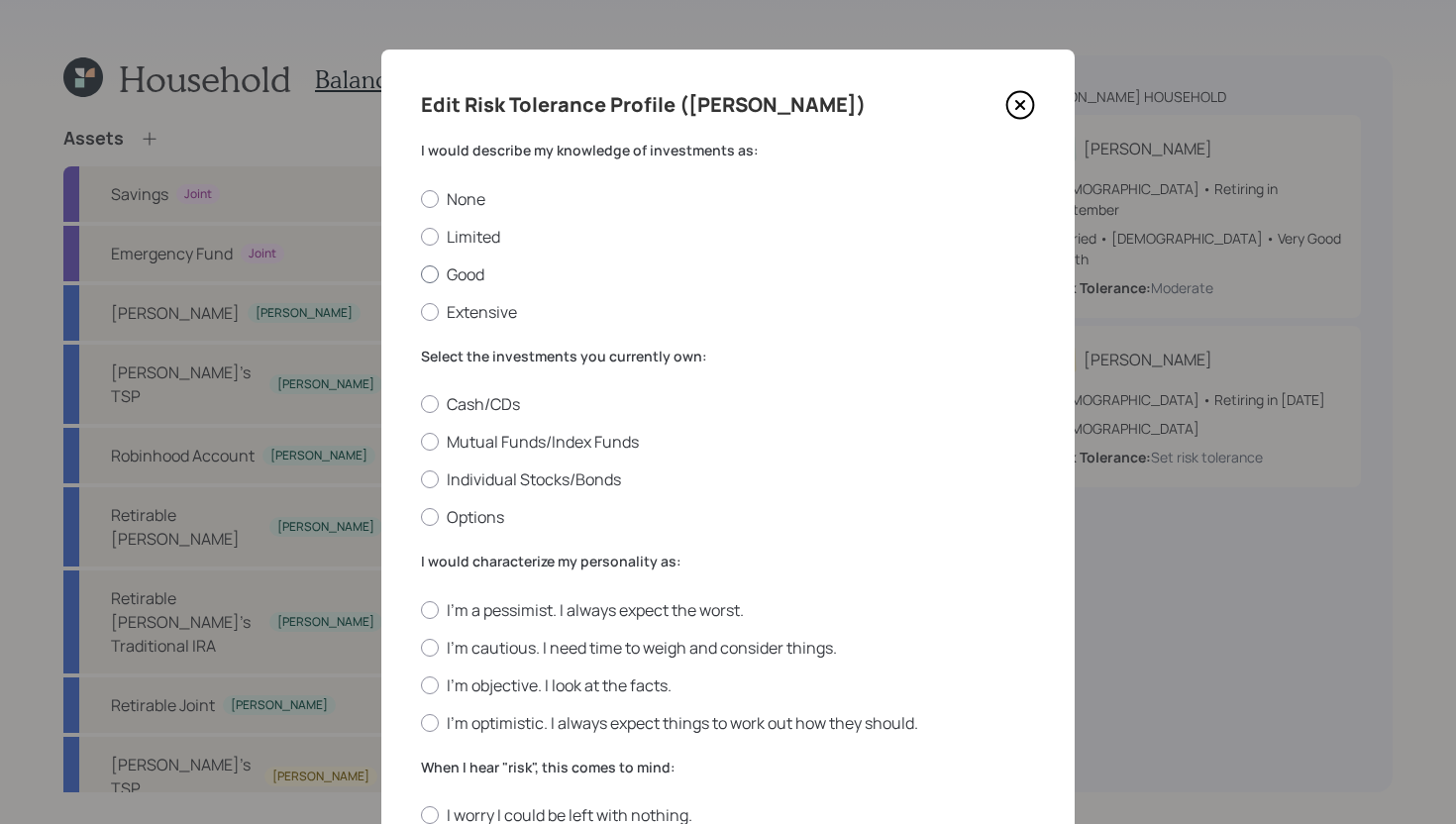 click on "Good" at bounding box center (728, 274) 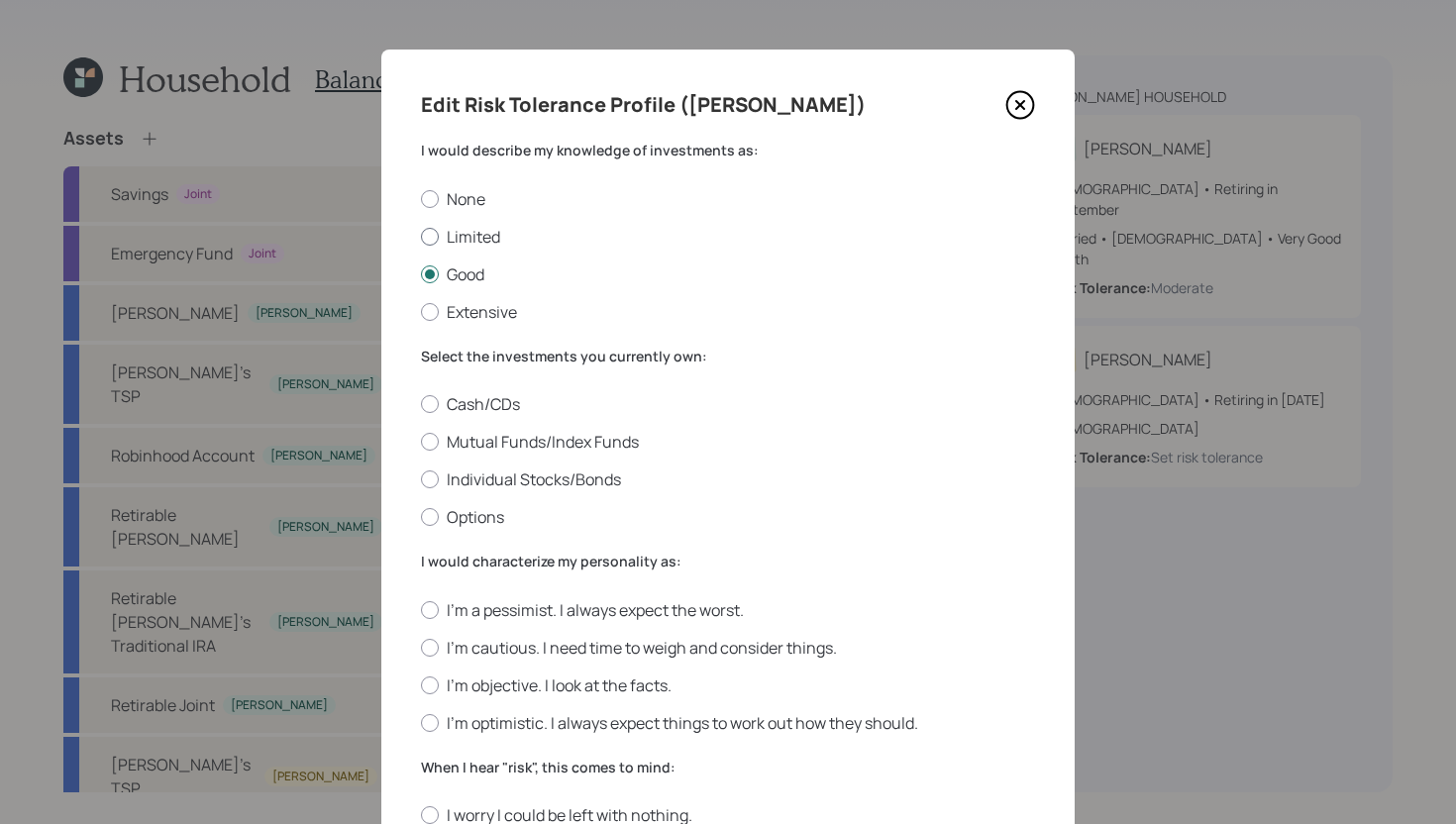 click on "Limited" at bounding box center [728, 237] 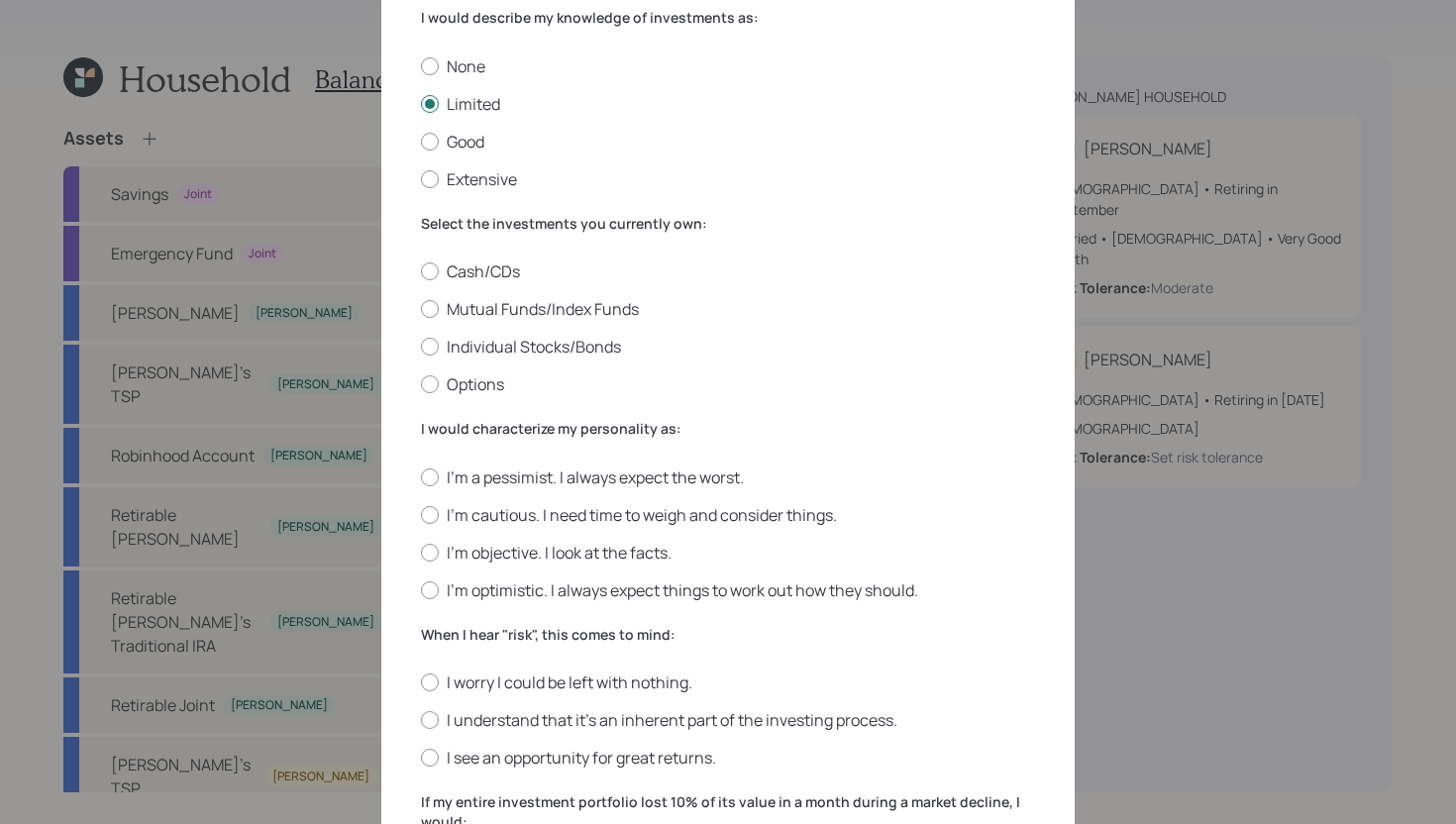 scroll, scrollTop: 132, scrollLeft: 0, axis: vertical 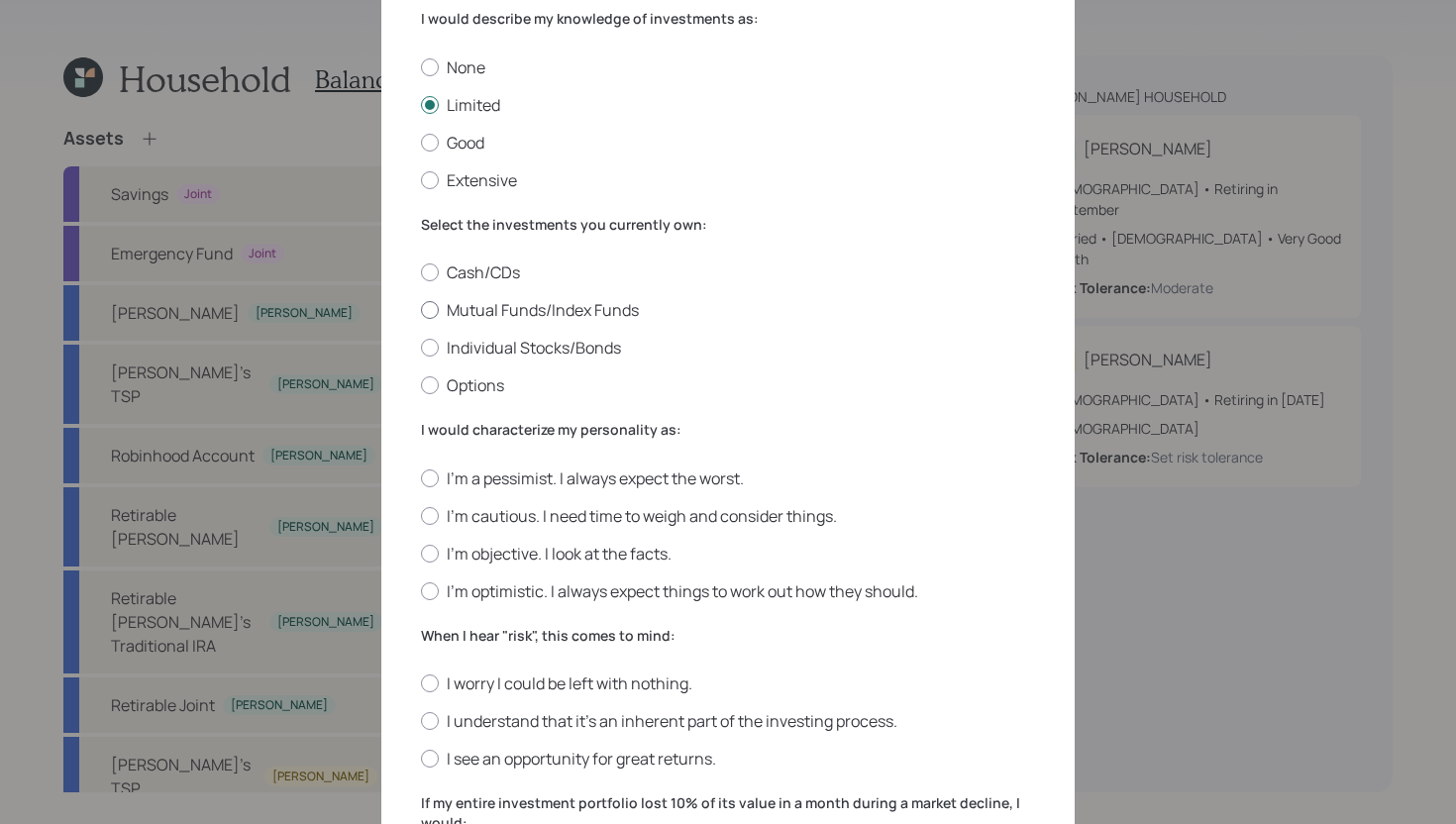click on "Mutual Funds/Index Funds" at bounding box center (728, 310) 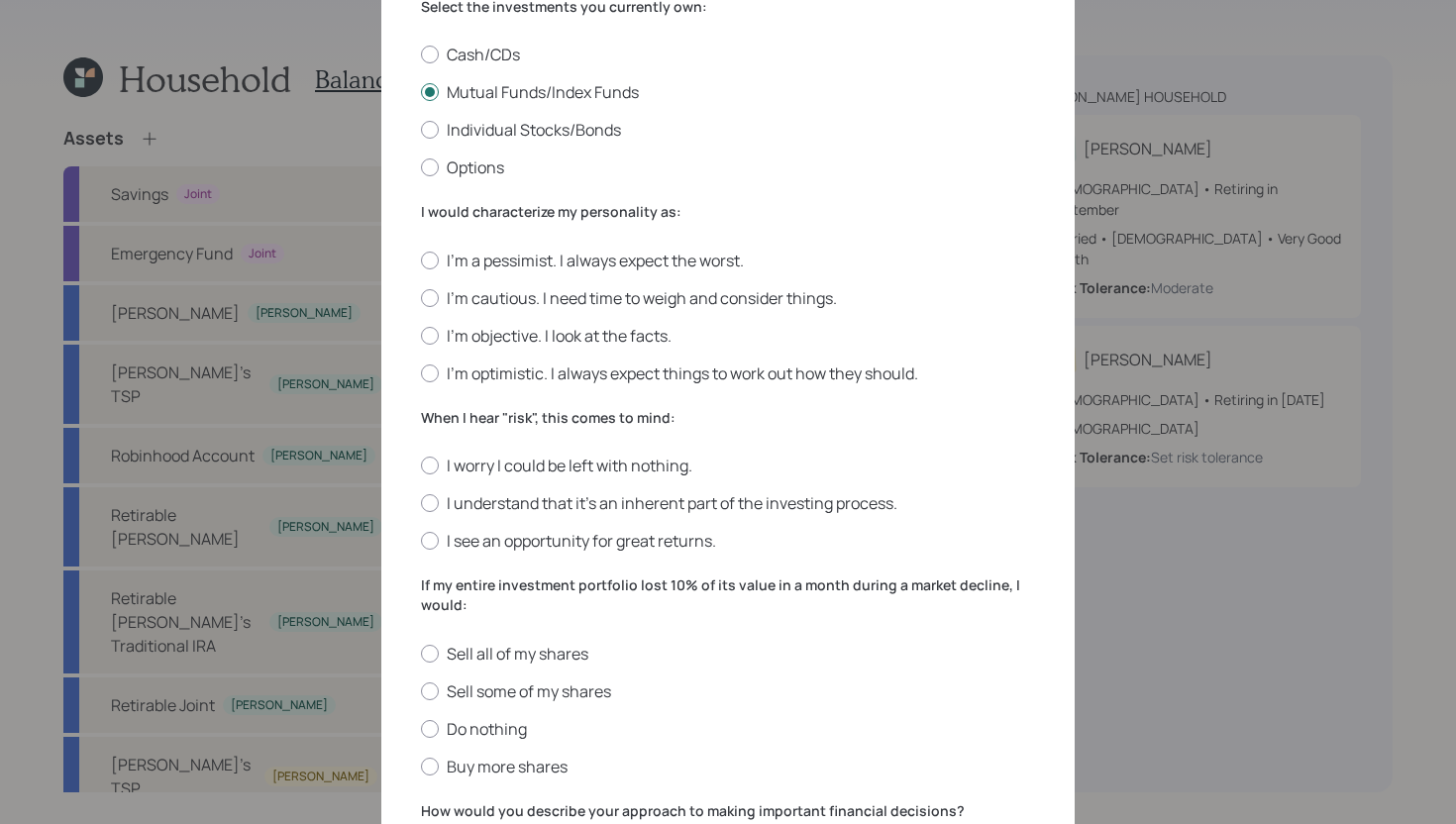 scroll, scrollTop: 348, scrollLeft: 0, axis: vertical 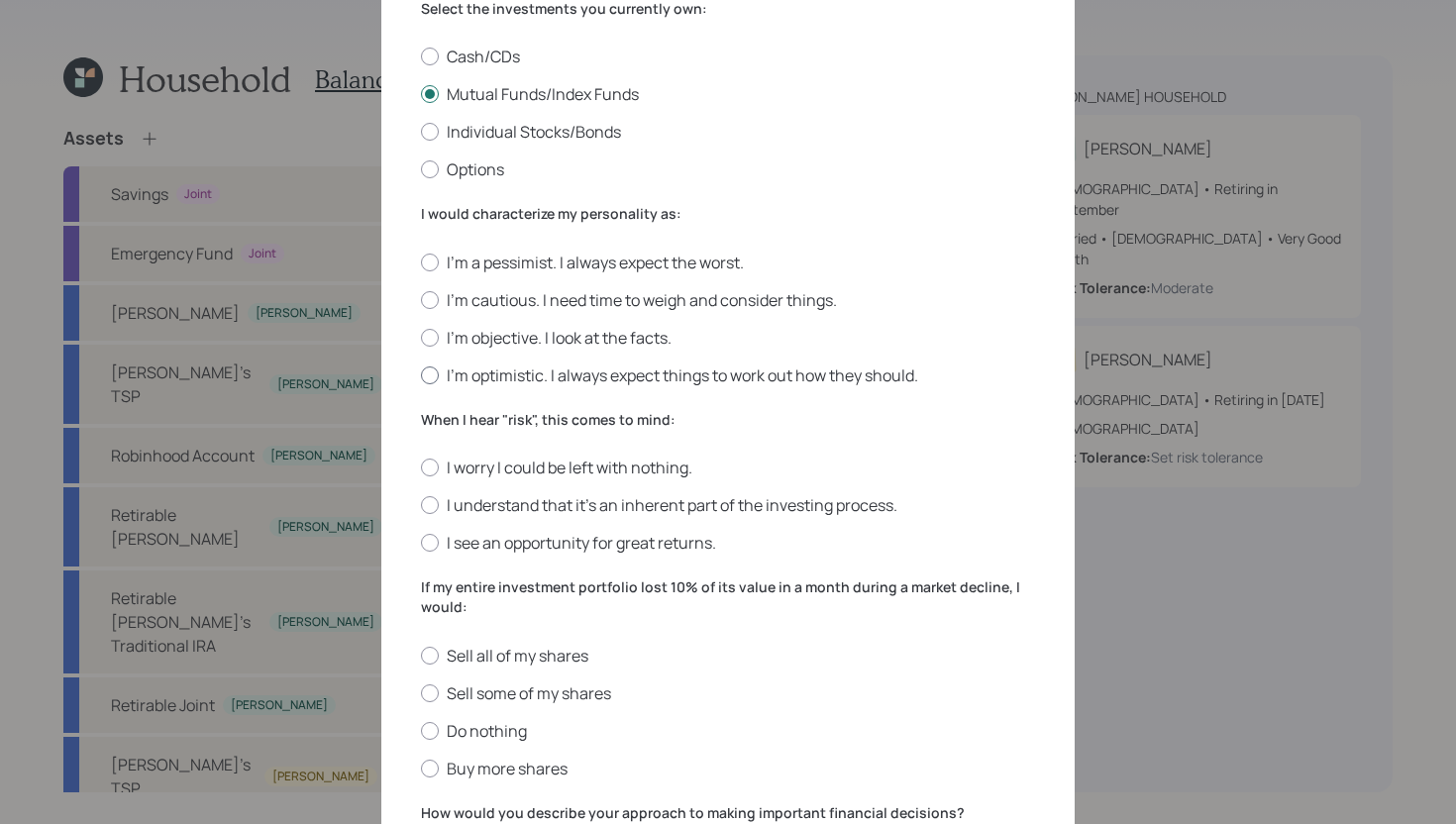 click on "I'm optimistic. I always expect things to work out how they should." at bounding box center [728, 375] 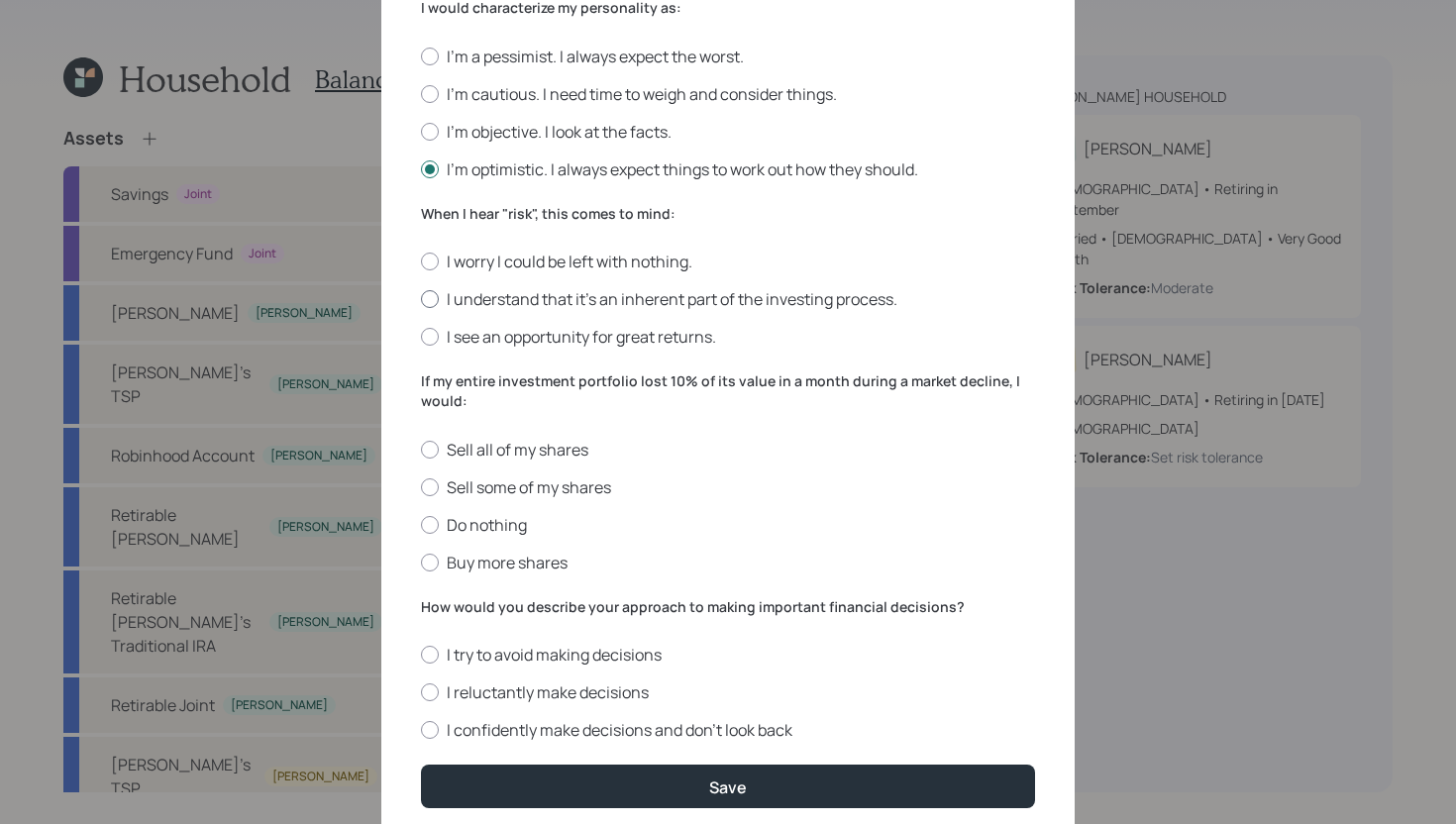 scroll, scrollTop: 557, scrollLeft: 0, axis: vertical 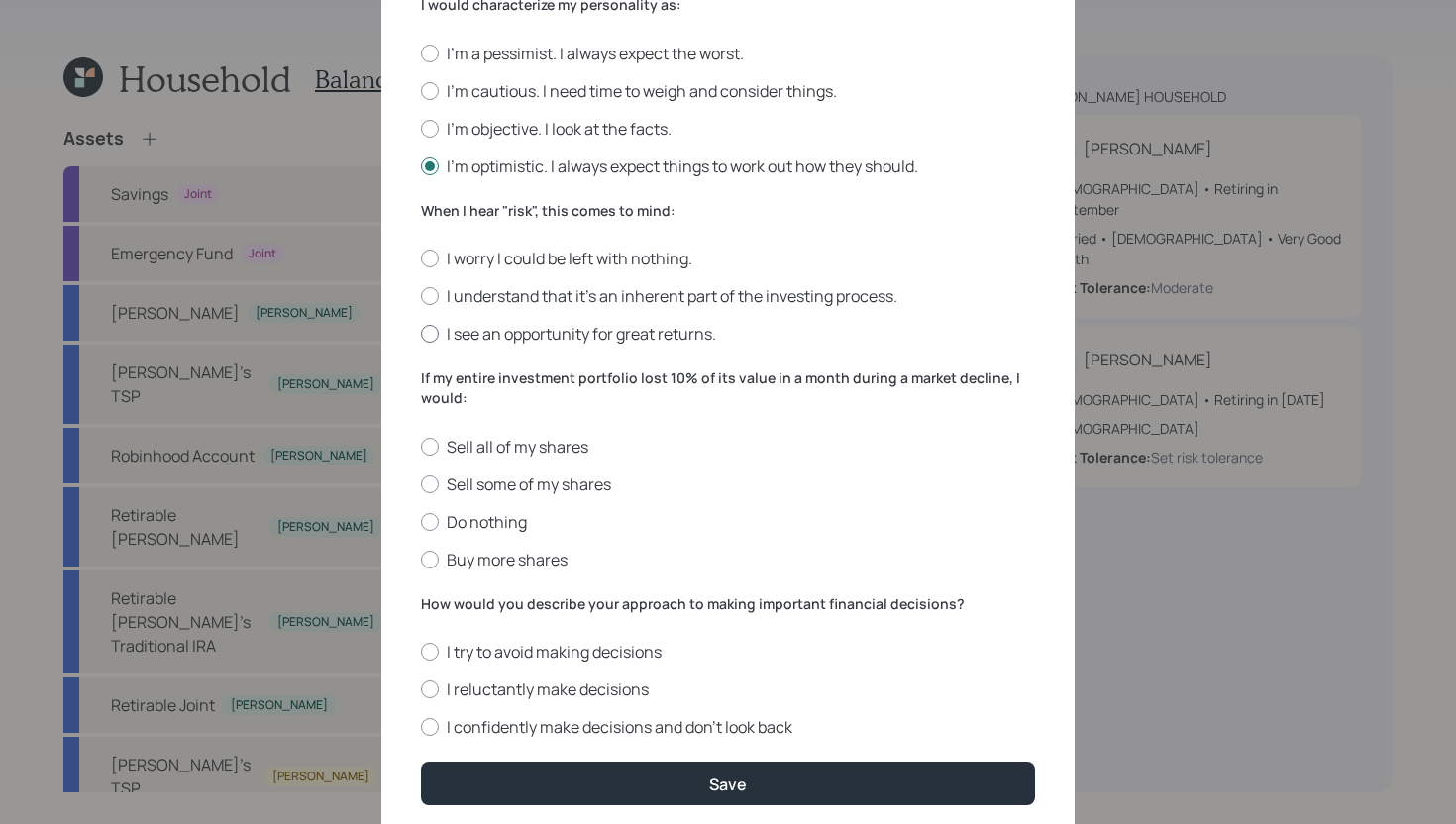 click on "I see an opportunity for great returns." at bounding box center (728, 334) 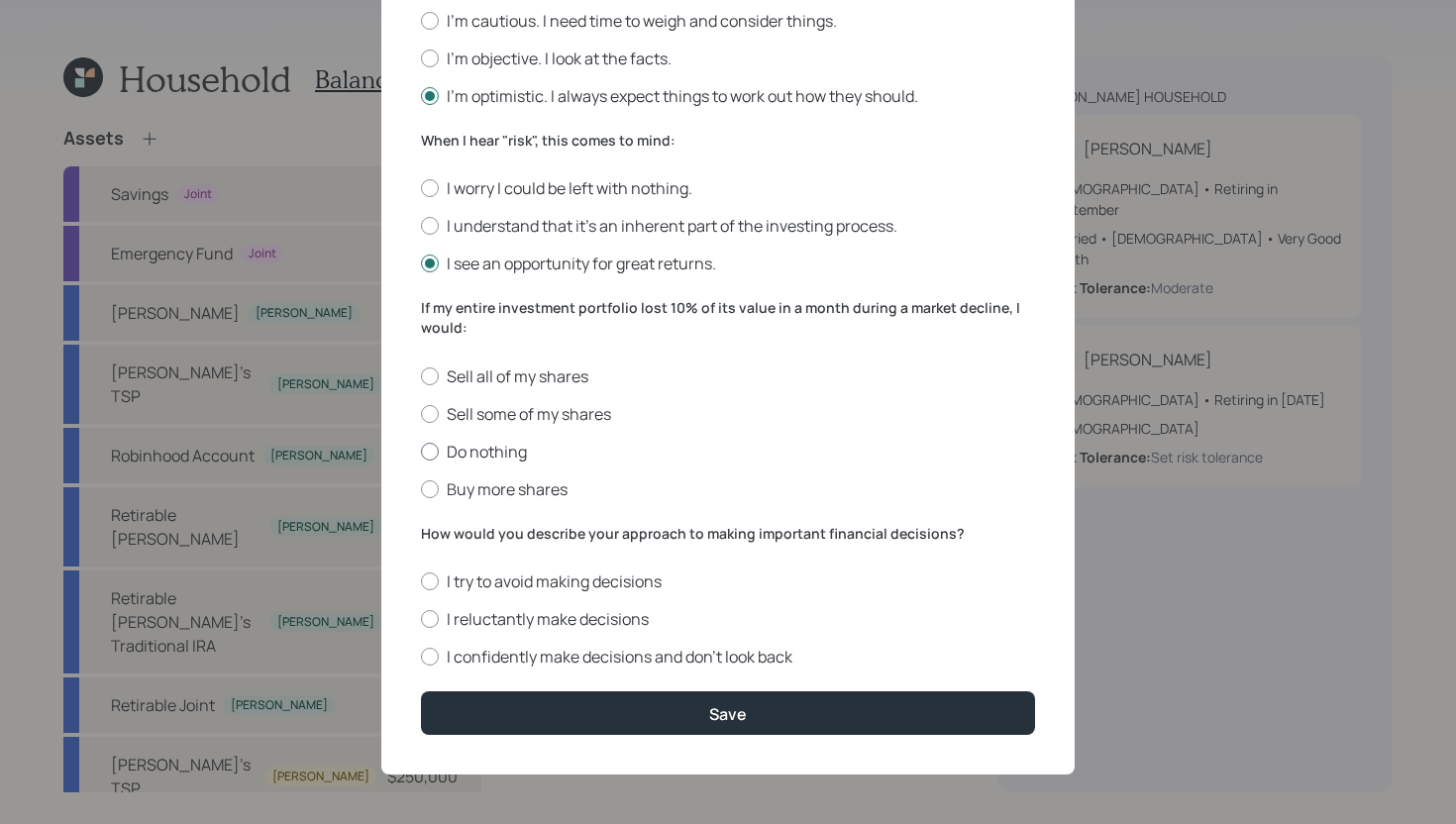 scroll, scrollTop: 626, scrollLeft: 0, axis: vertical 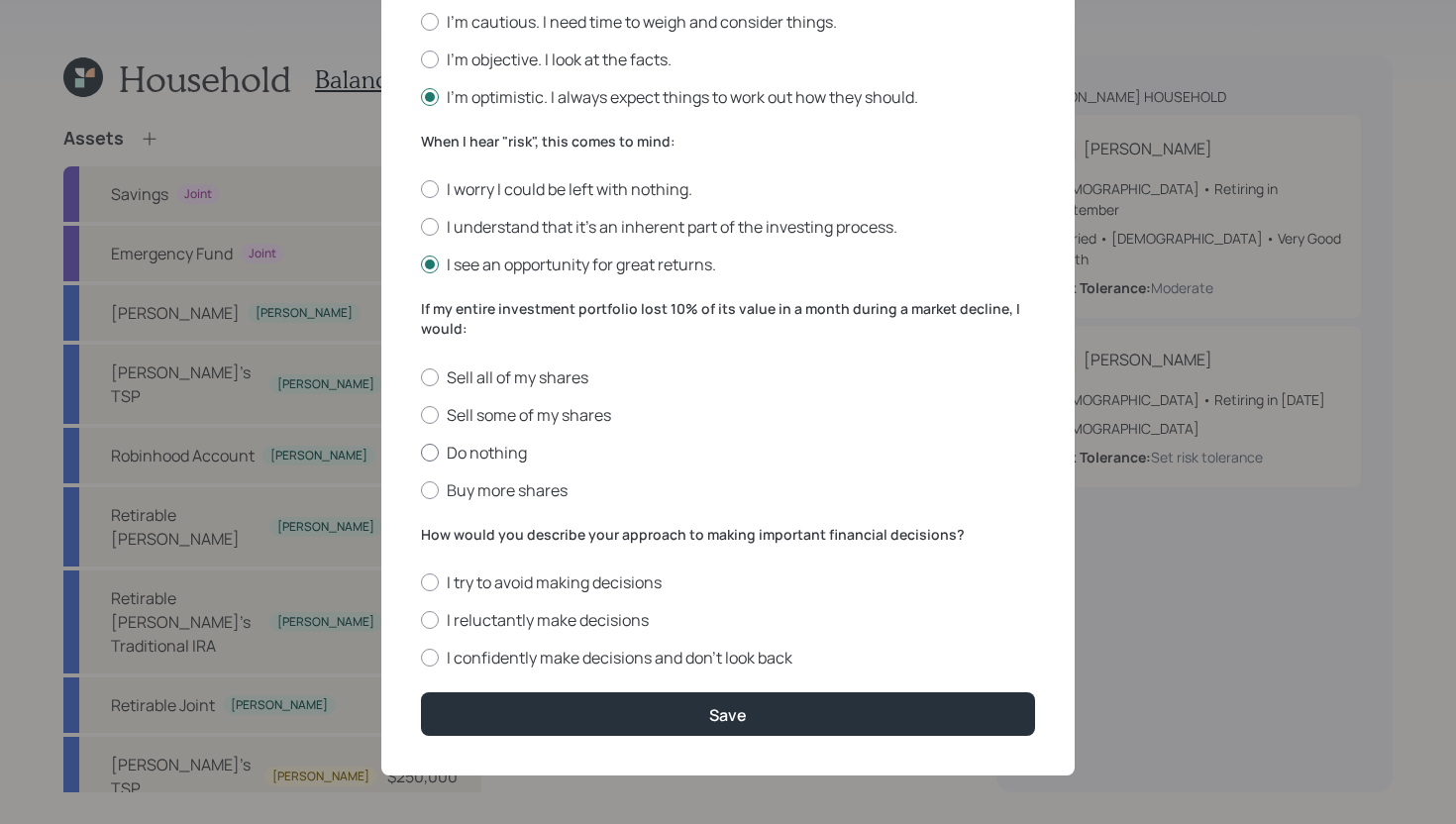 click on "Do nothing" at bounding box center [728, 453] 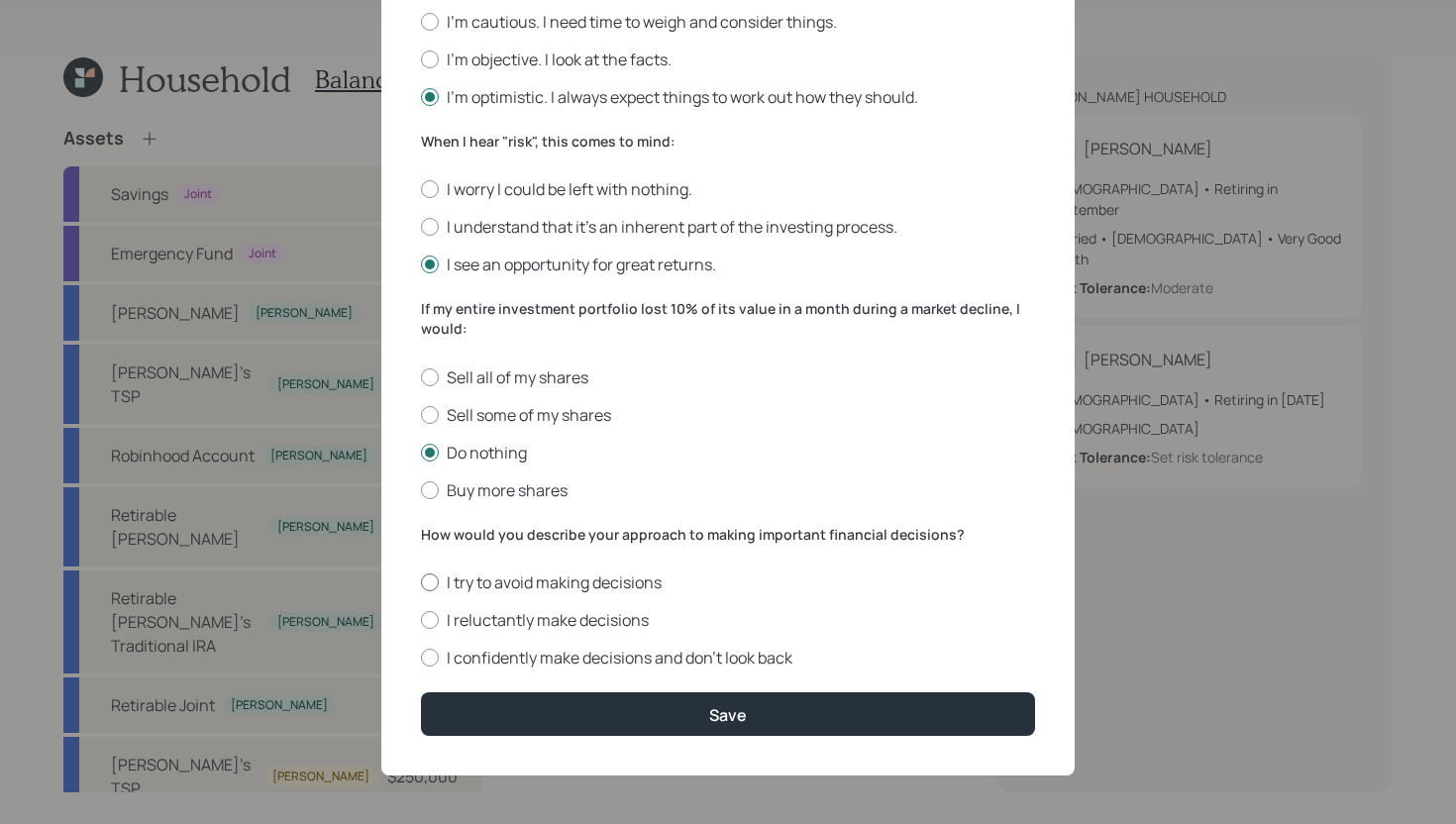 click on "I try to avoid making decisions" at bounding box center (728, 582) 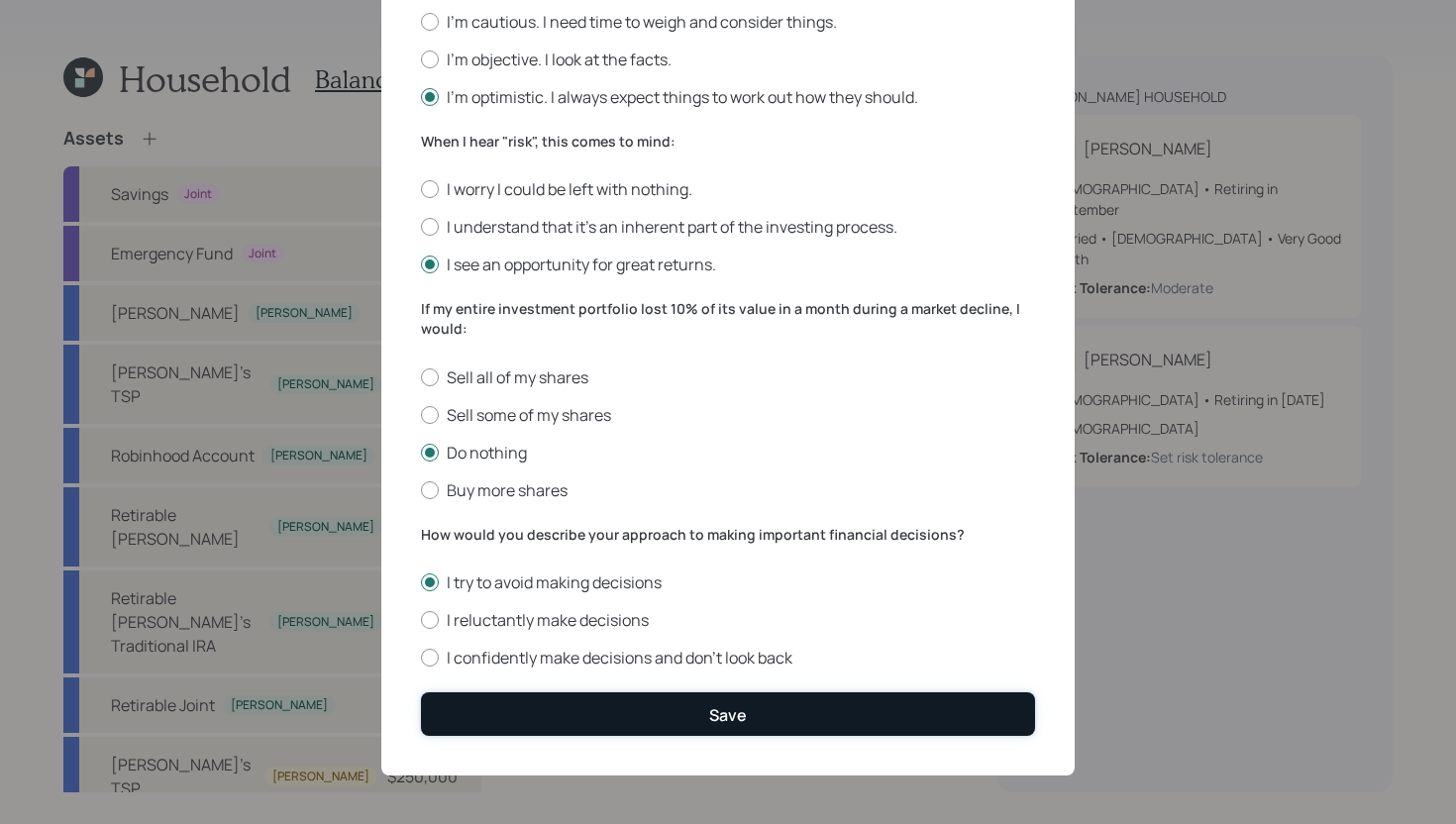 click on "Save" at bounding box center (728, 713) 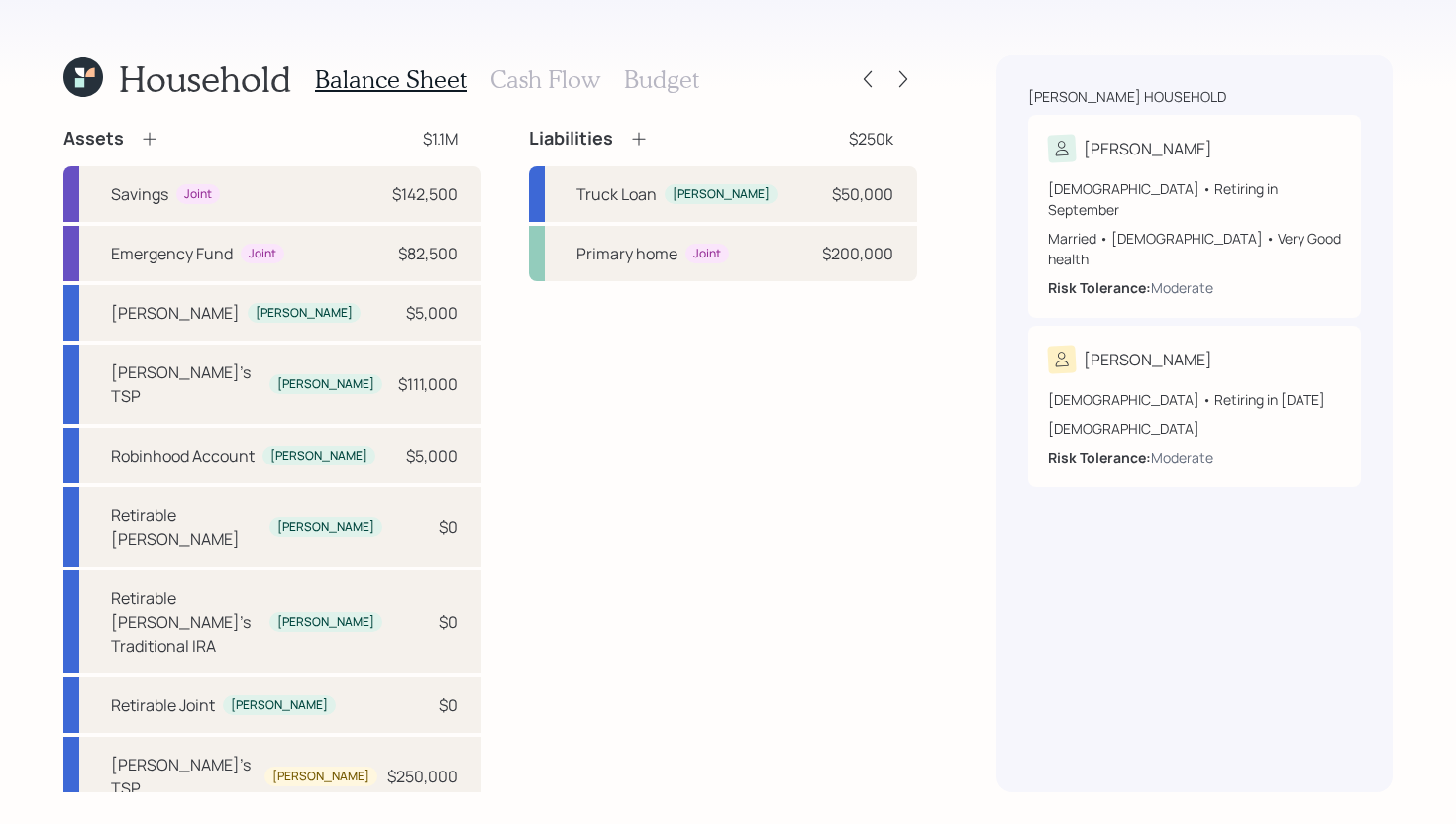 click on "Budget" at bounding box center [662, 79] 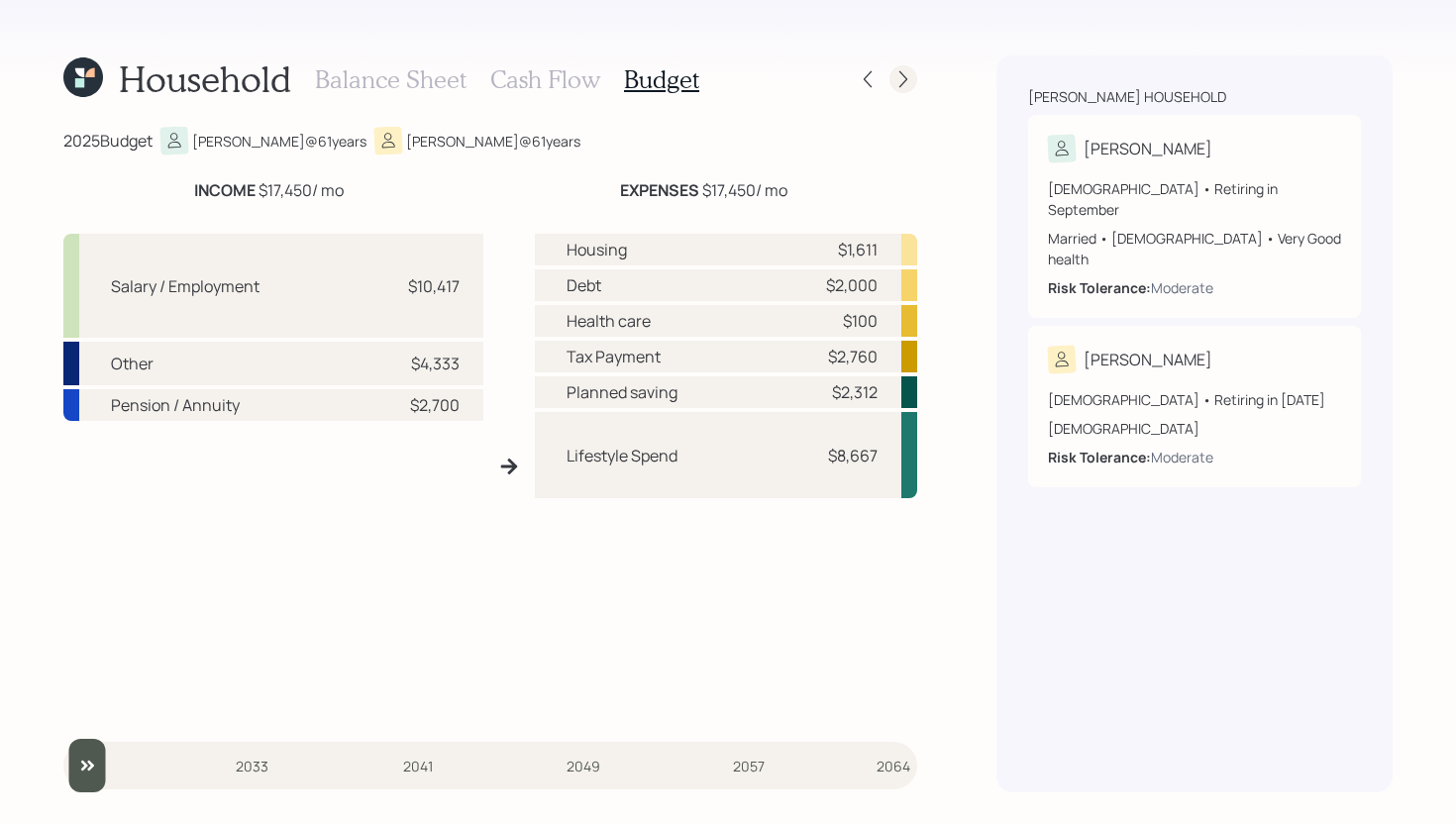 click 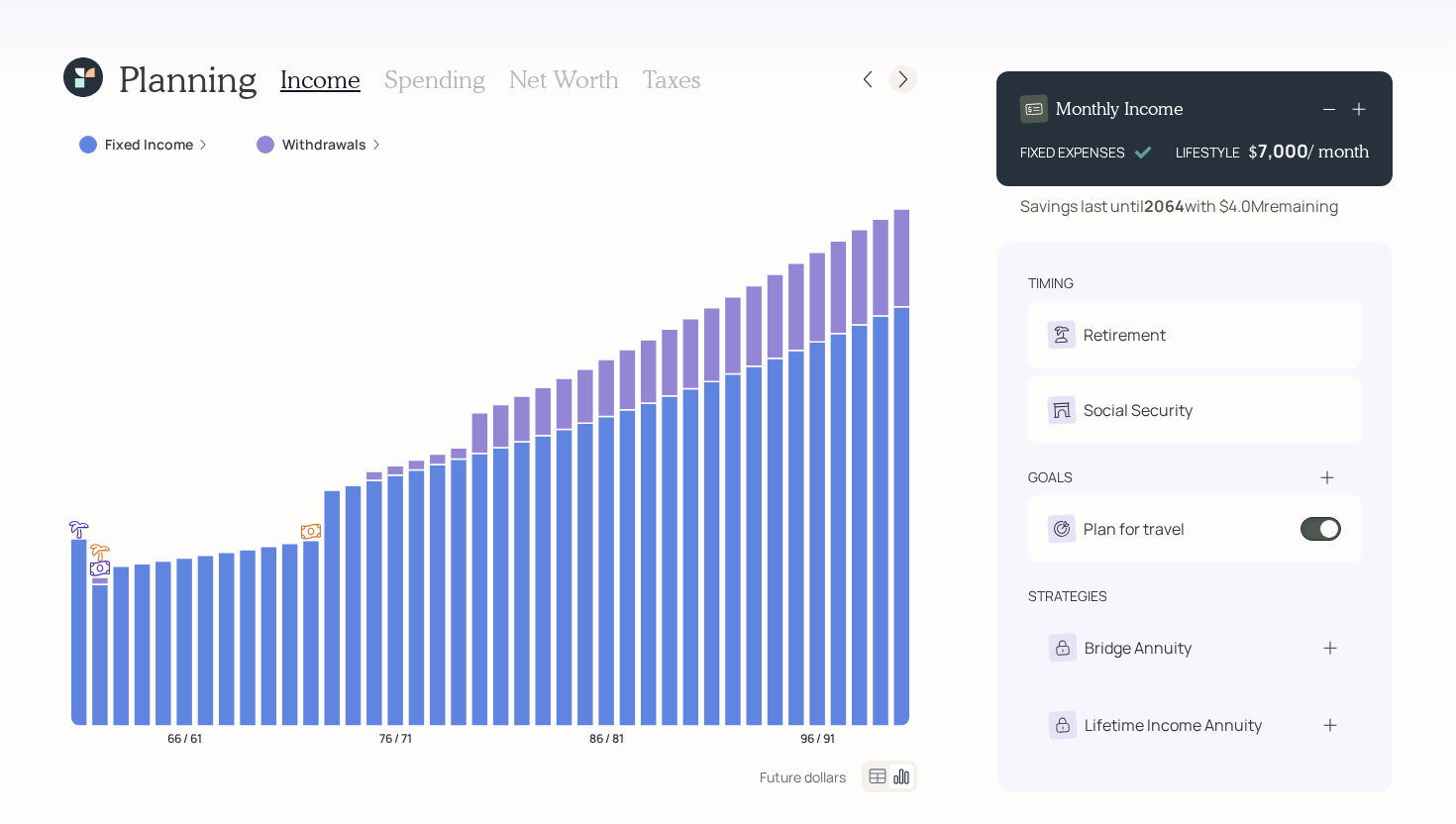 click 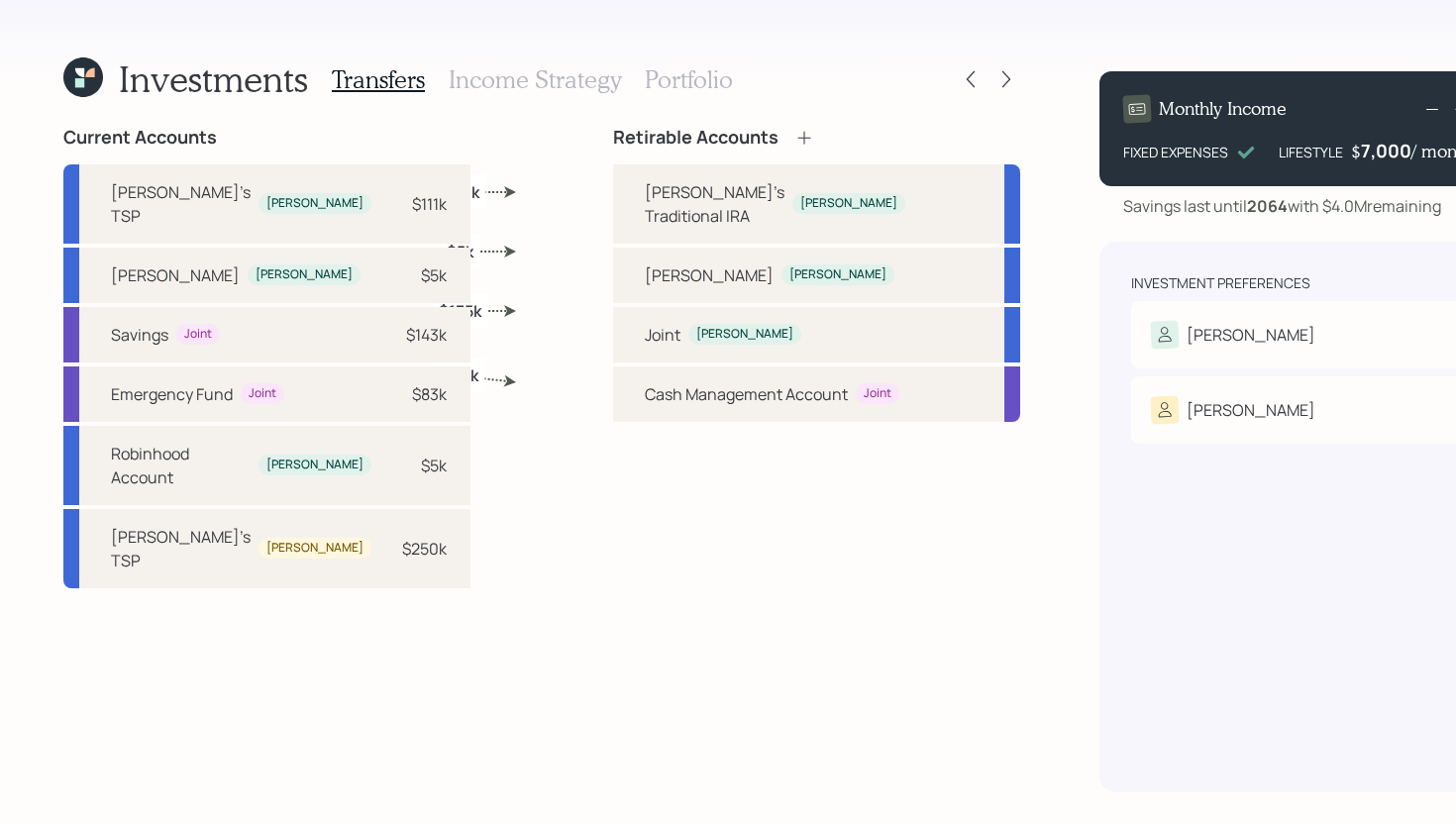 click 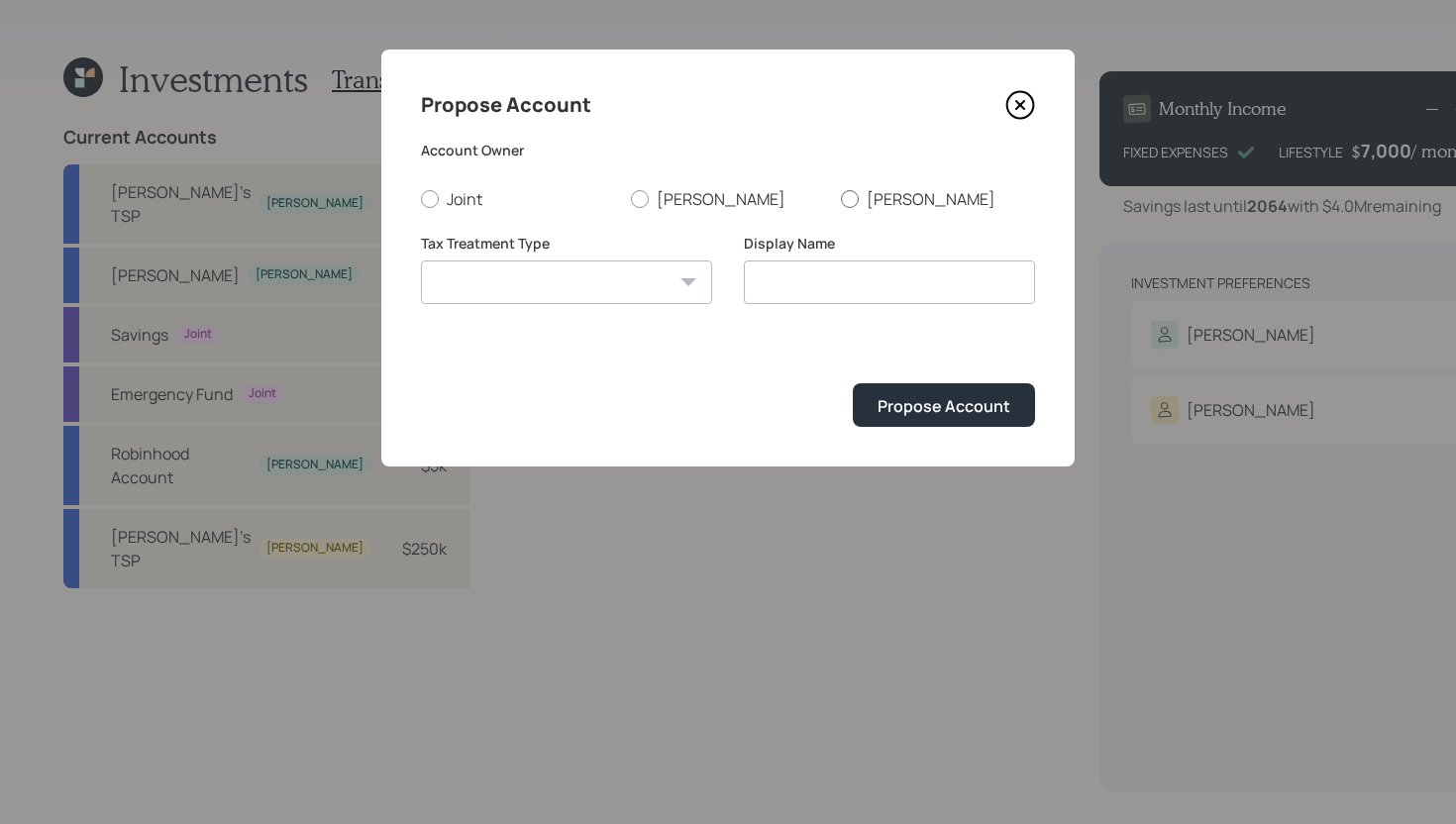 click at bounding box center [850, 199] 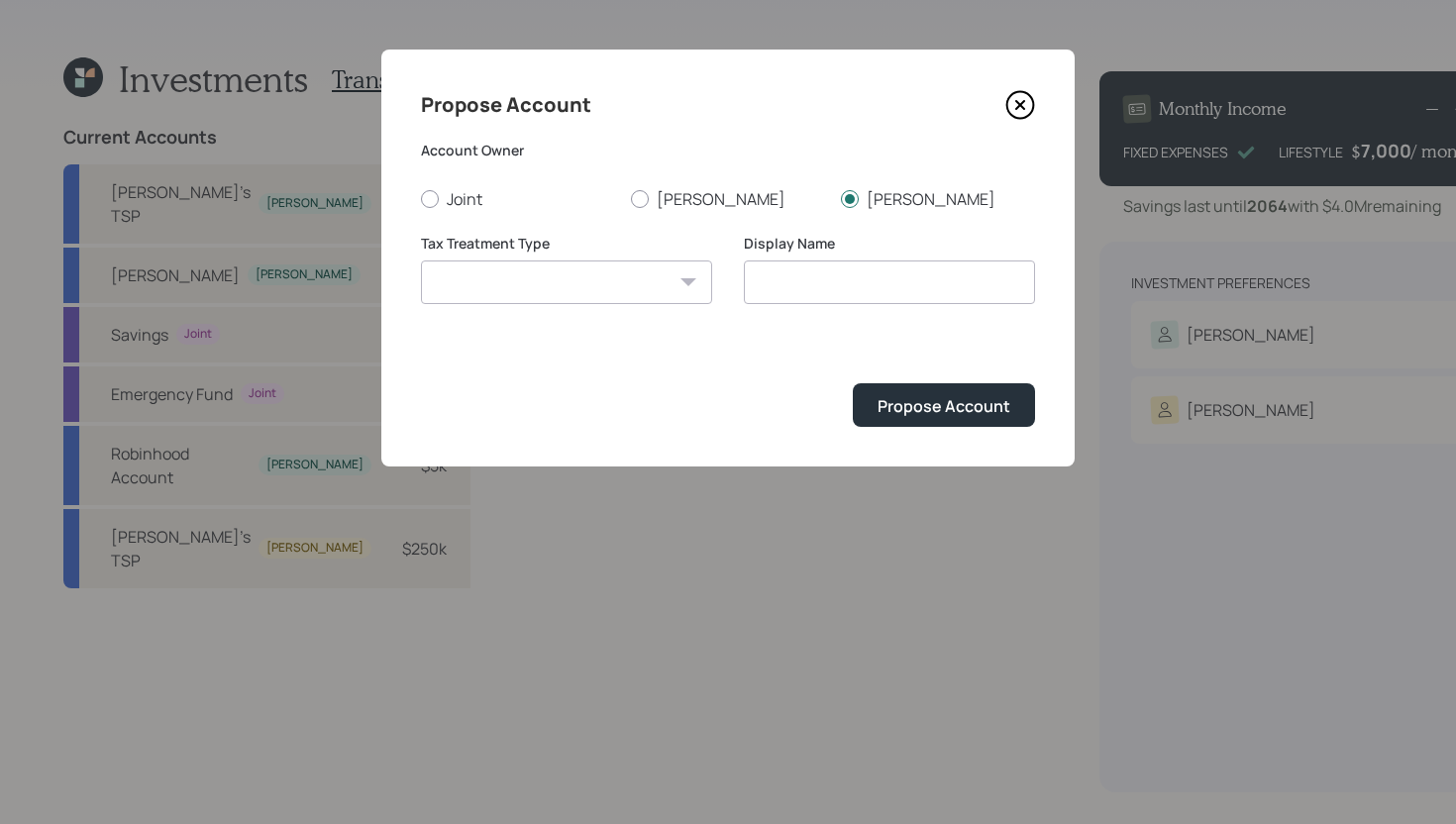 click on "[PERSON_NAME] Taxable Traditional" at bounding box center [567, 282] 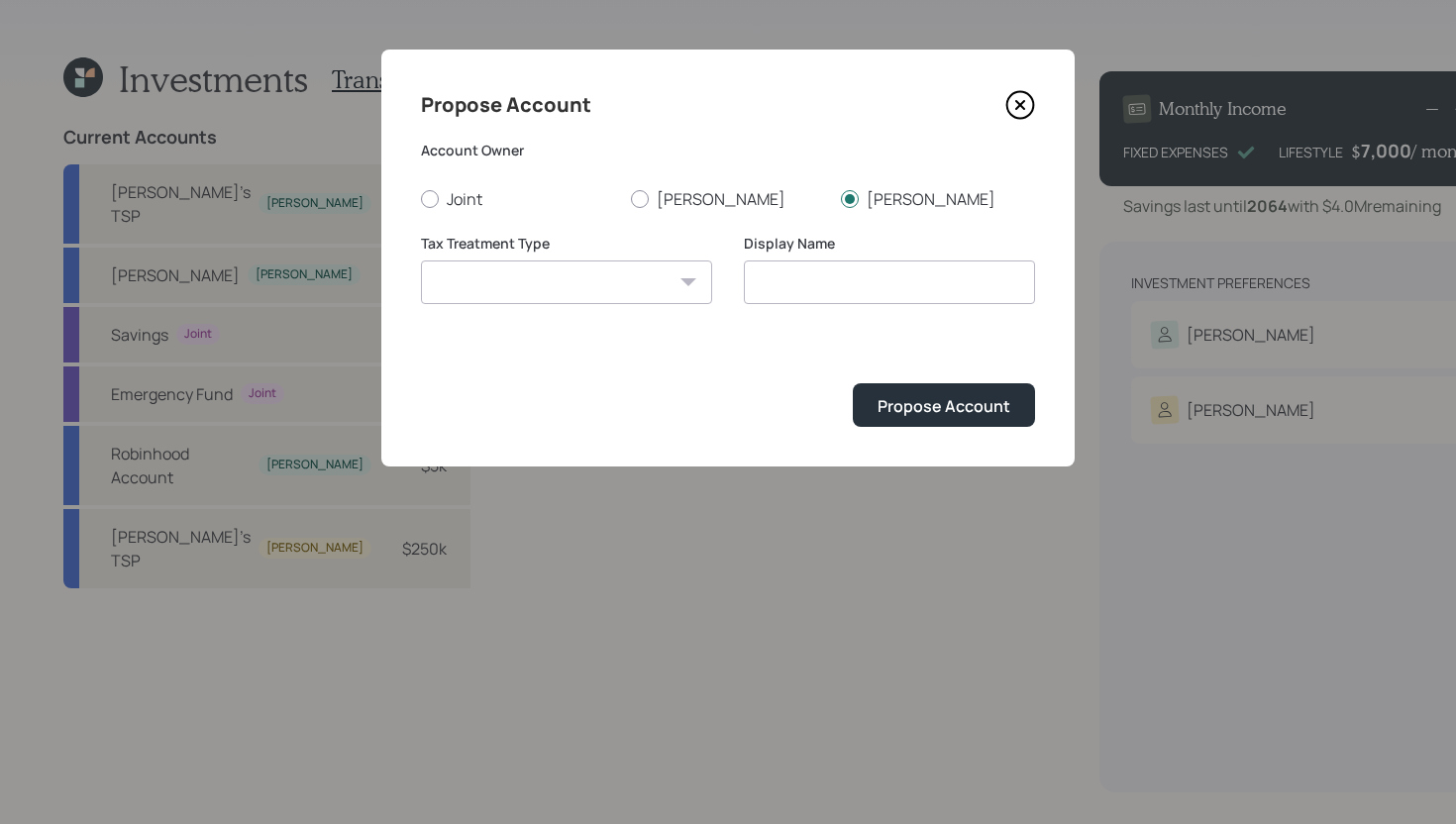 select on "traditional" 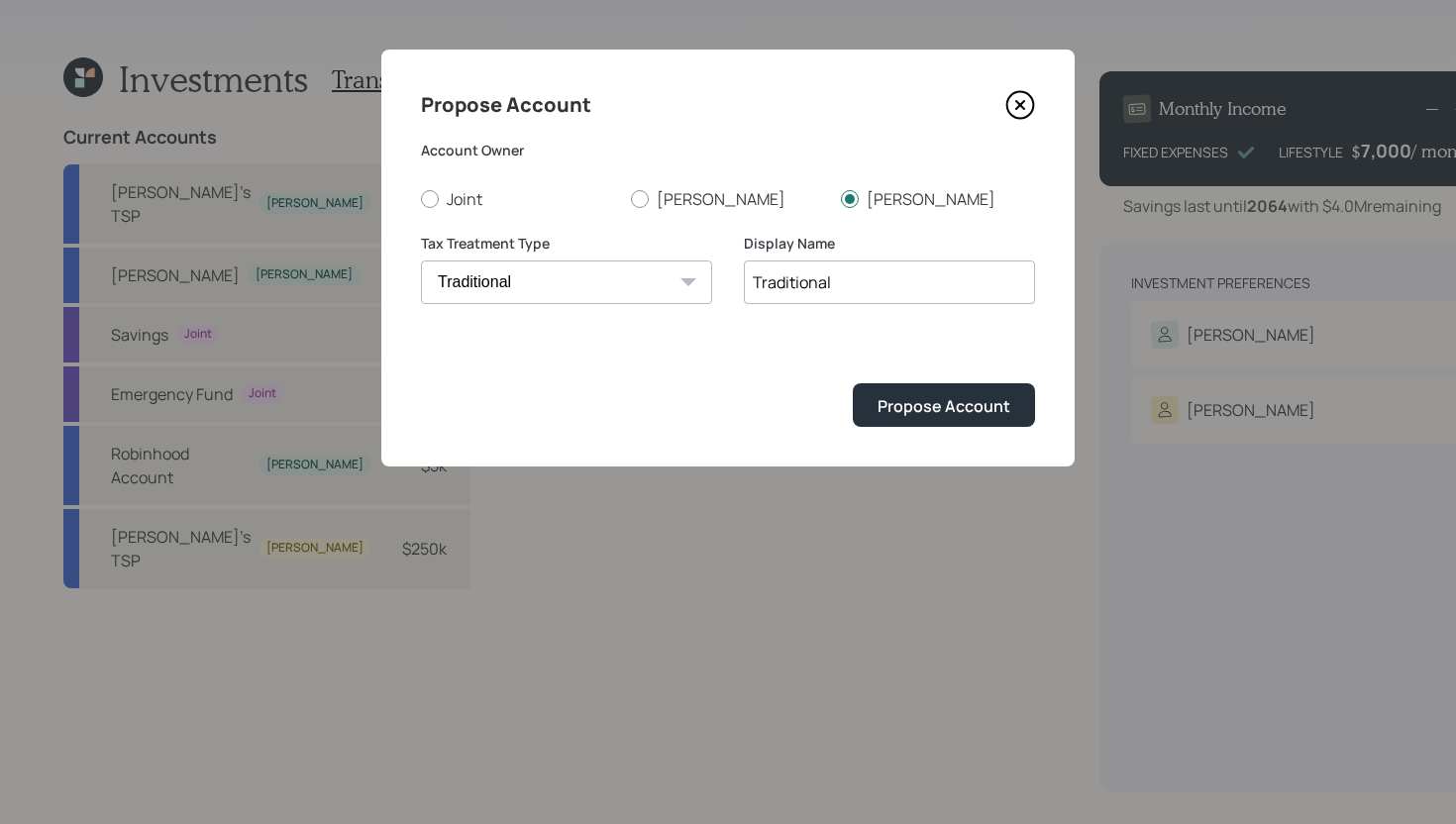 click on "Traditional" at bounding box center [889, 282] 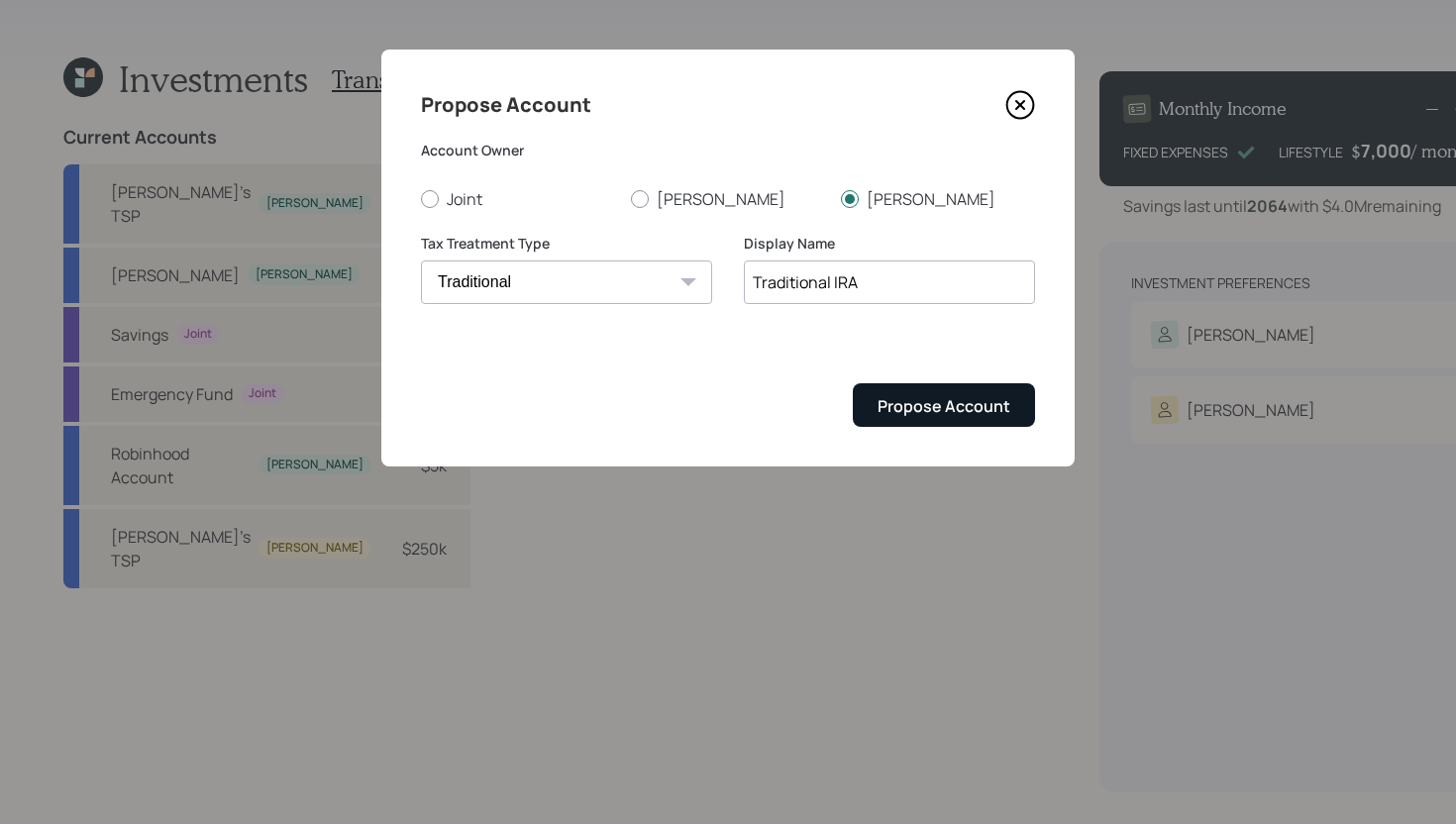 type on "Traditional IRA" 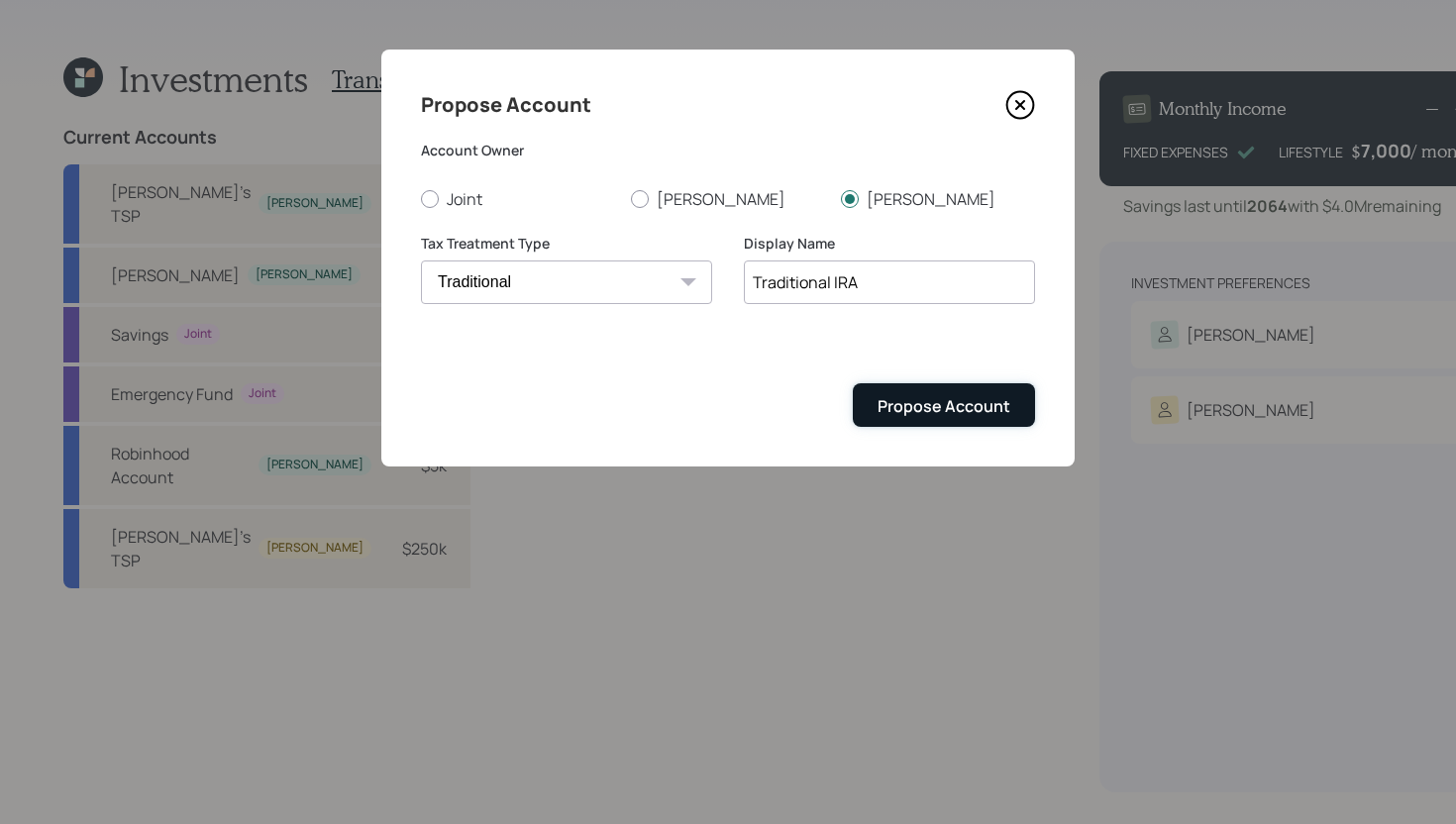click on "Propose Account" at bounding box center (944, 406) 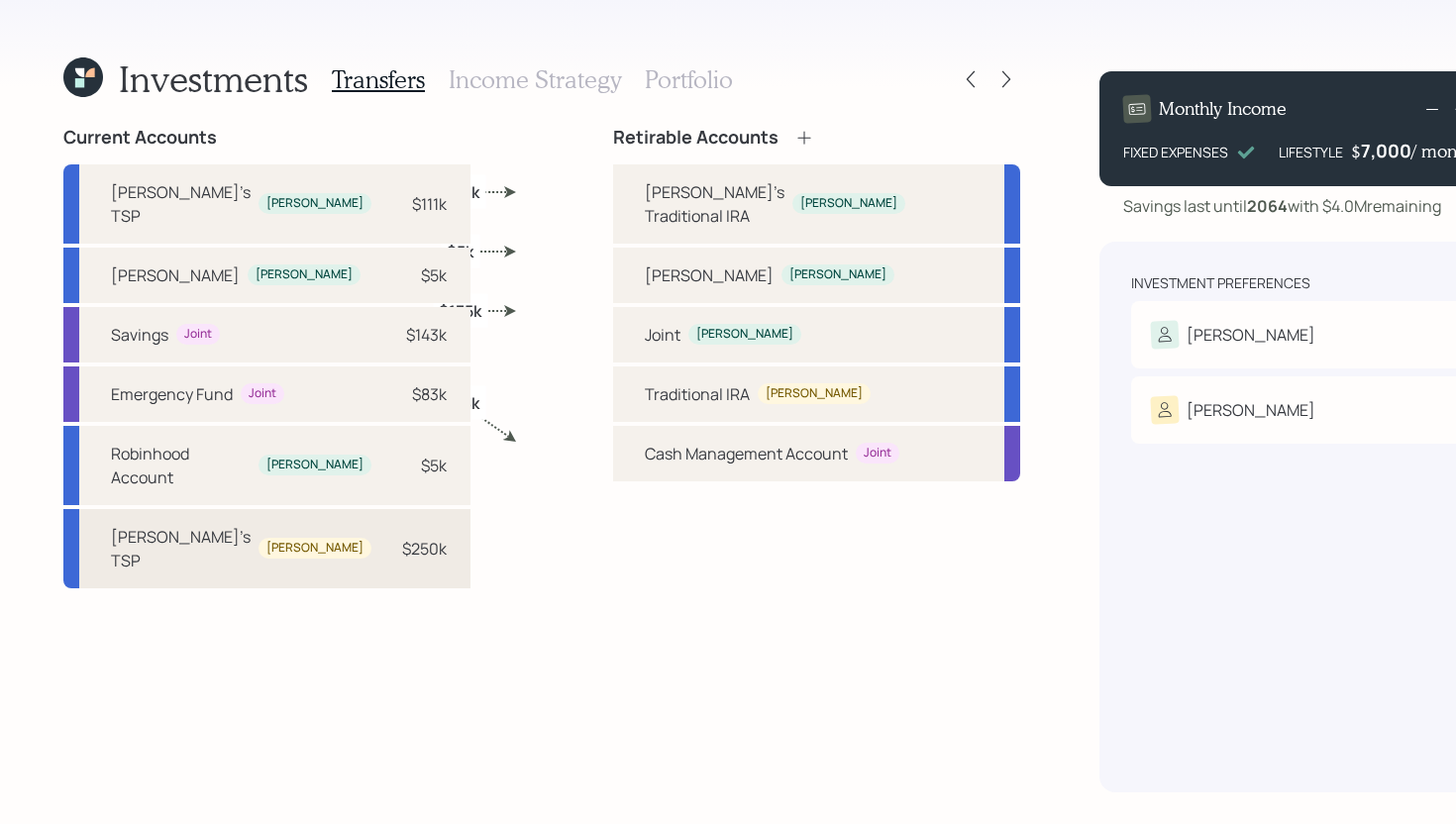 click on "[PERSON_NAME]'s TSP [PERSON_NAME] $250k" at bounding box center (266, 549) 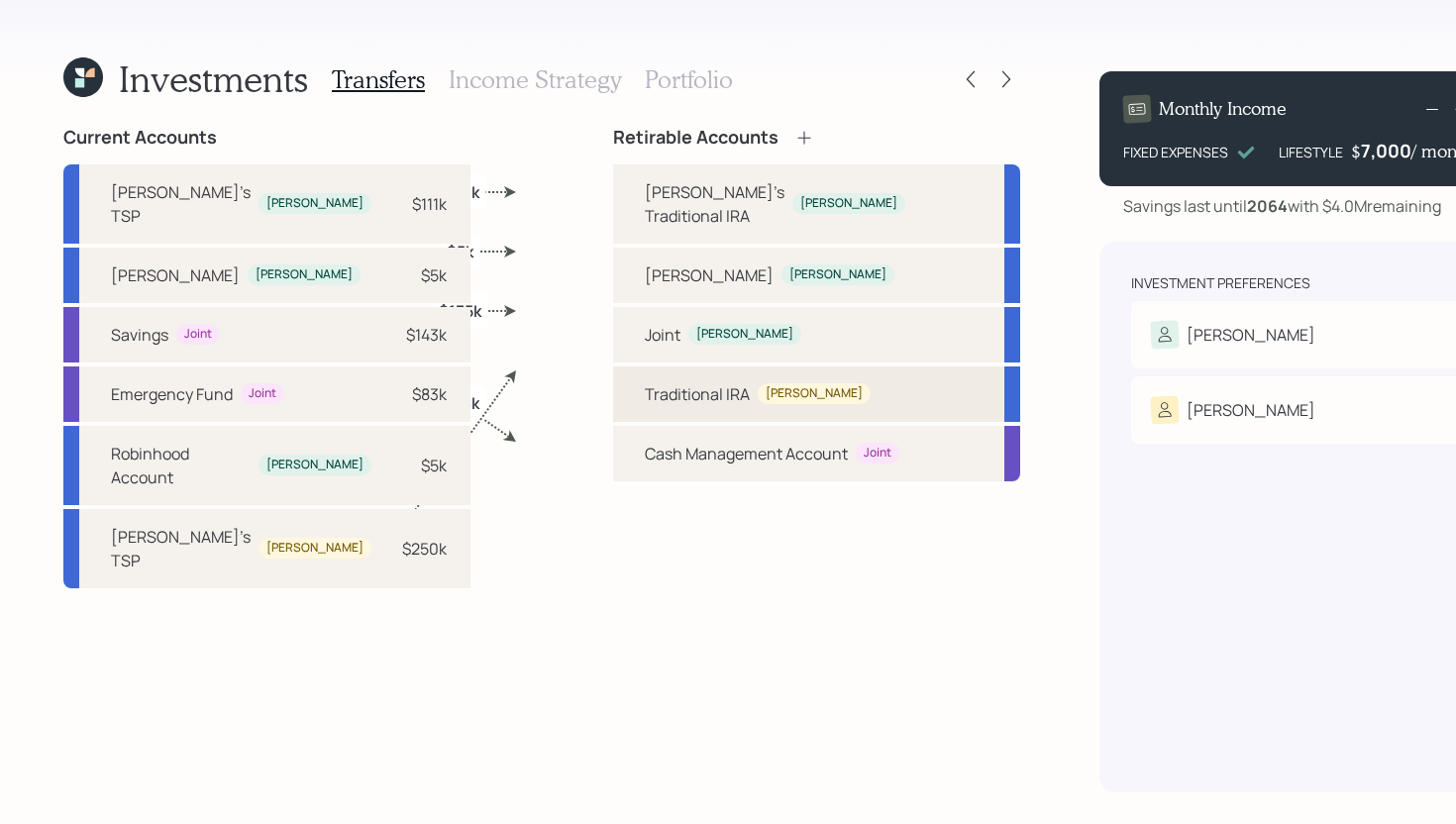 click on "Traditional IRA" at bounding box center [697, 394] 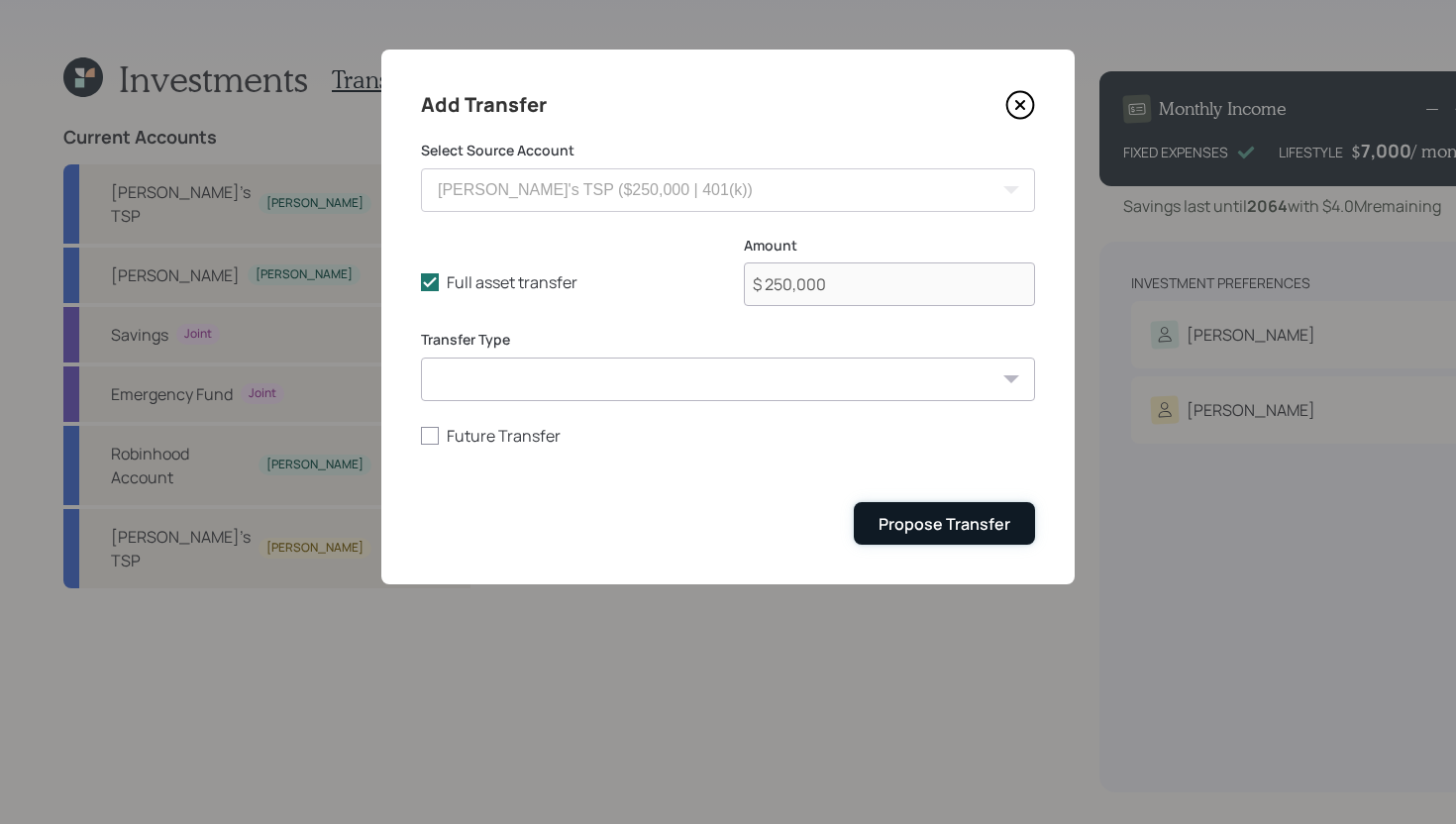 click on "Propose Transfer" at bounding box center (944, 524) 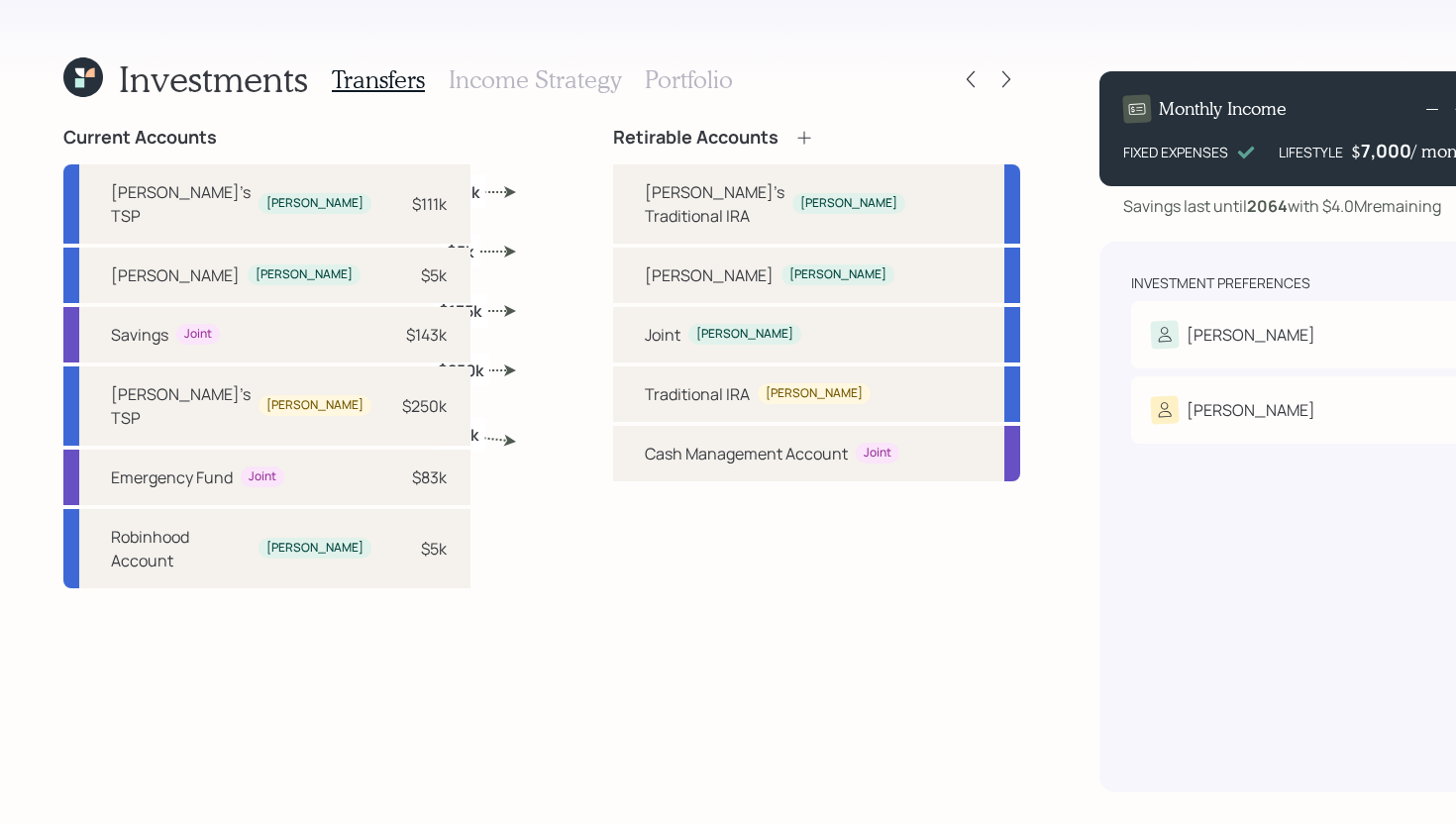click on "Income Strategy" at bounding box center (535, 79) 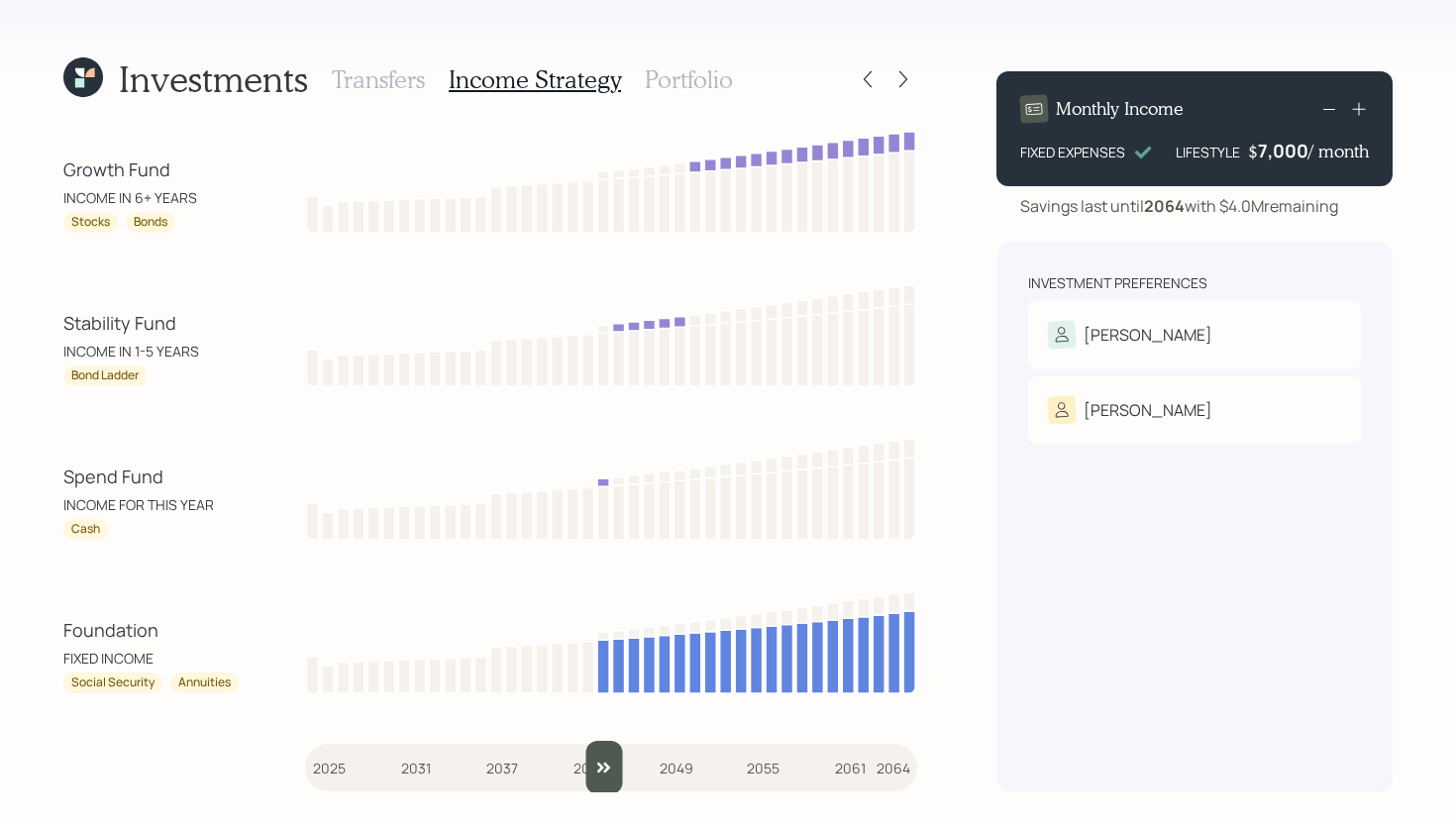 drag, startPoint x: 335, startPoint y: 760, endPoint x: 607, endPoint y: 735, distance: 273.14648 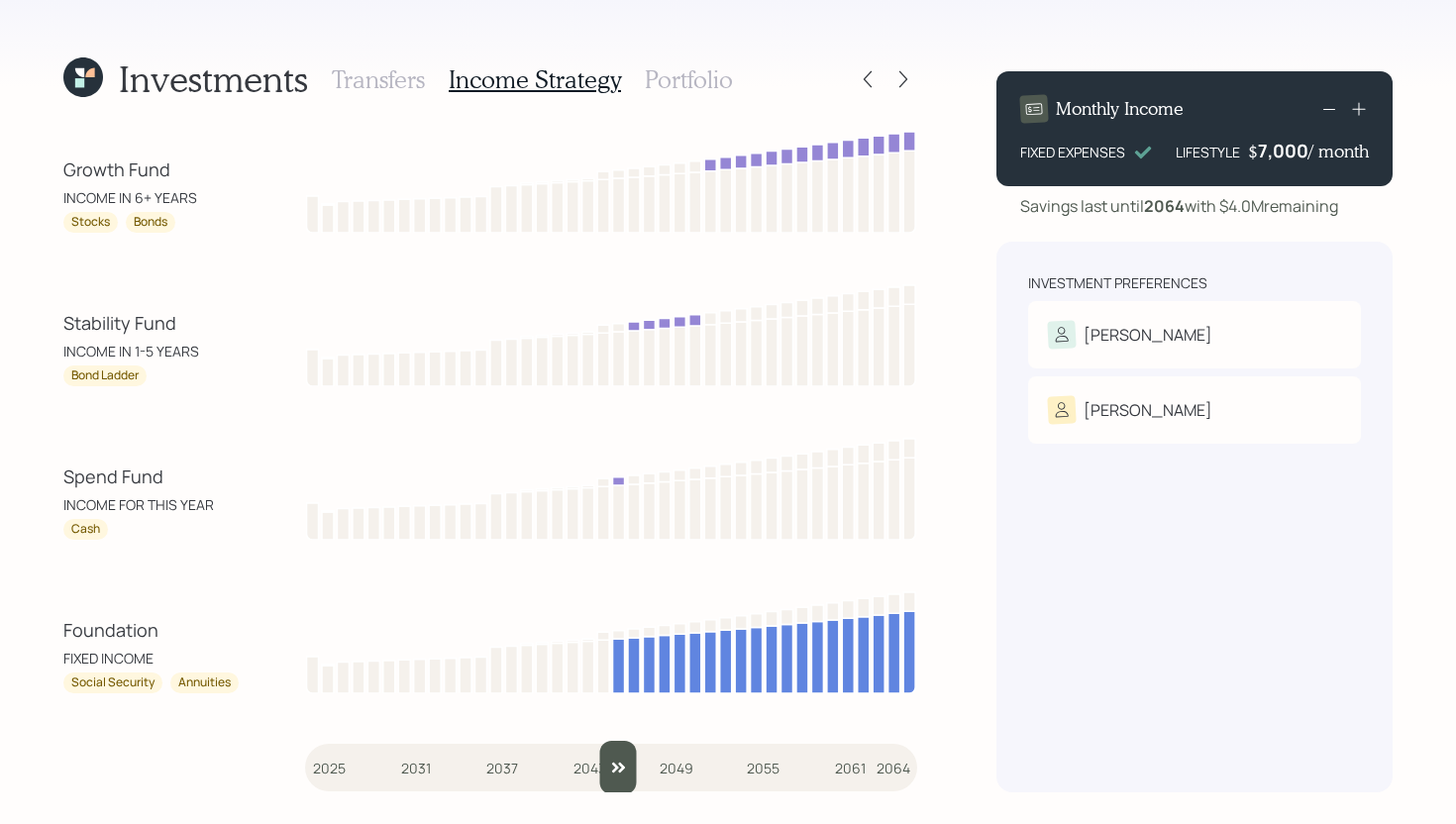 click at bounding box center [611, 768] 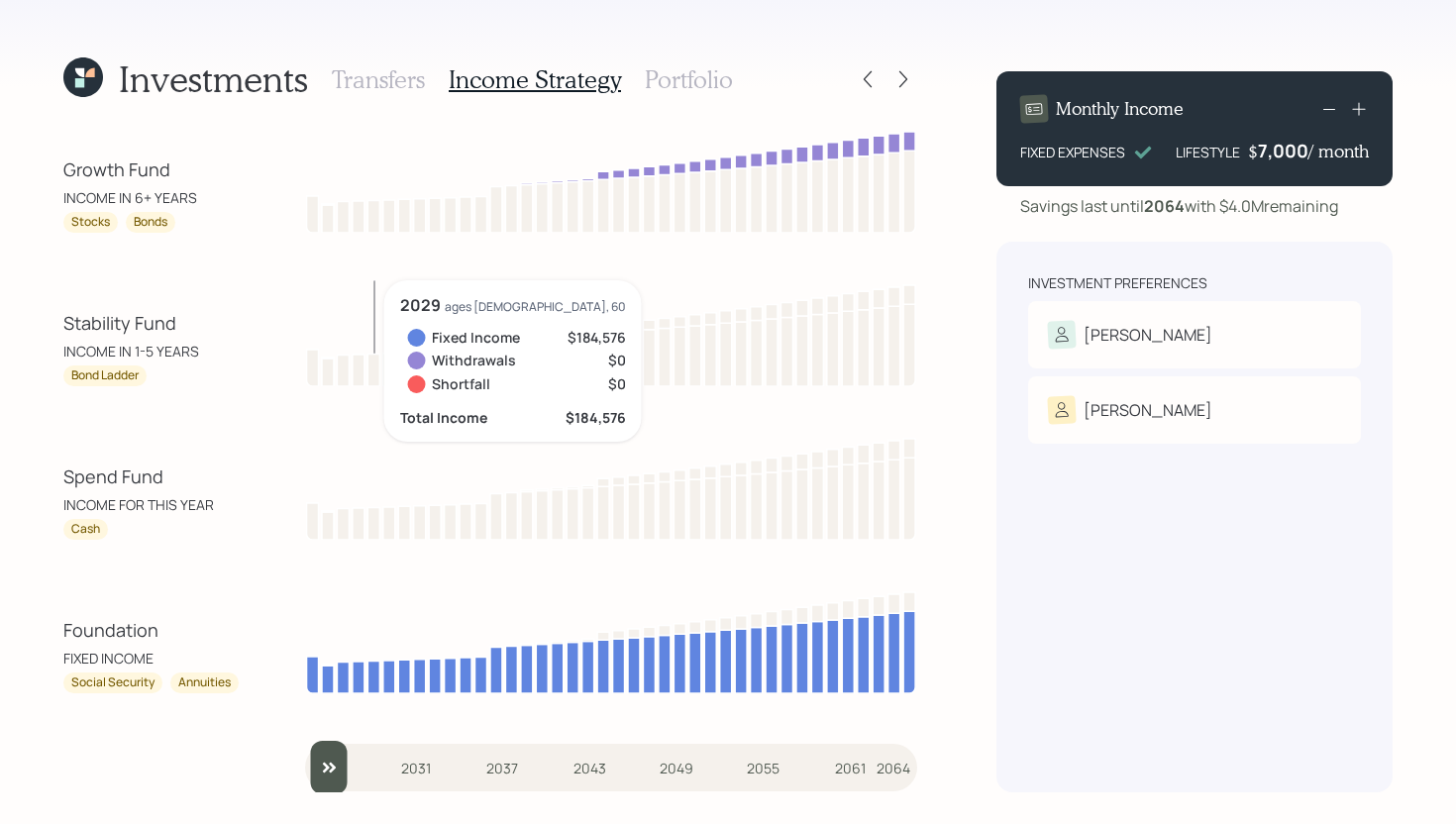 type on "2025" 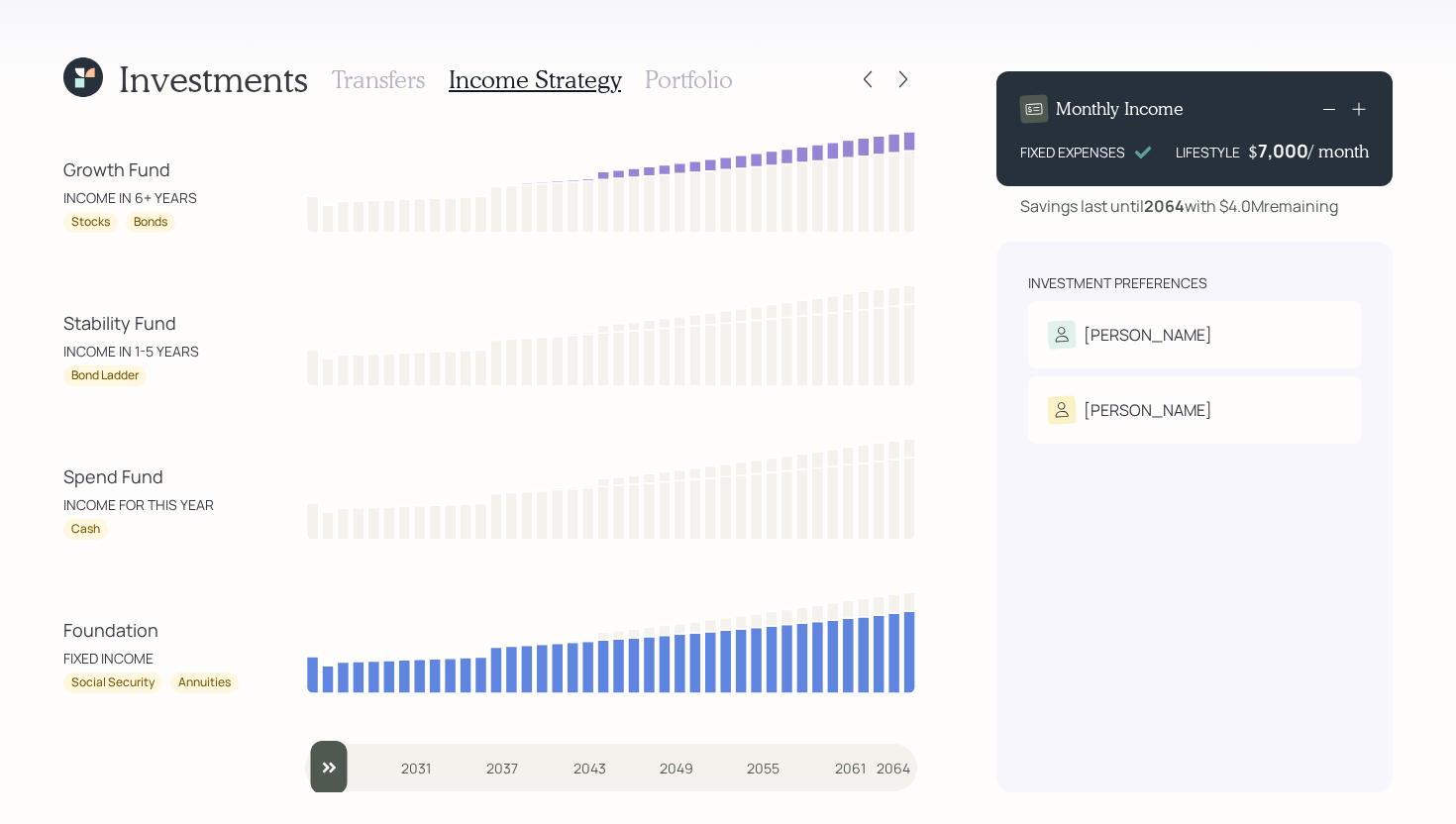 click on "Portfolio" at bounding box center (688, 79) 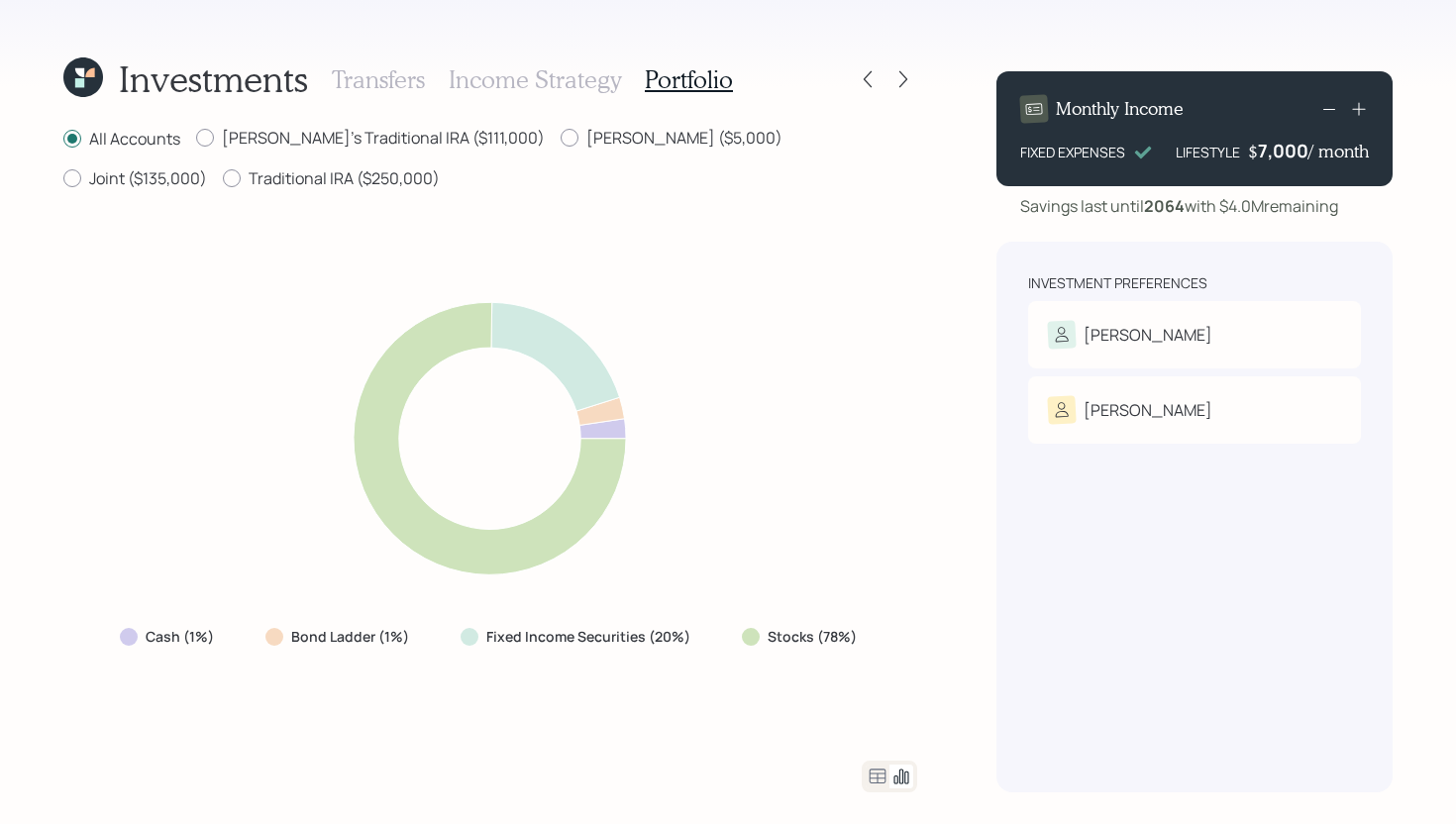 click 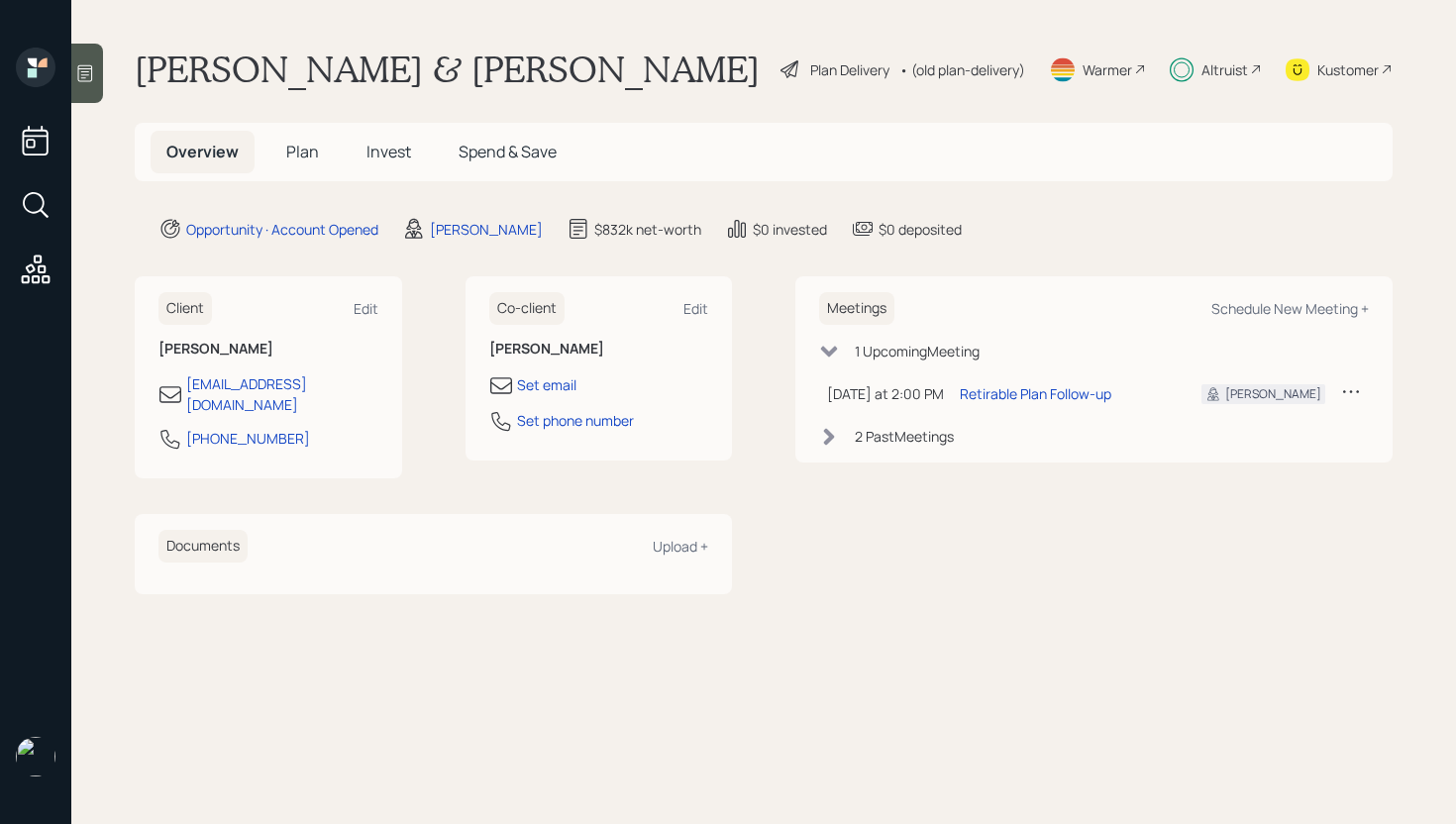 click on "Invest" at bounding box center [388, 152] 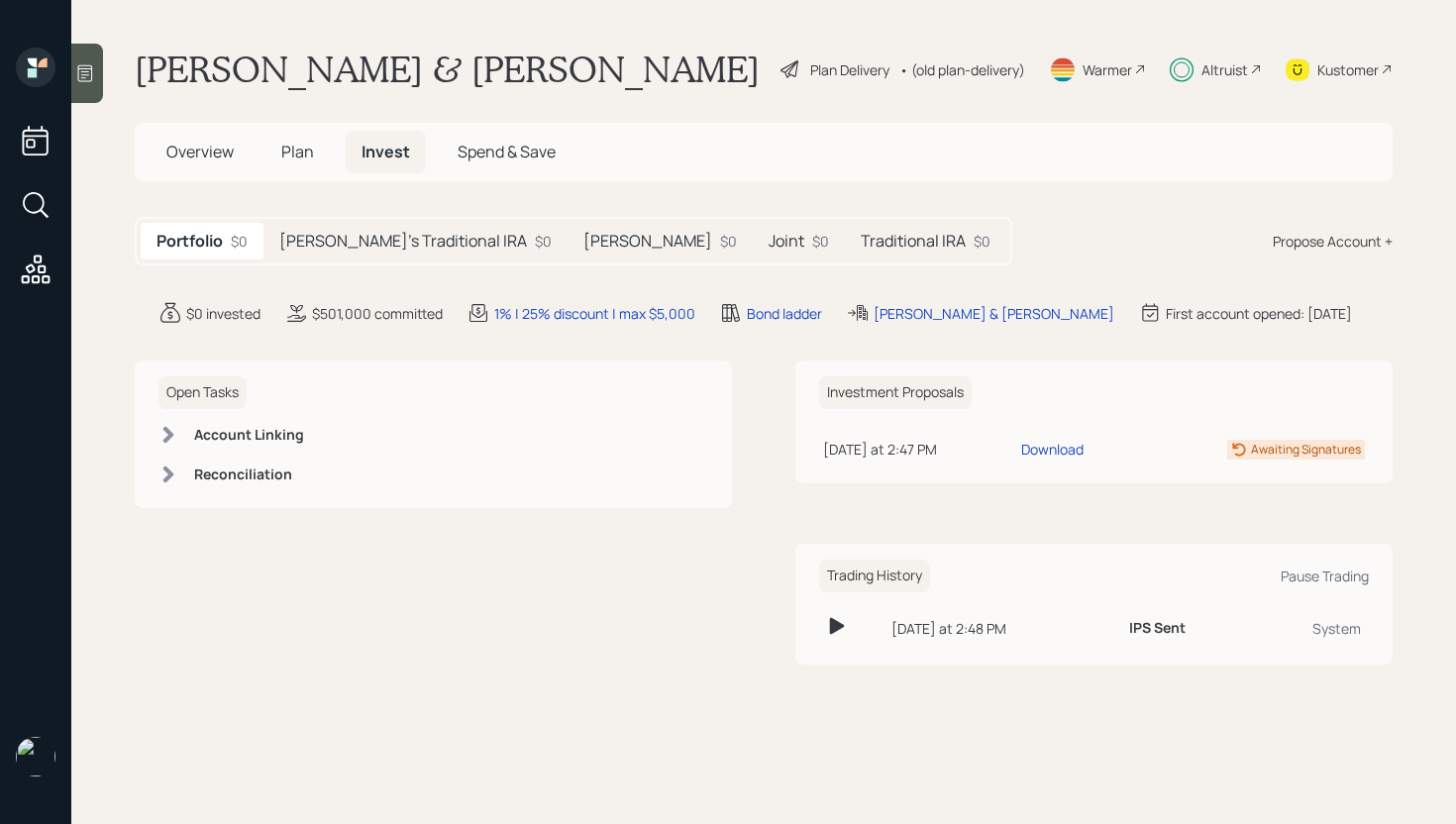 click on "[PERSON_NAME]" at bounding box center [648, 241] 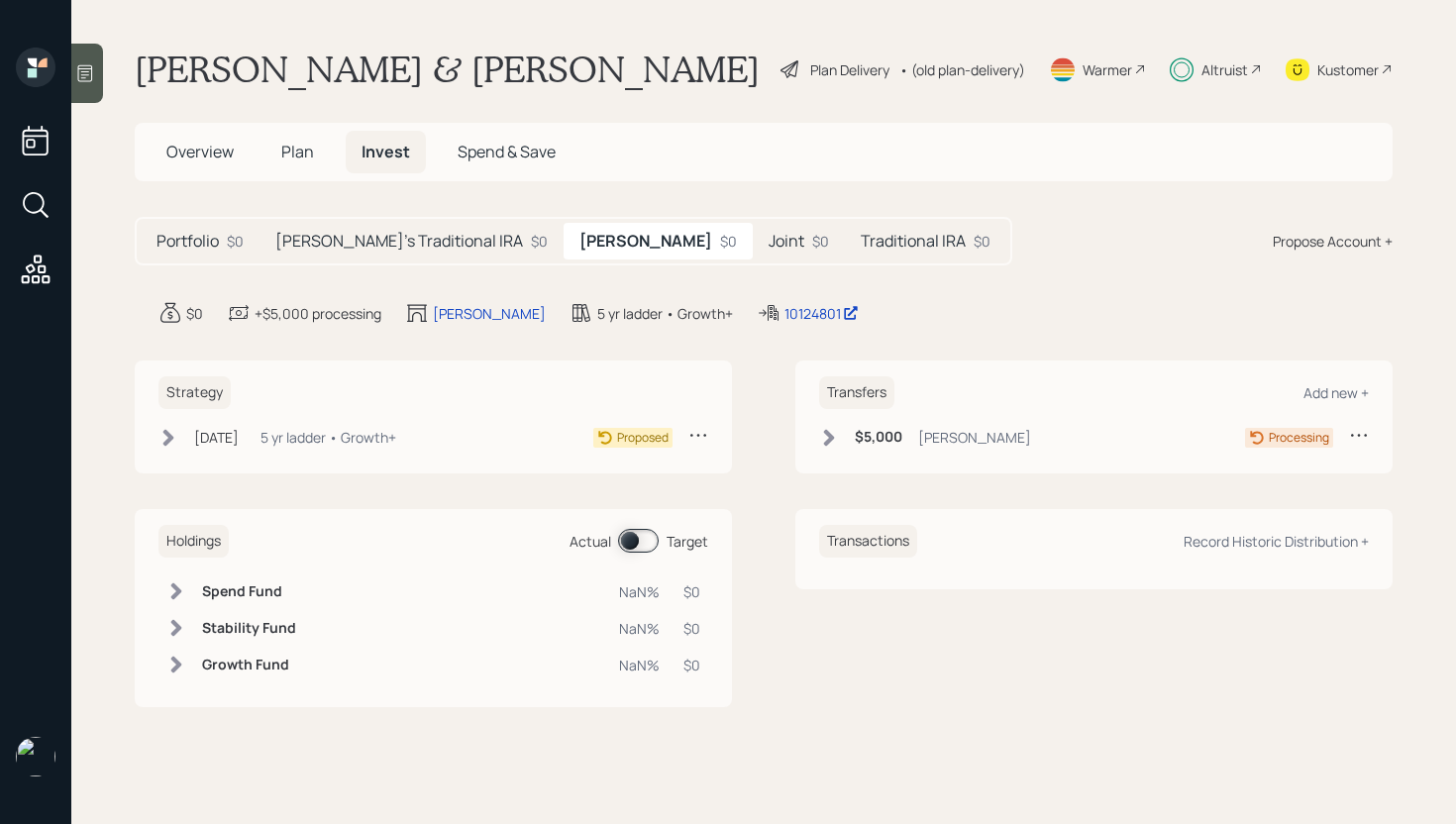 click on "Overview" at bounding box center [200, 152] 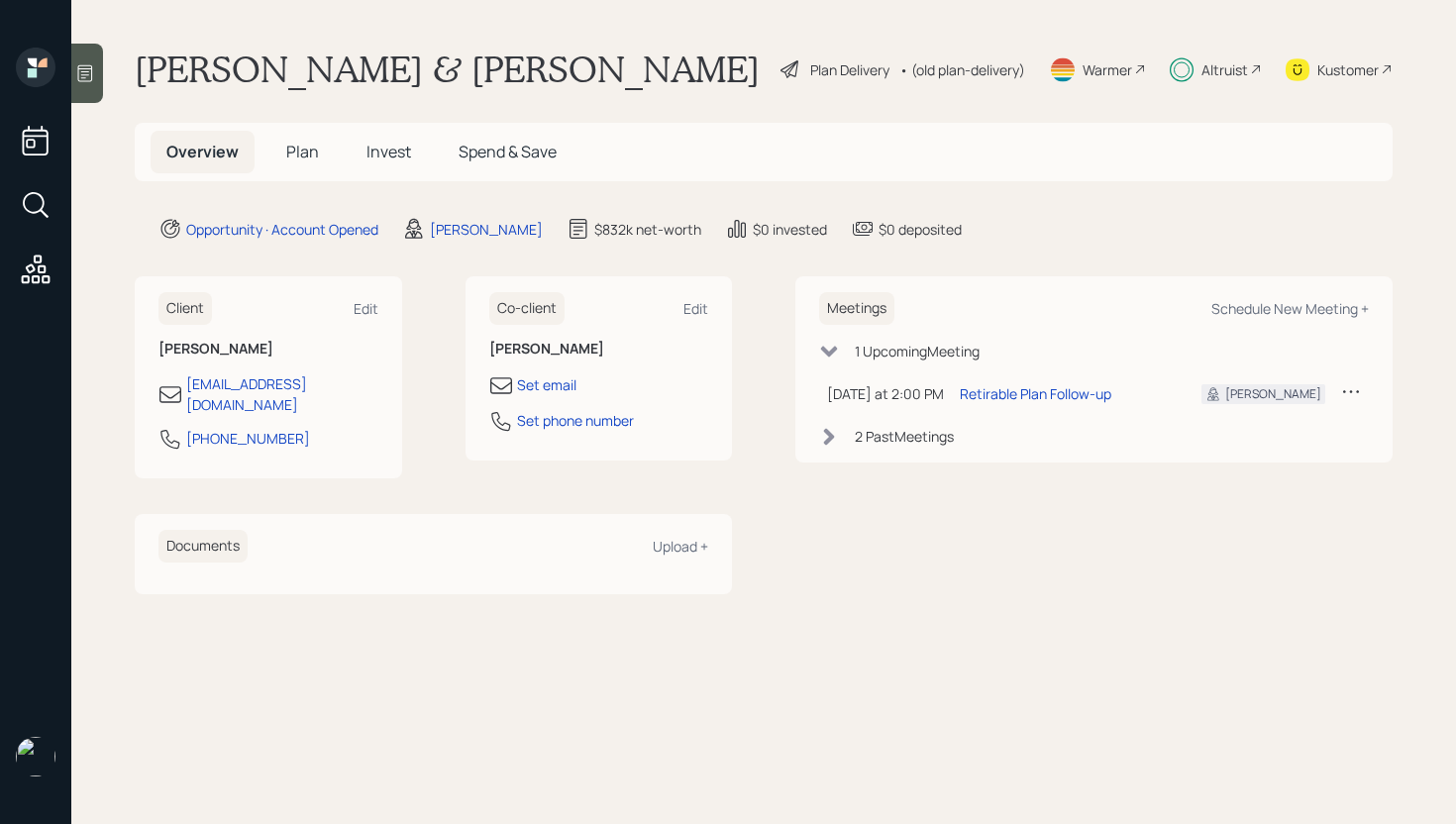 click on "Plan Delivery" at bounding box center (850, 69) 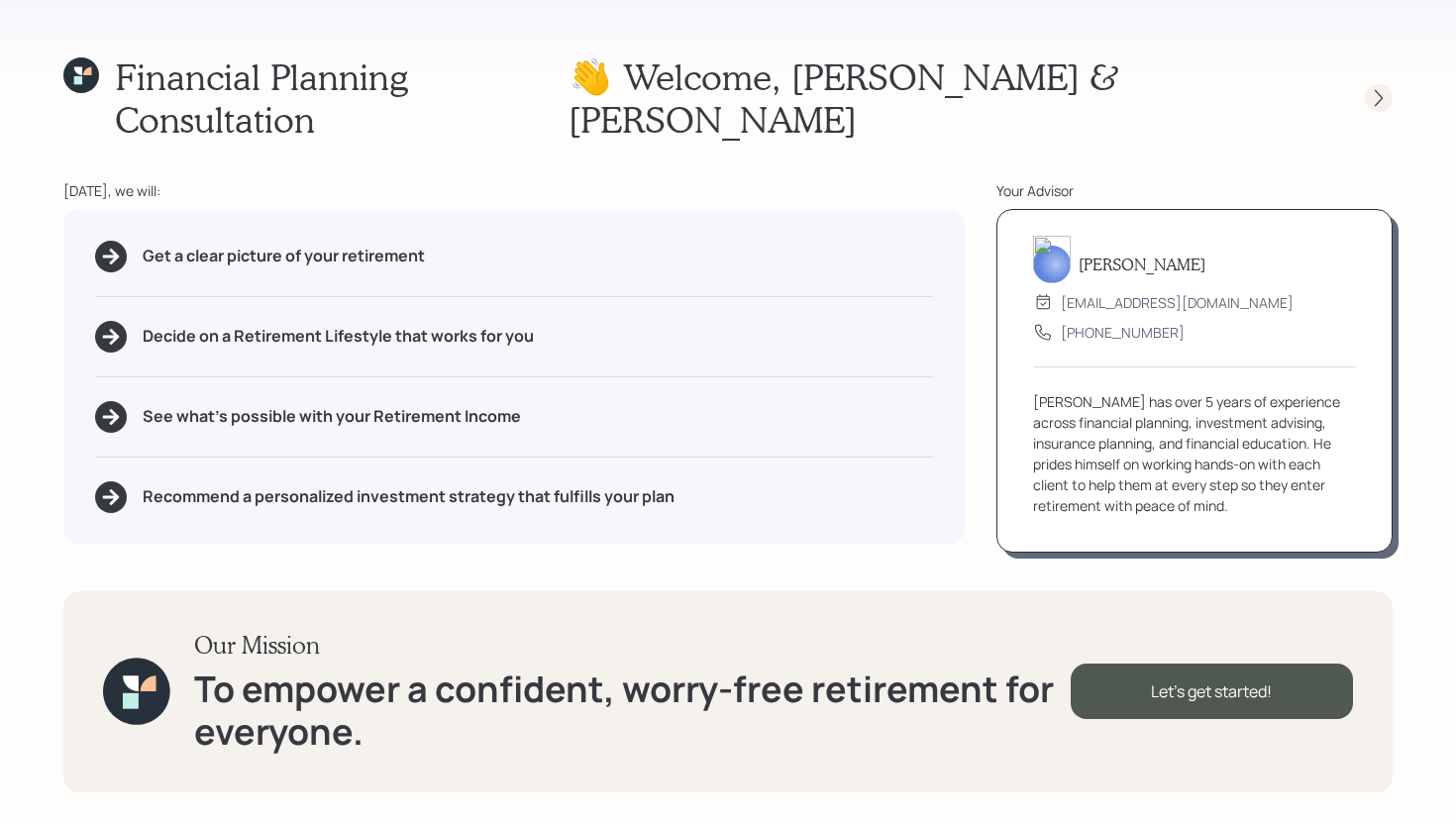 click at bounding box center (1361, 98) 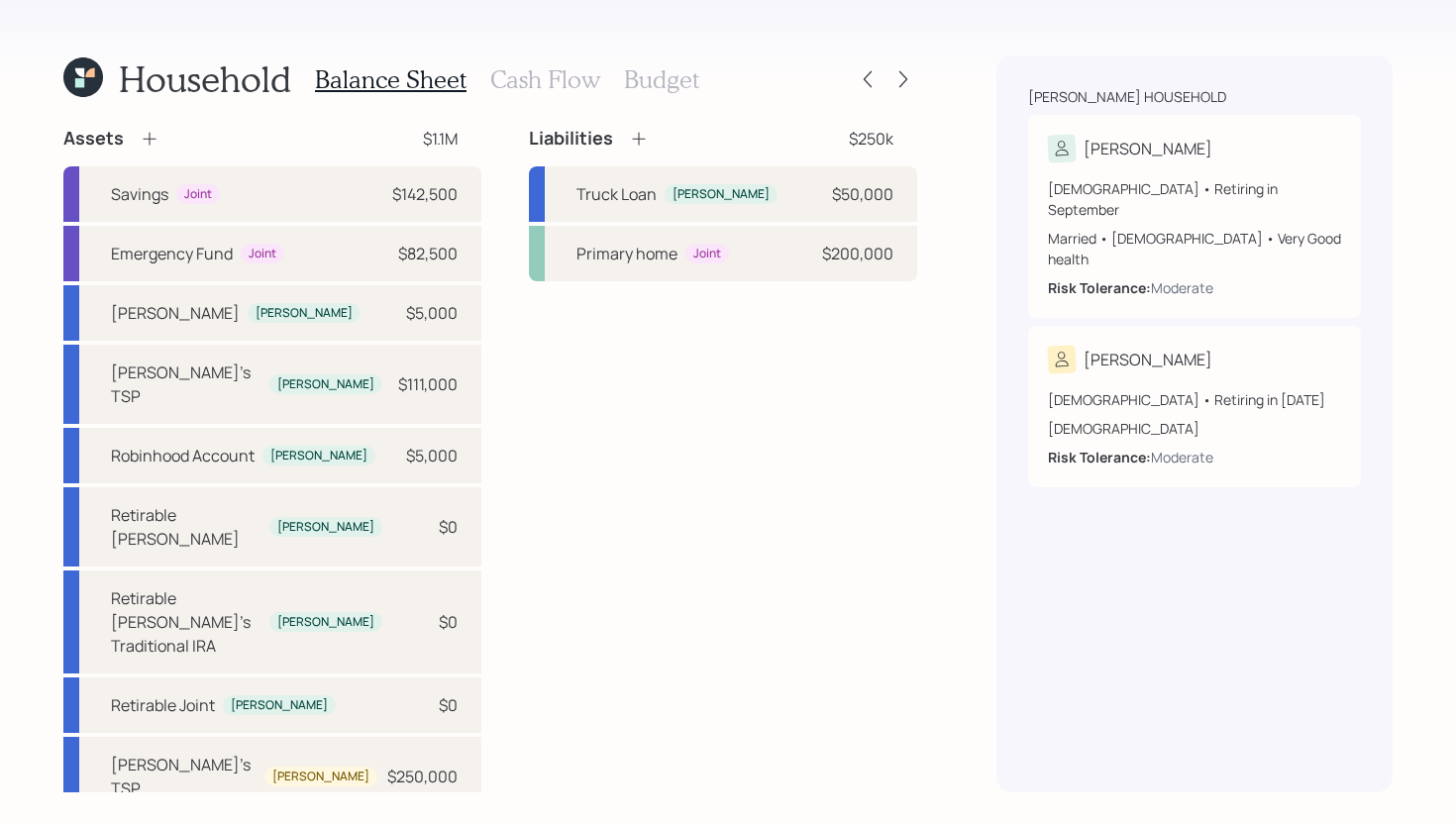 click on "Household Balance Sheet Cash Flow Budget Assets $1.1M Savings Joint $142,500 Emergency Fund Joint $82,500 [PERSON_NAME] [PERSON_NAME] $5,000 [PERSON_NAME]'s TSP [PERSON_NAME] $111,000 Robinhood Account [PERSON_NAME] $5,000 Retirable [PERSON_NAME] [PERSON_NAME] $0 Retirable [PERSON_NAME]'s Traditional IRA [PERSON_NAME] $0 Retirable Joint [PERSON_NAME] $0 [PERSON_NAME]'s TSP [PERSON_NAME] $250,000 Primary home Joint $486,000 Liabilities $250k Truck Loan [PERSON_NAME] $50,000 Primary home Joint $200,000 [PERSON_NAME] household [PERSON_NAME] [DEMOGRAPHIC_DATA] • Retiring in September  Married • [DEMOGRAPHIC_DATA] • Very Good health Risk Tolerance:  Moderate [PERSON_NAME] [DEMOGRAPHIC_DATA] • Retiring in [DATE] [DEMOGRAPHIC_DATA] Risk Tolerance:  Moderate" at bounding box center [728, 412] 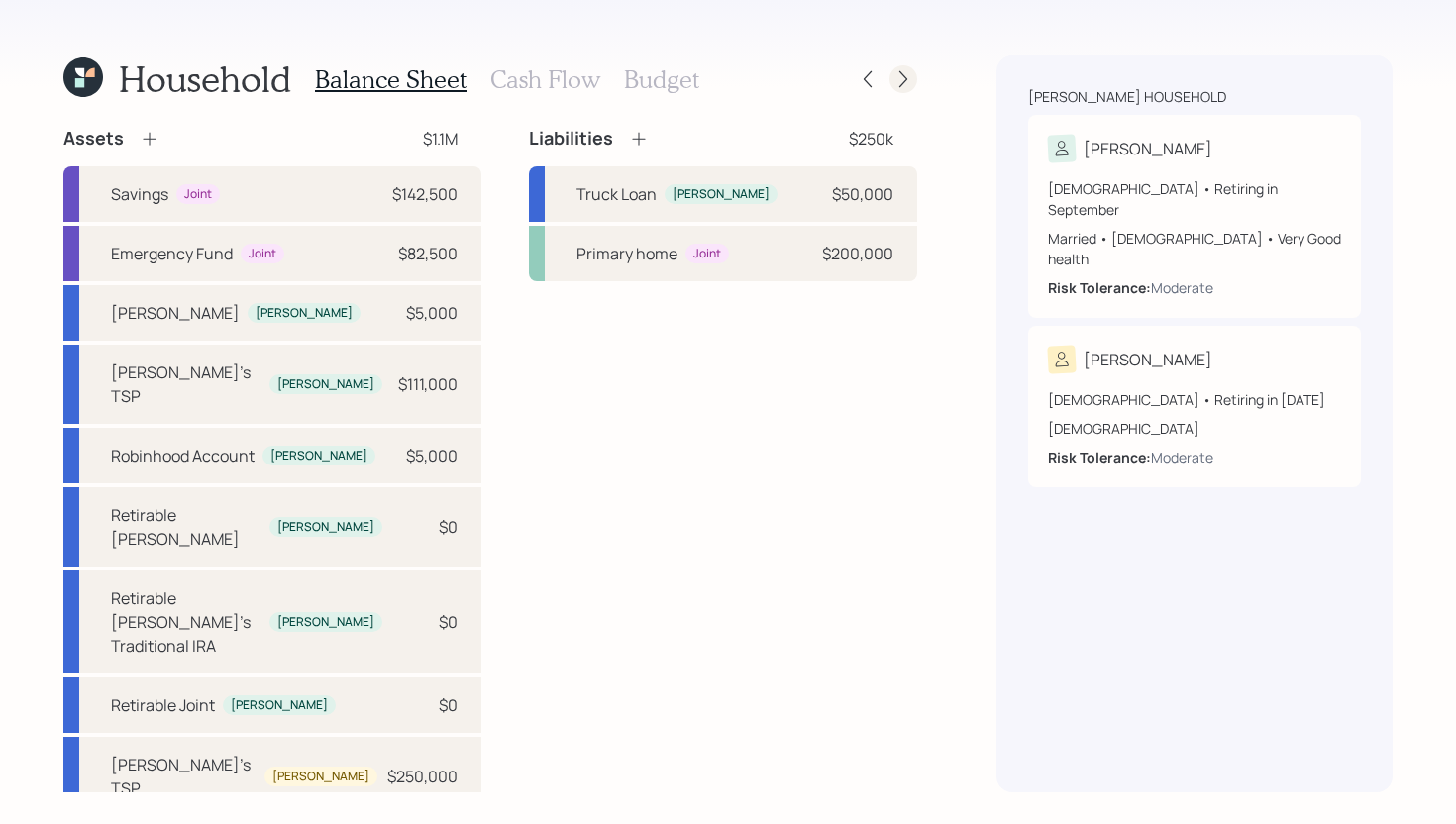 click 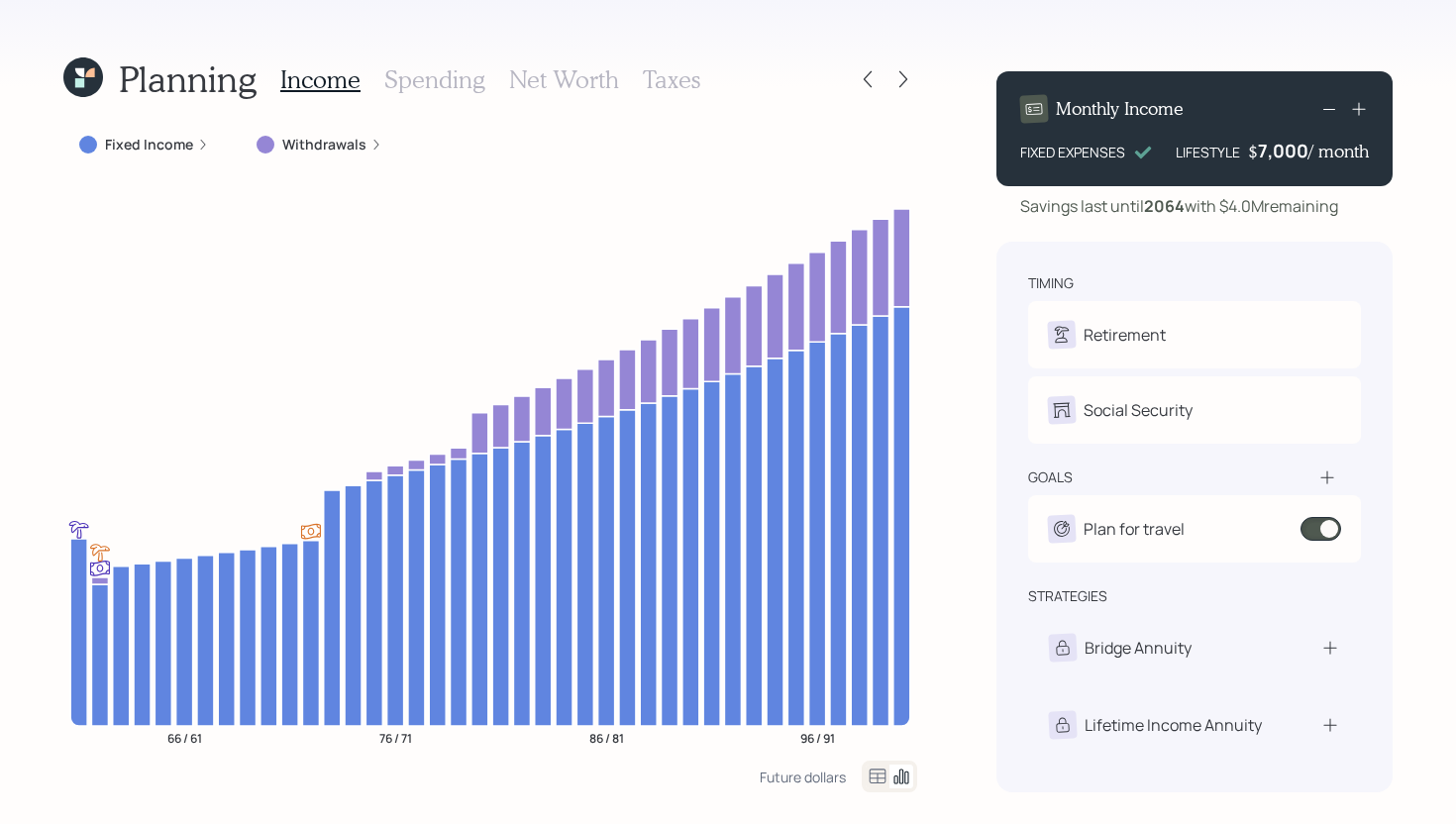 click 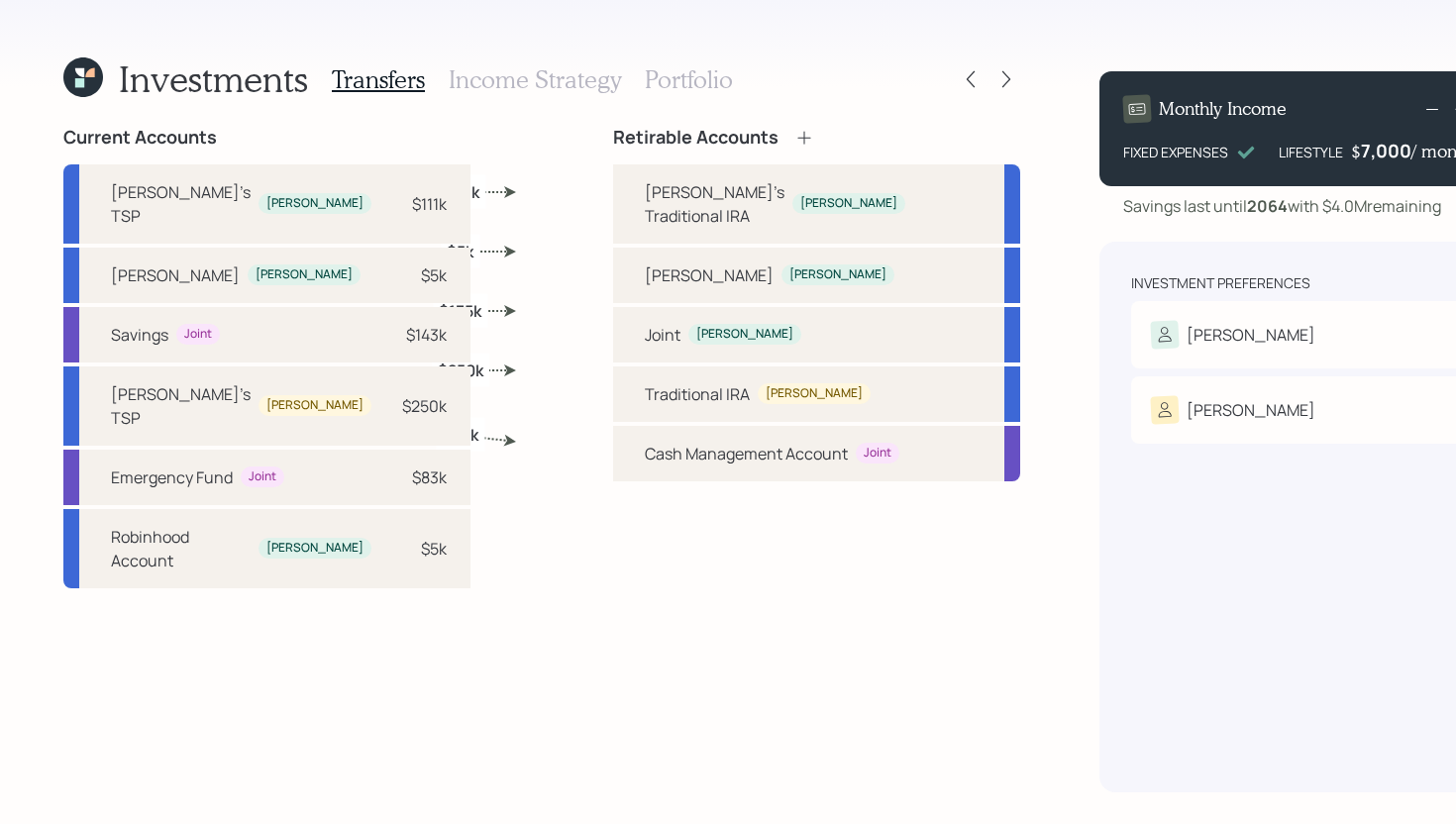 click 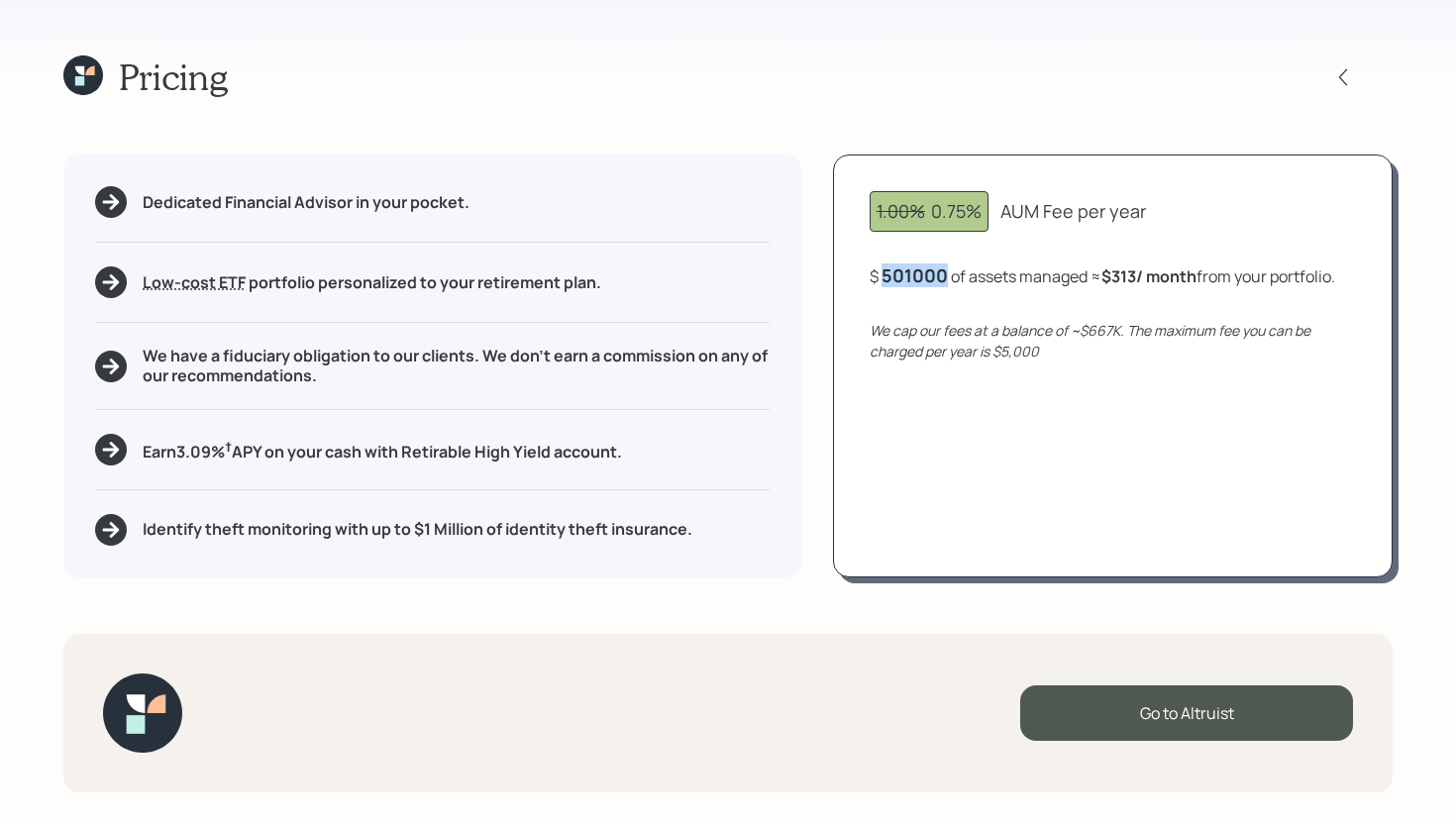 drag, startPoint x: 950, startPoint y: 278, endPoint x: 883, endPoint y: 281, distance: 67.06713 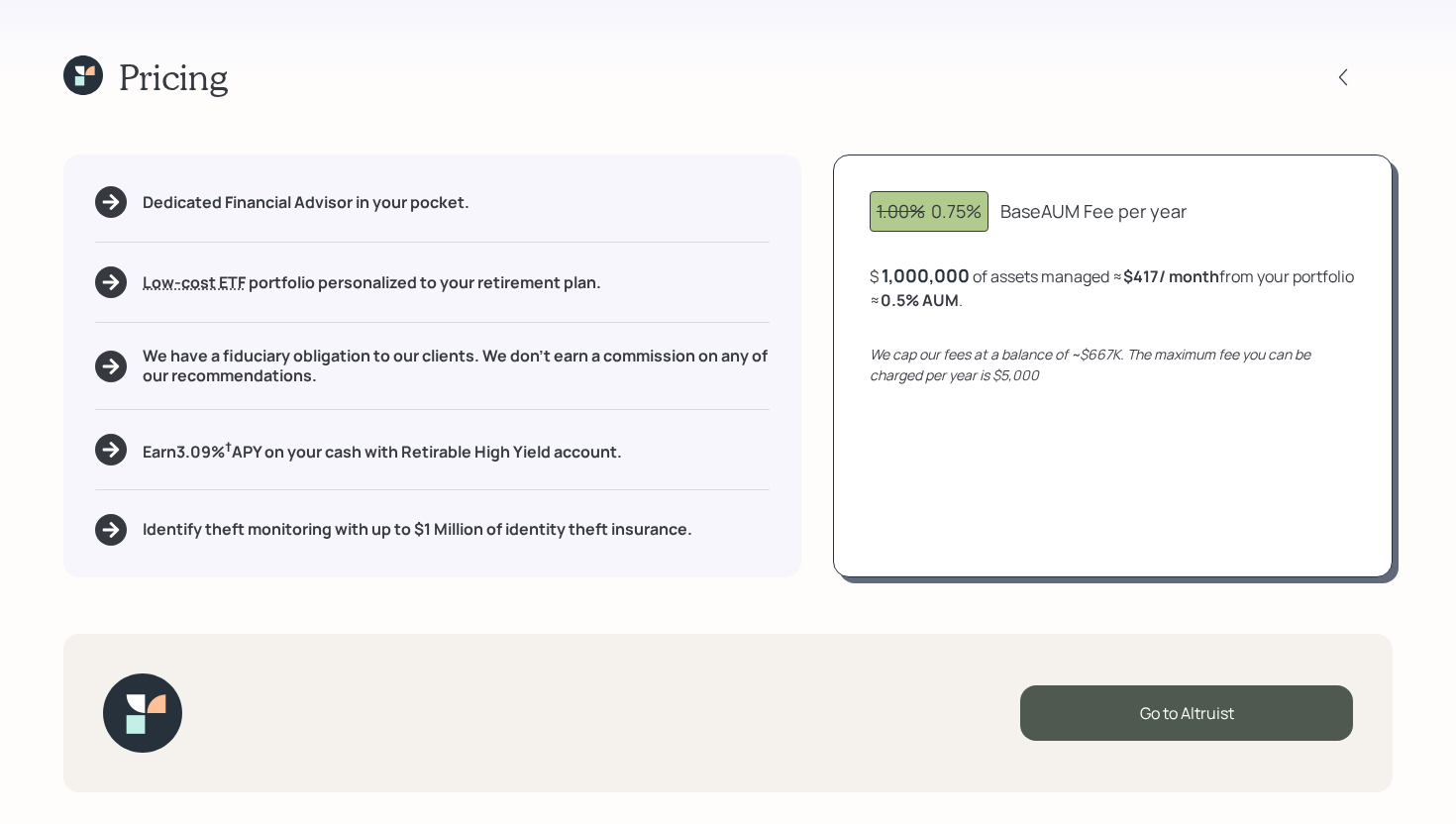 click on "1.00% 0.75% Base  AUM Fee per year $   1,000,000   of assets managed ≈  $417  / month  from your portfolio   ≈  0.5 % AUM . We cap our fees at a balance of ~$667K. The maximum fee you can be charged per year is $5,000" at bounding box center (1112, 365) 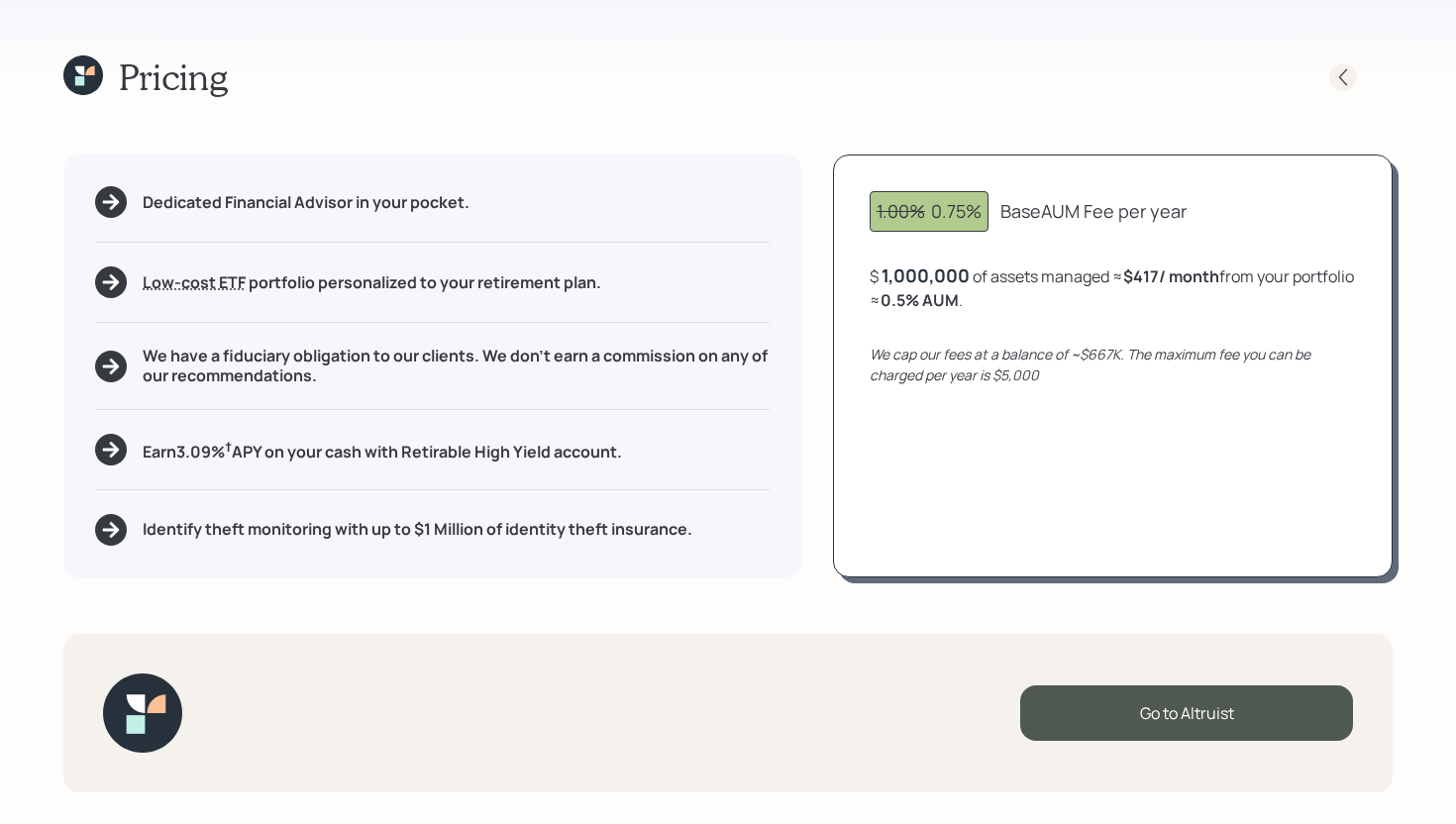 click 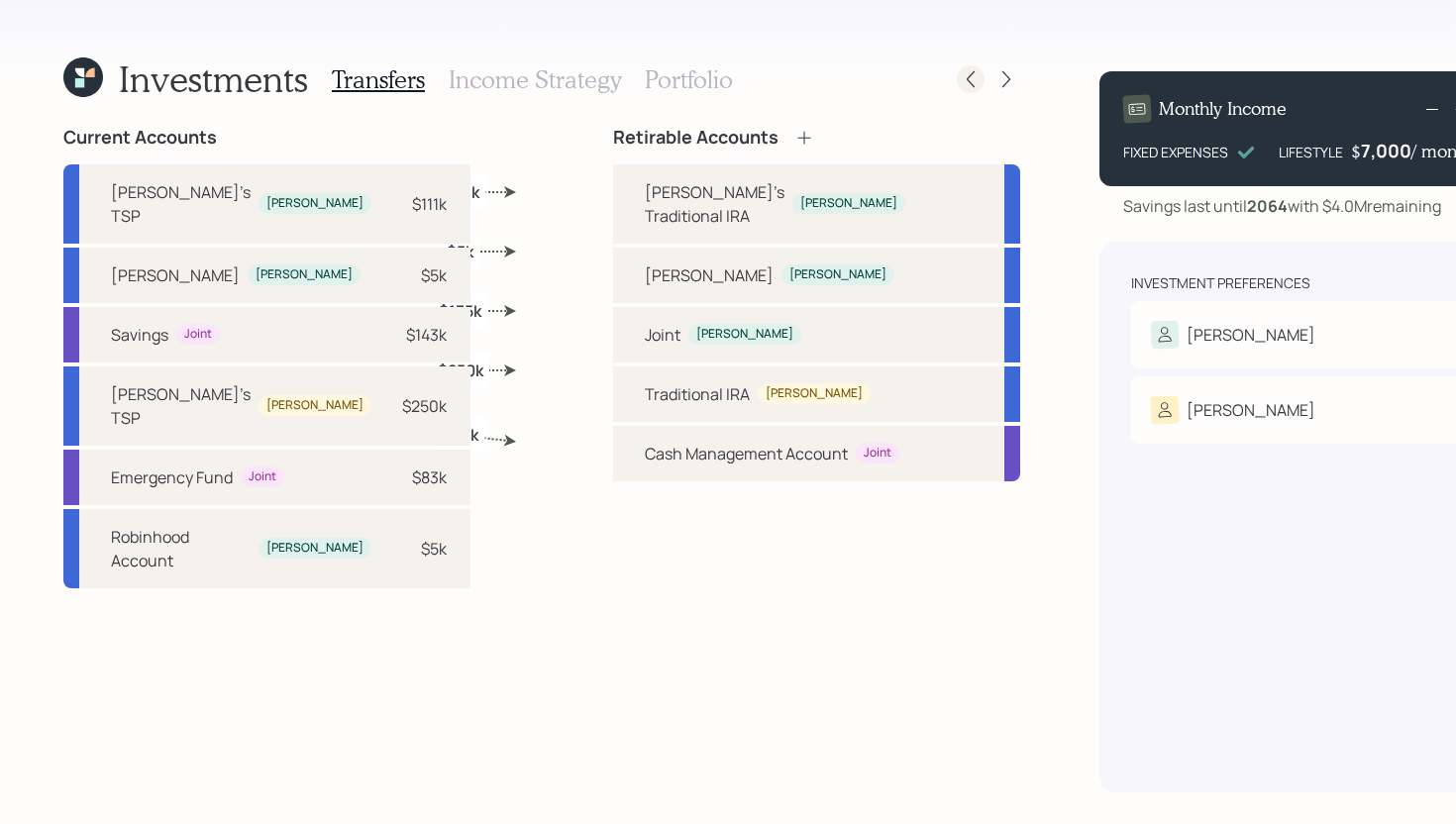 click 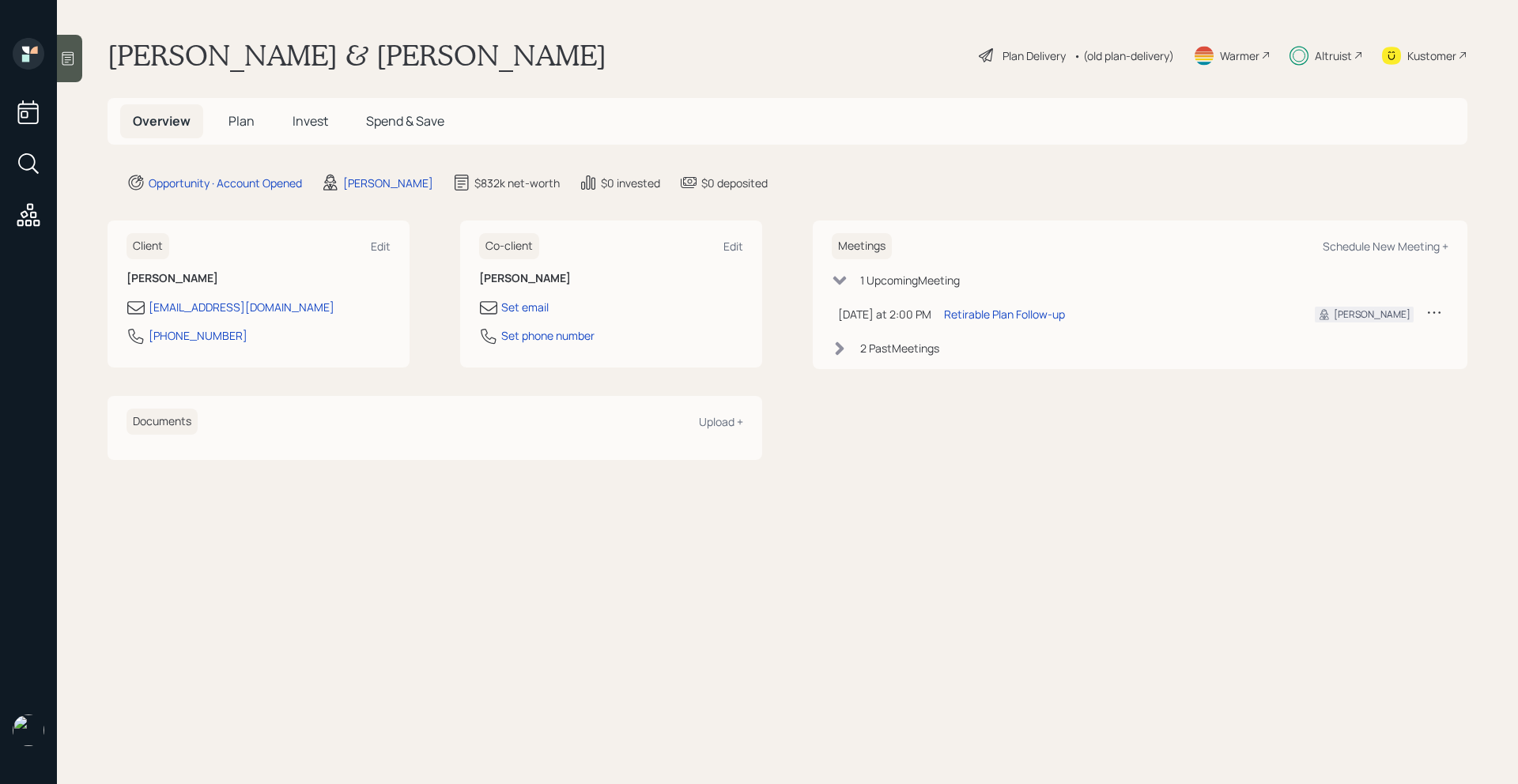 scroll, scrollTop: 0, scrollLeft: 0, axis: both 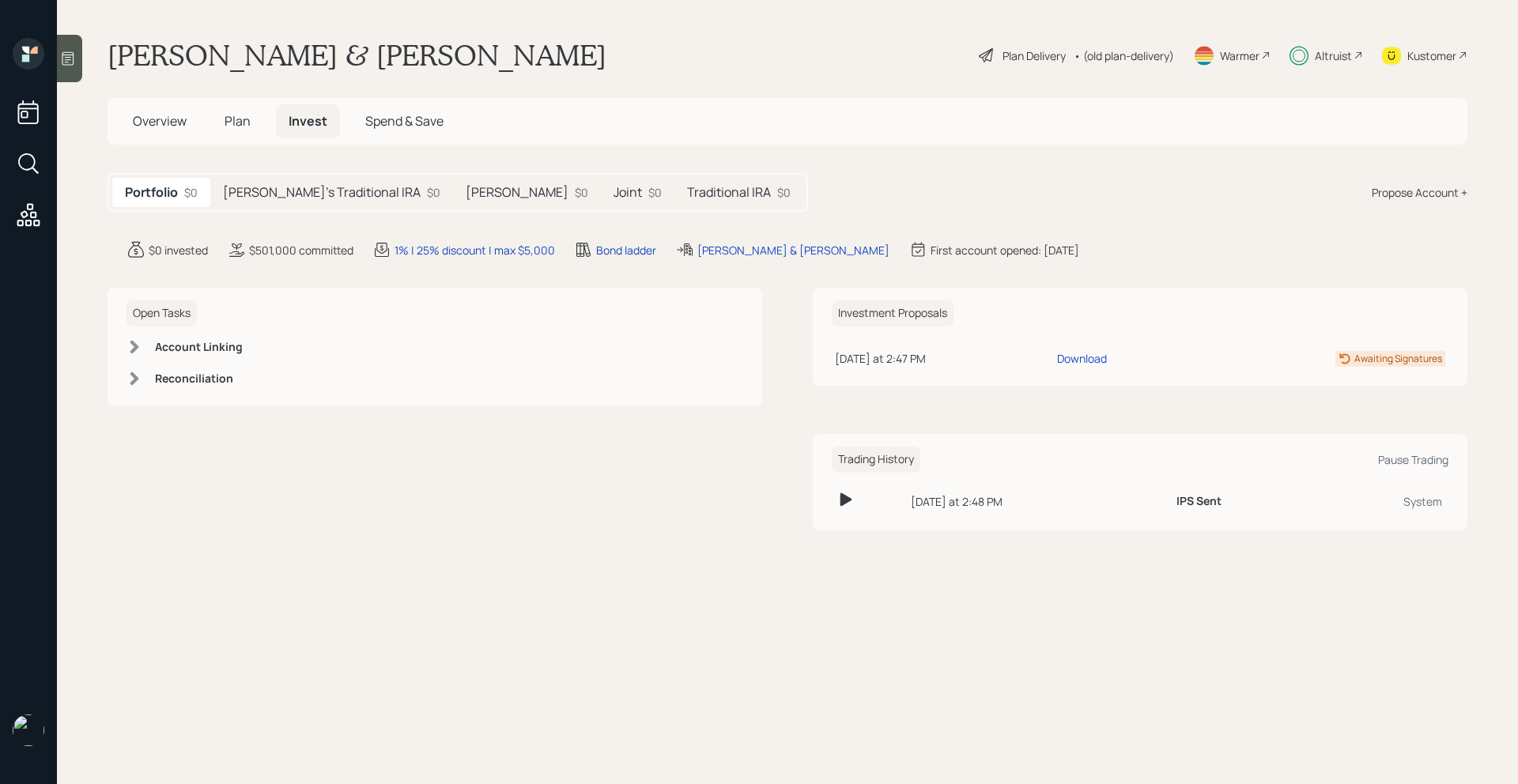 click on "$0" at bounding box center (784, 192) 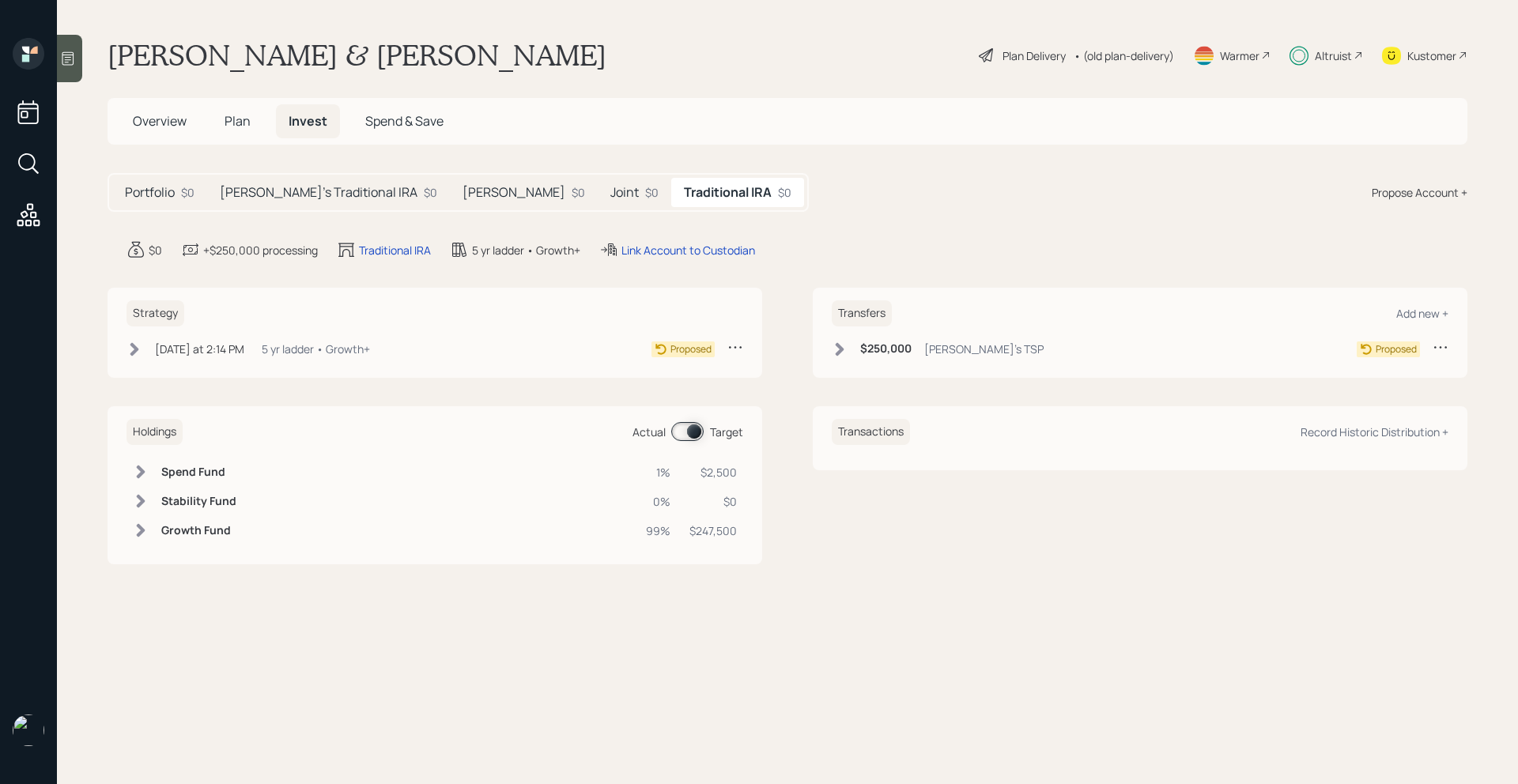 click on "[PERSON_NAME]'s Traditional IRA" at bounding box center [319, 192] 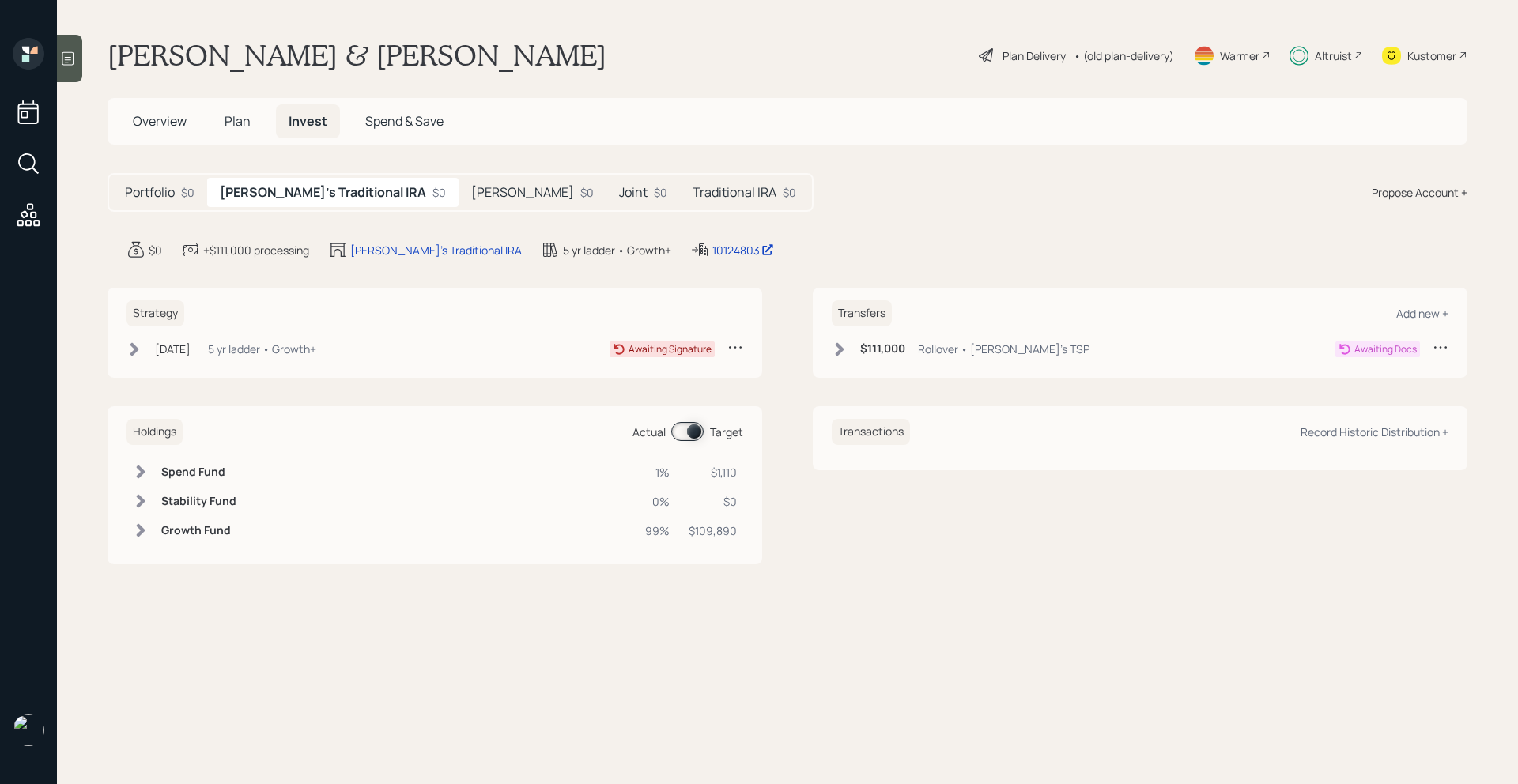 click 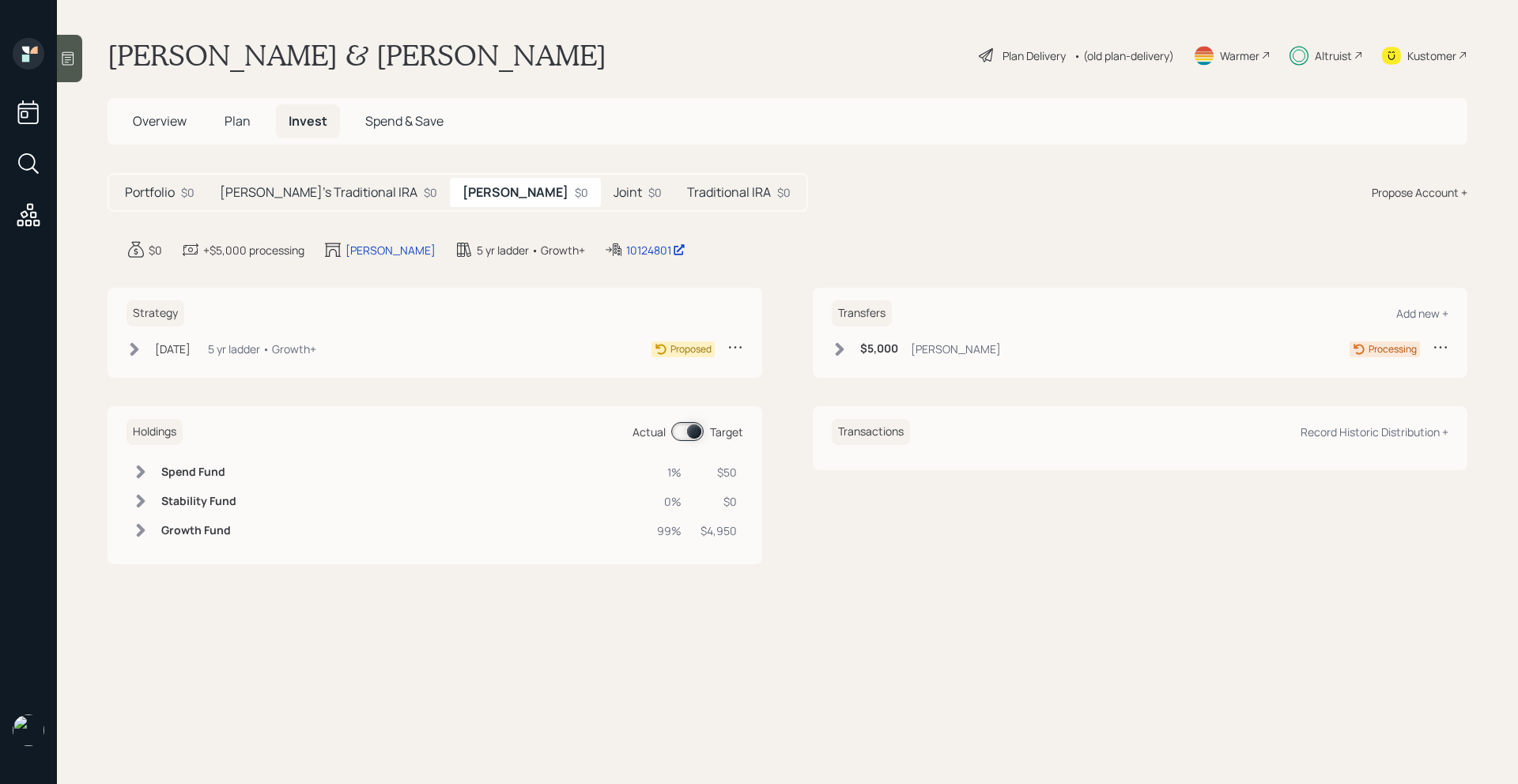 click on "Joint" at bounding box center (628, 192) 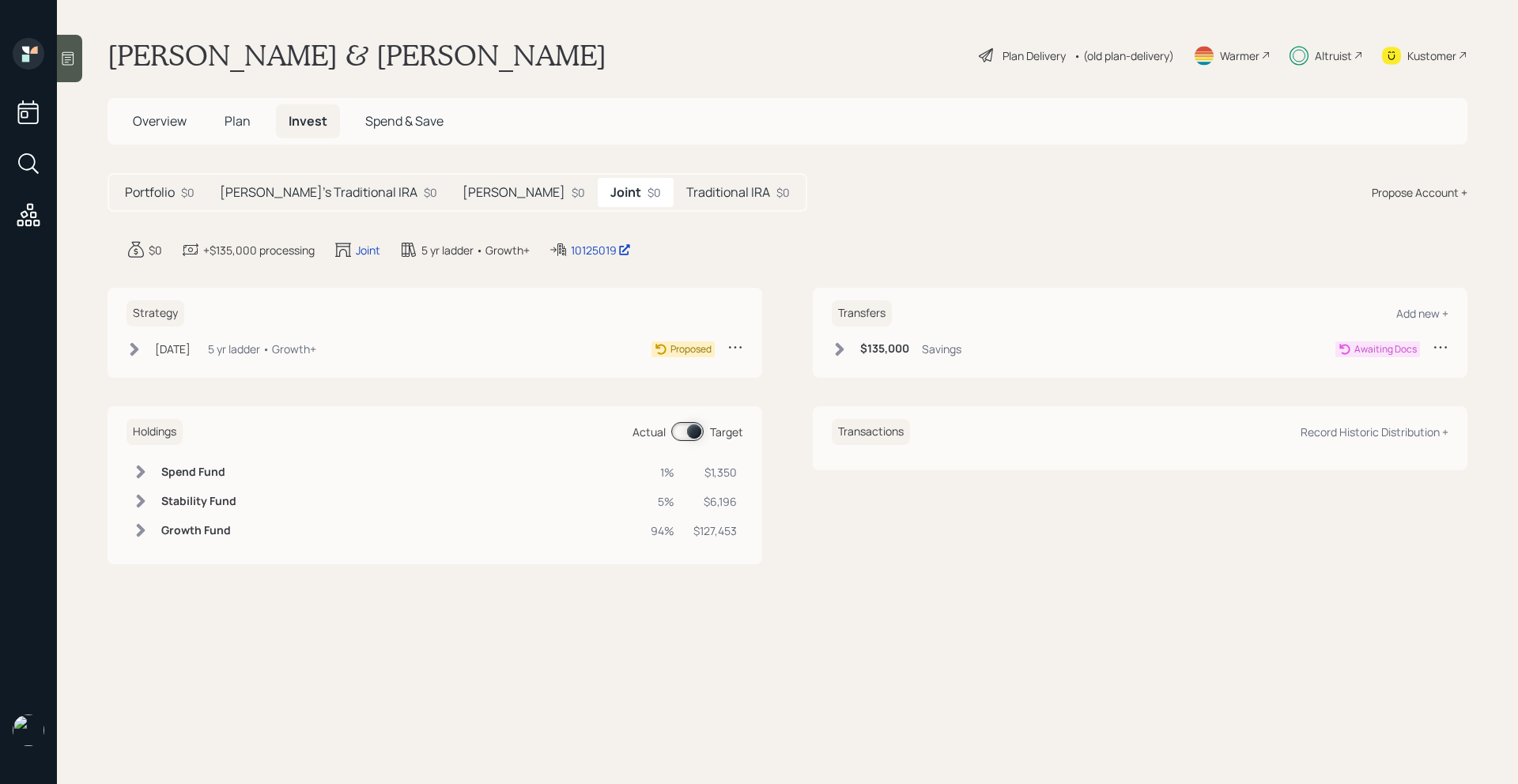 click 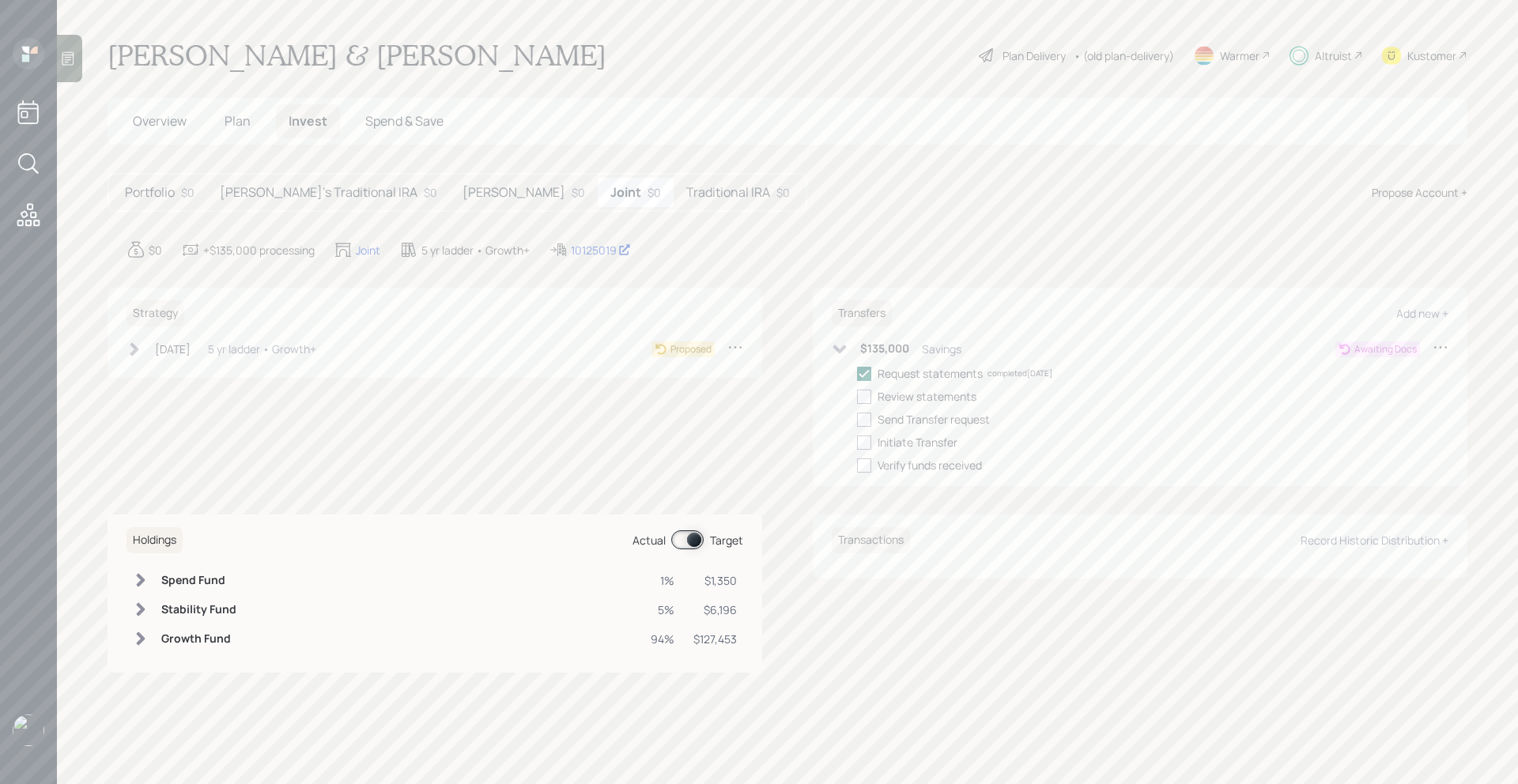 click 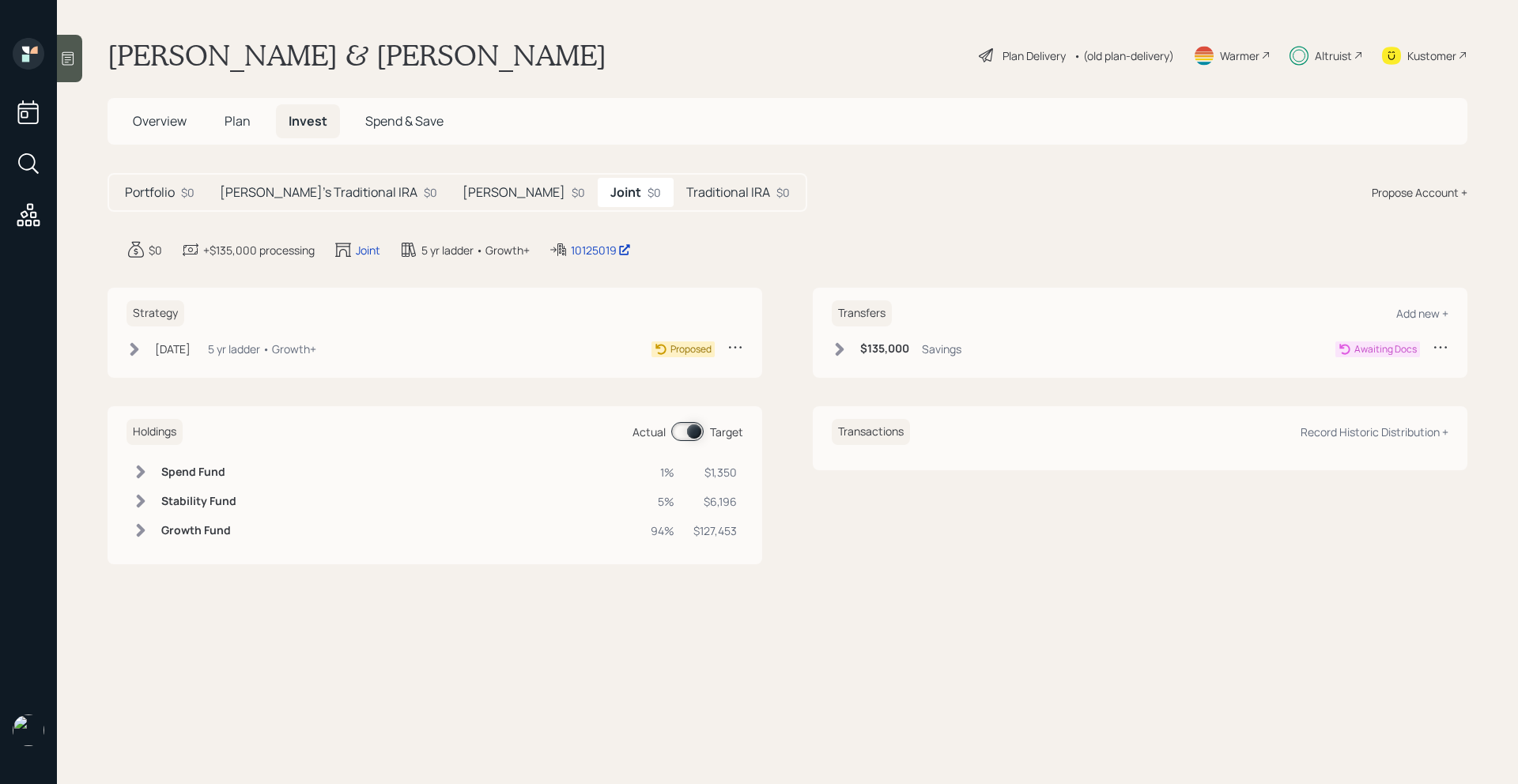 click 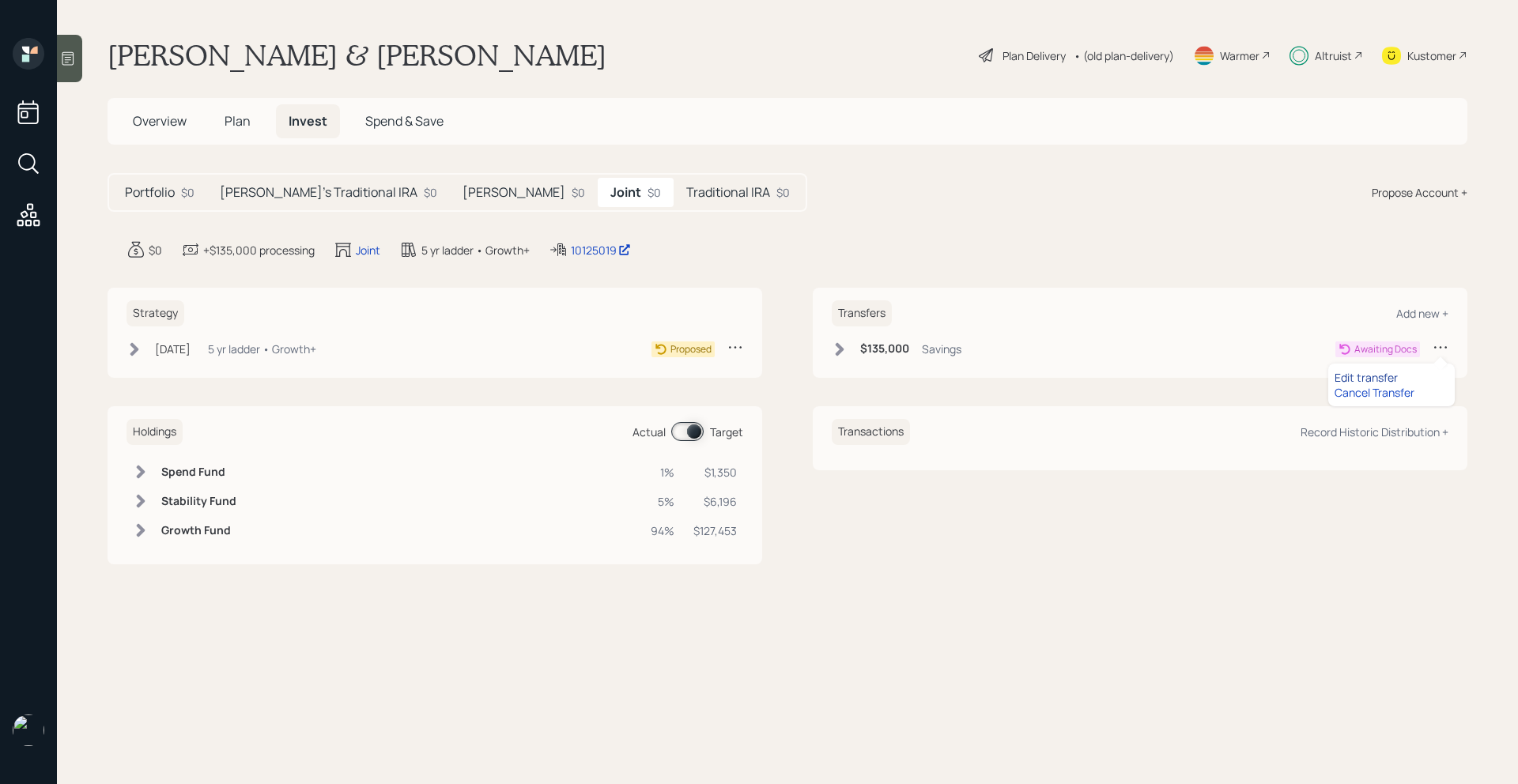 click on "Edit transfer" at bounding box center [1392, 377] 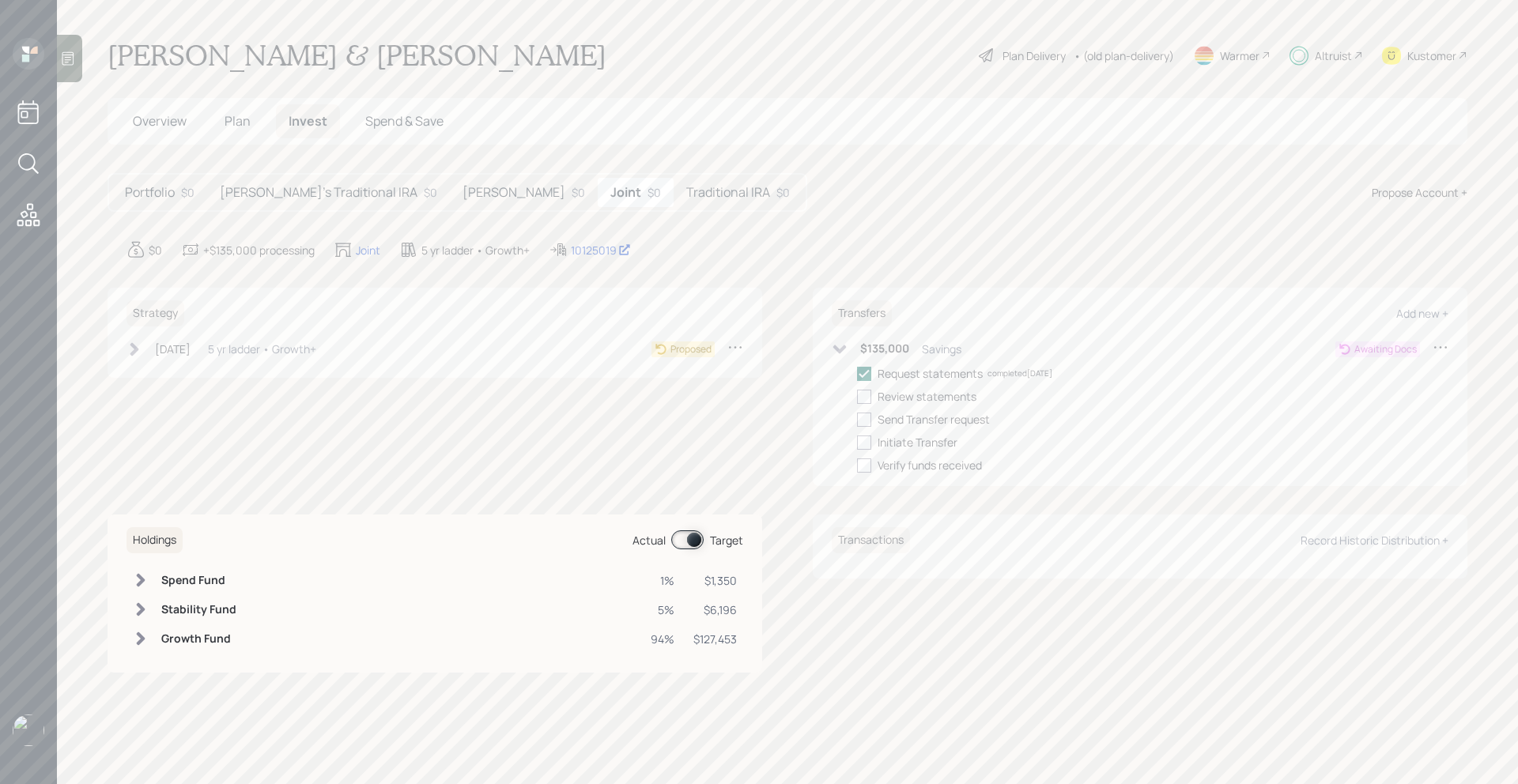 select on "7fc0c7cd-f7bc-43db-b724-fa0fa8ead97f" 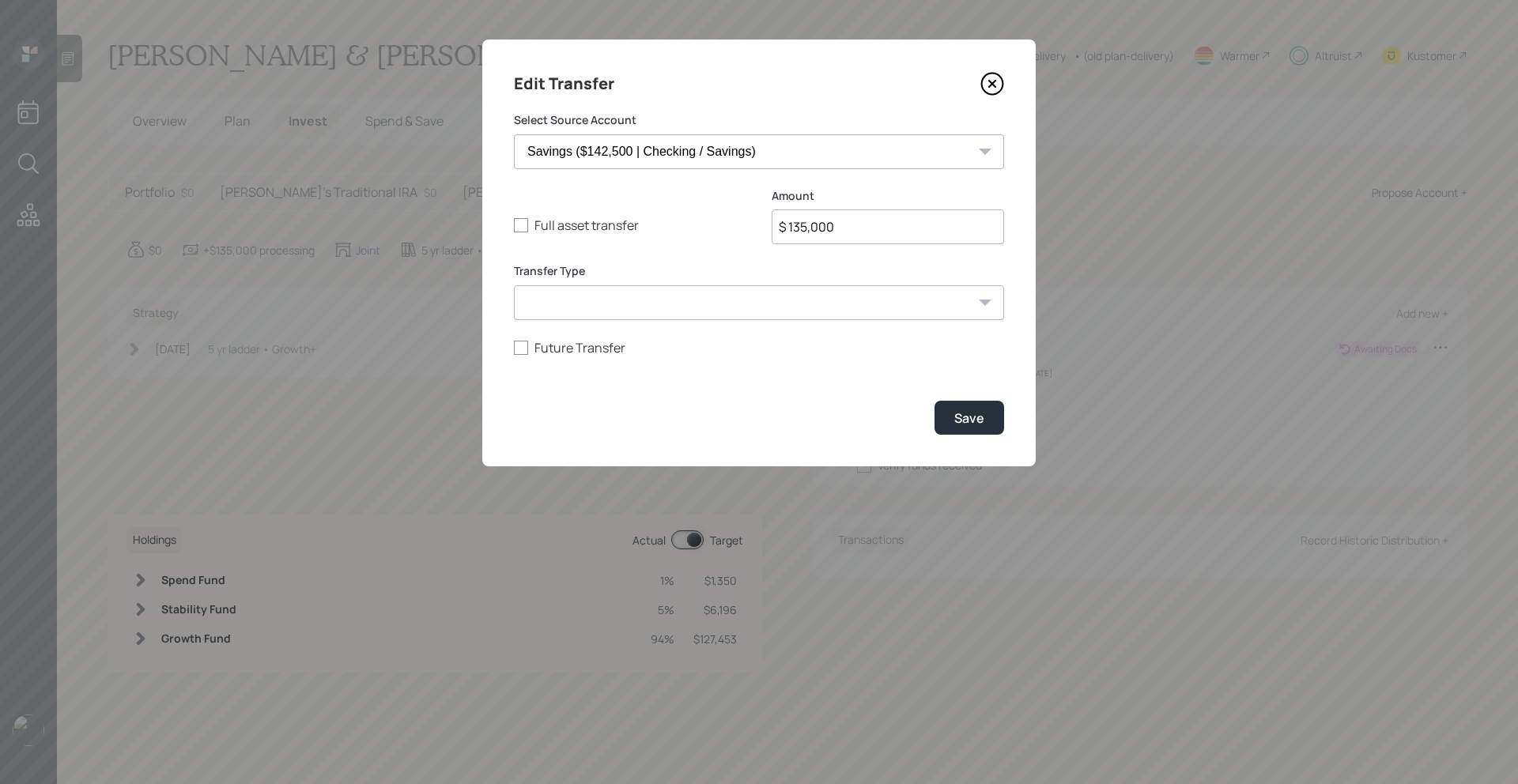 click on "$ 135,000" at bounding box center [888, 227] 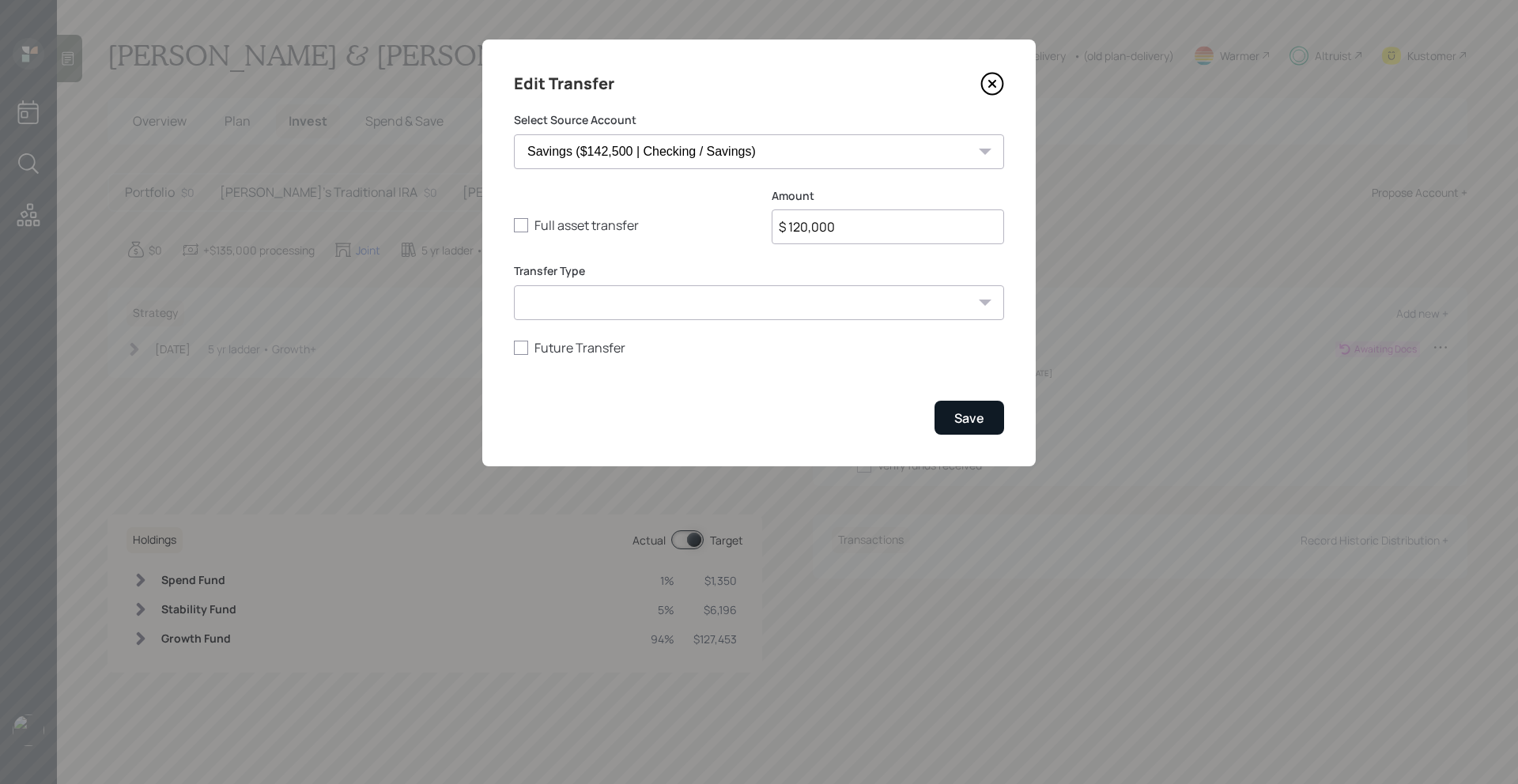 type on "$ 120,000" 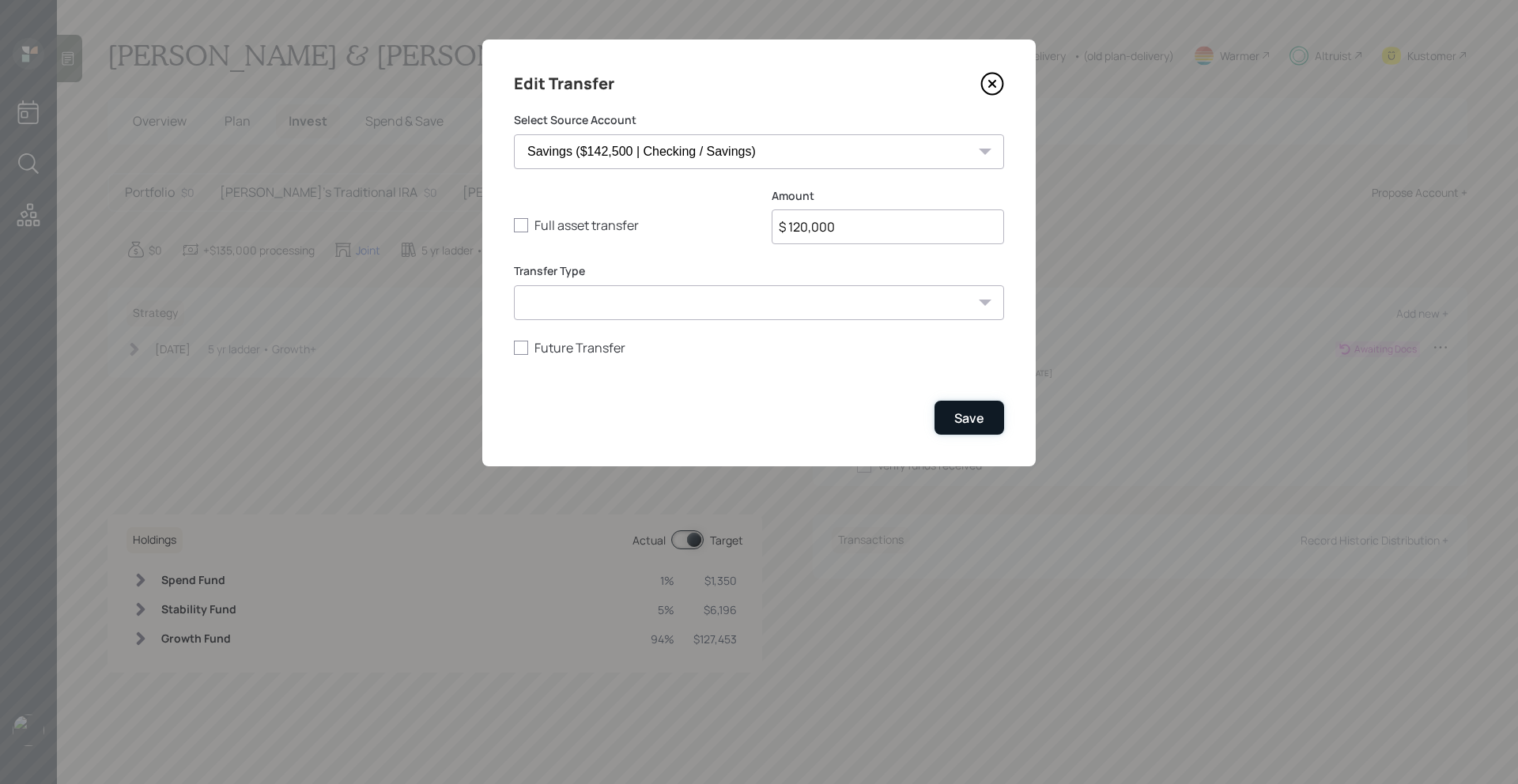 click on "Save" at bounding box center [969, 418] 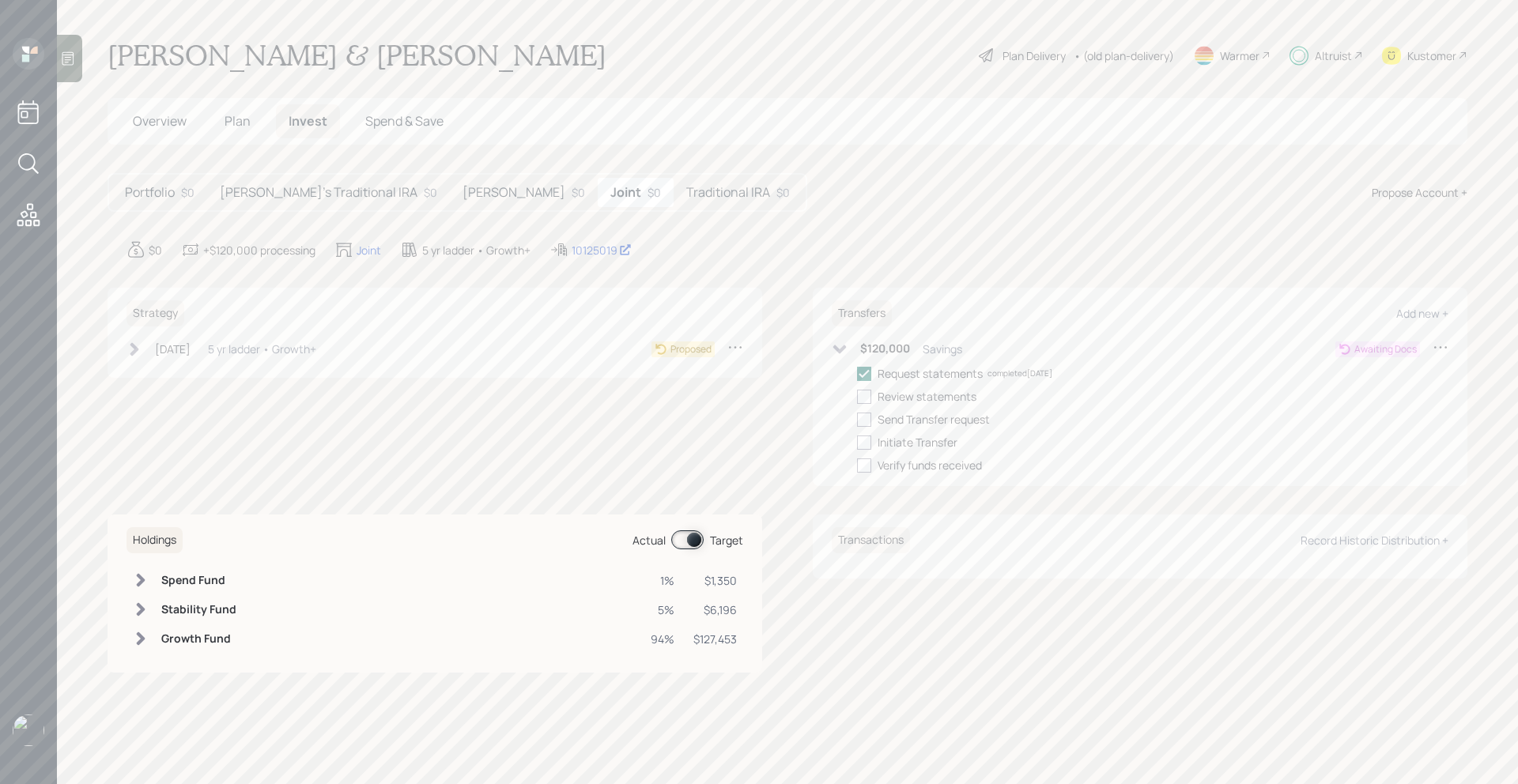 click on "$120,000 Savings" at bounding box center (897, 349) 